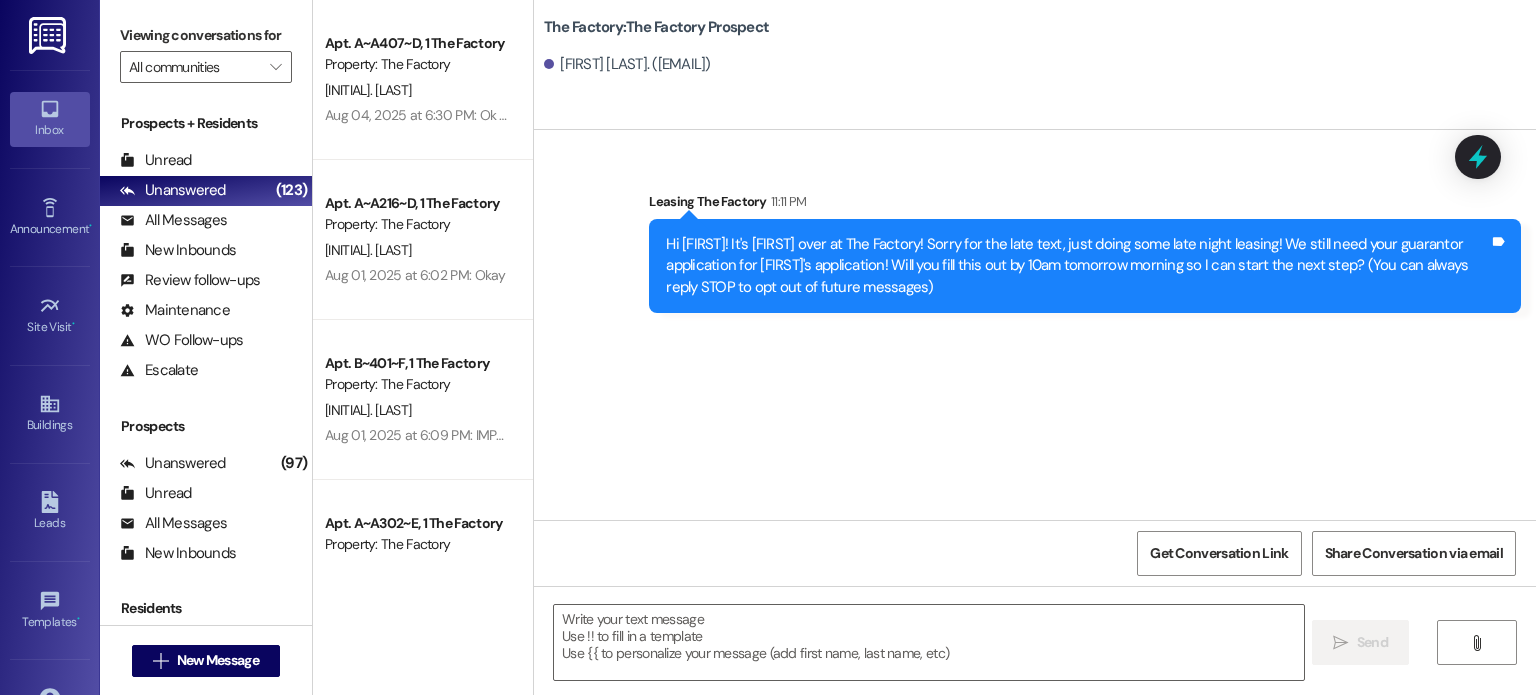 scroll, scrollTop: 0, scrollLeft: 0, axis: both 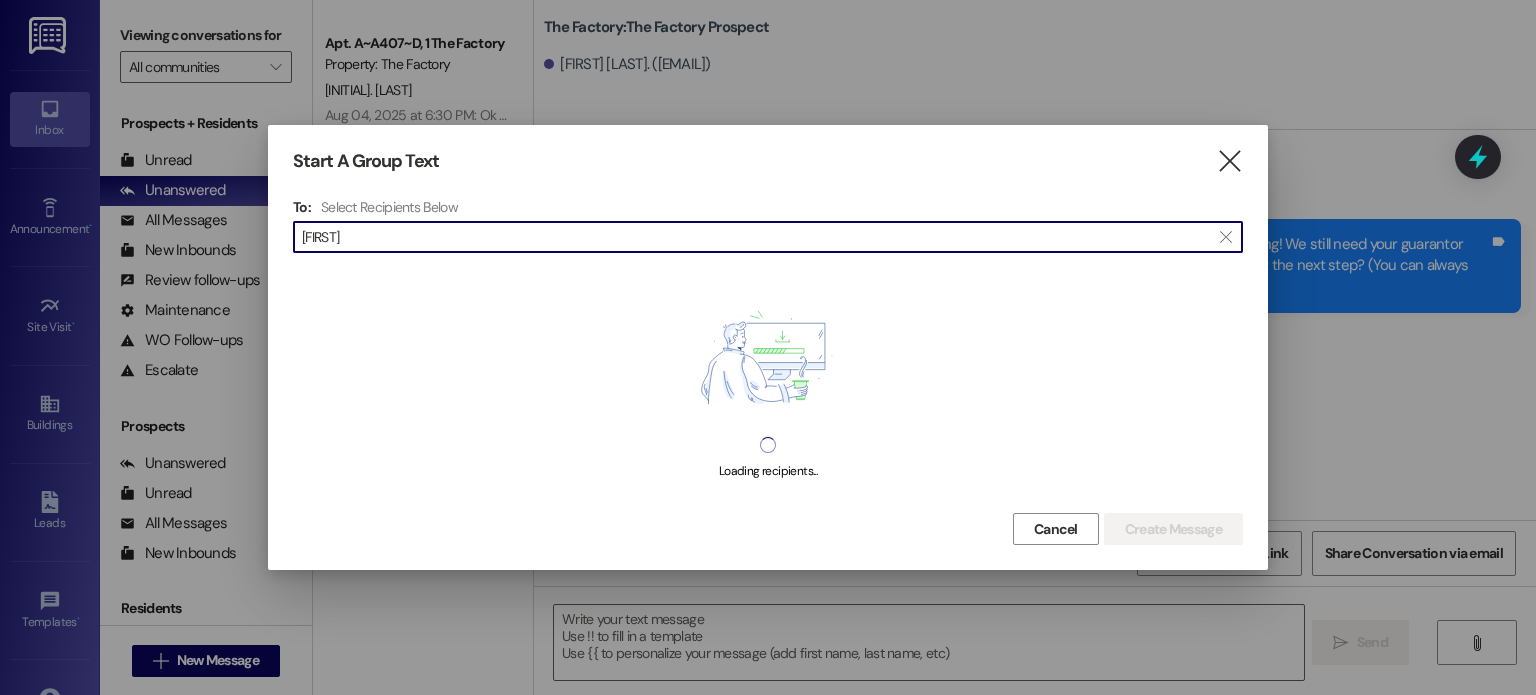 type on "[FIRST]" 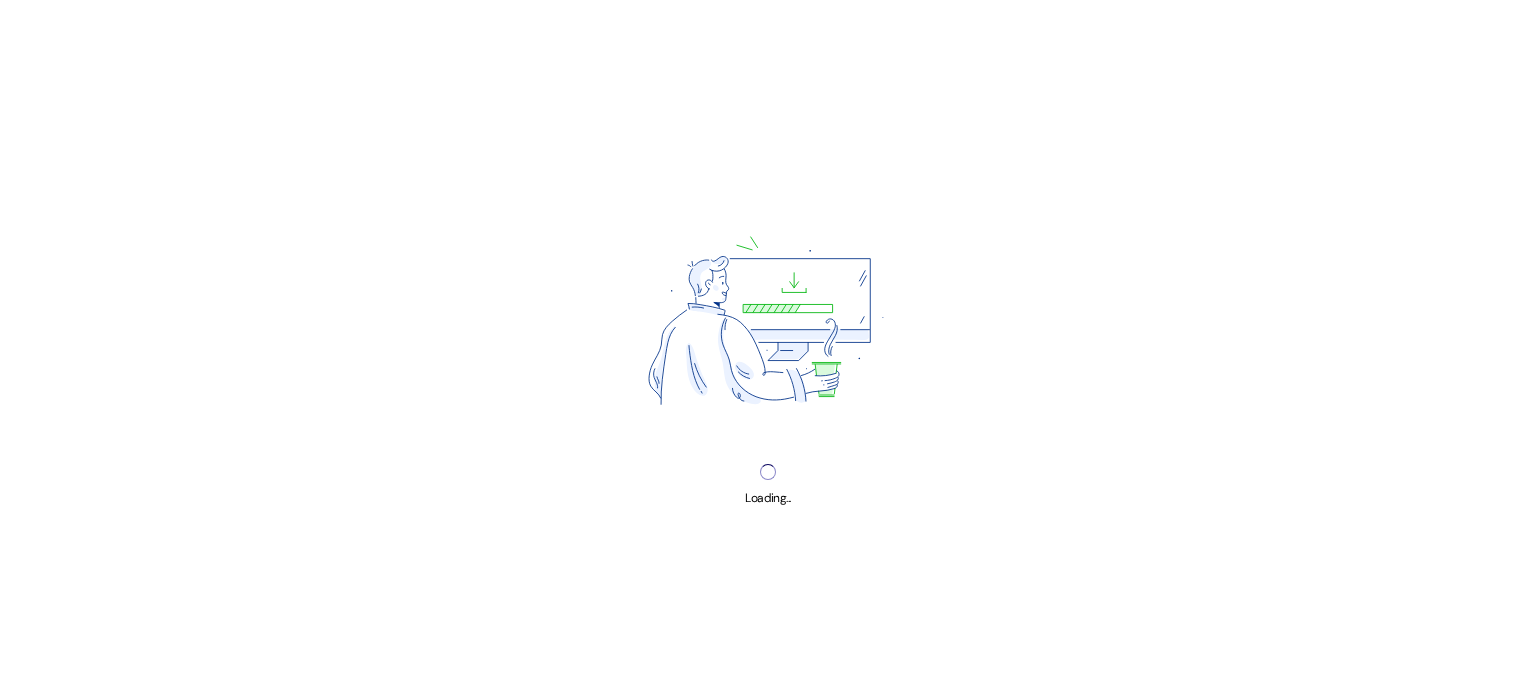 scroll, scrollTop: 0, scrollLeft: 0, axis: both 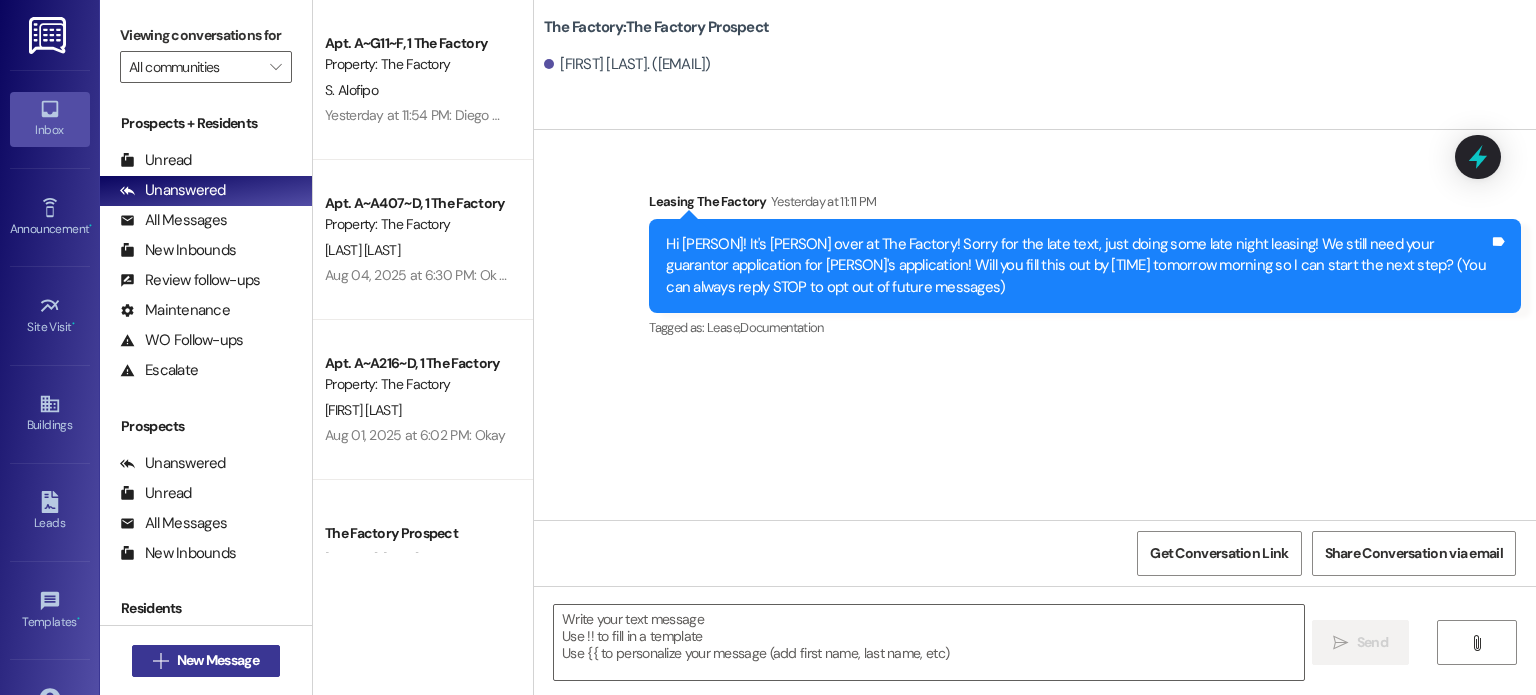 click on "New Message" at bounding box center [218, 660] 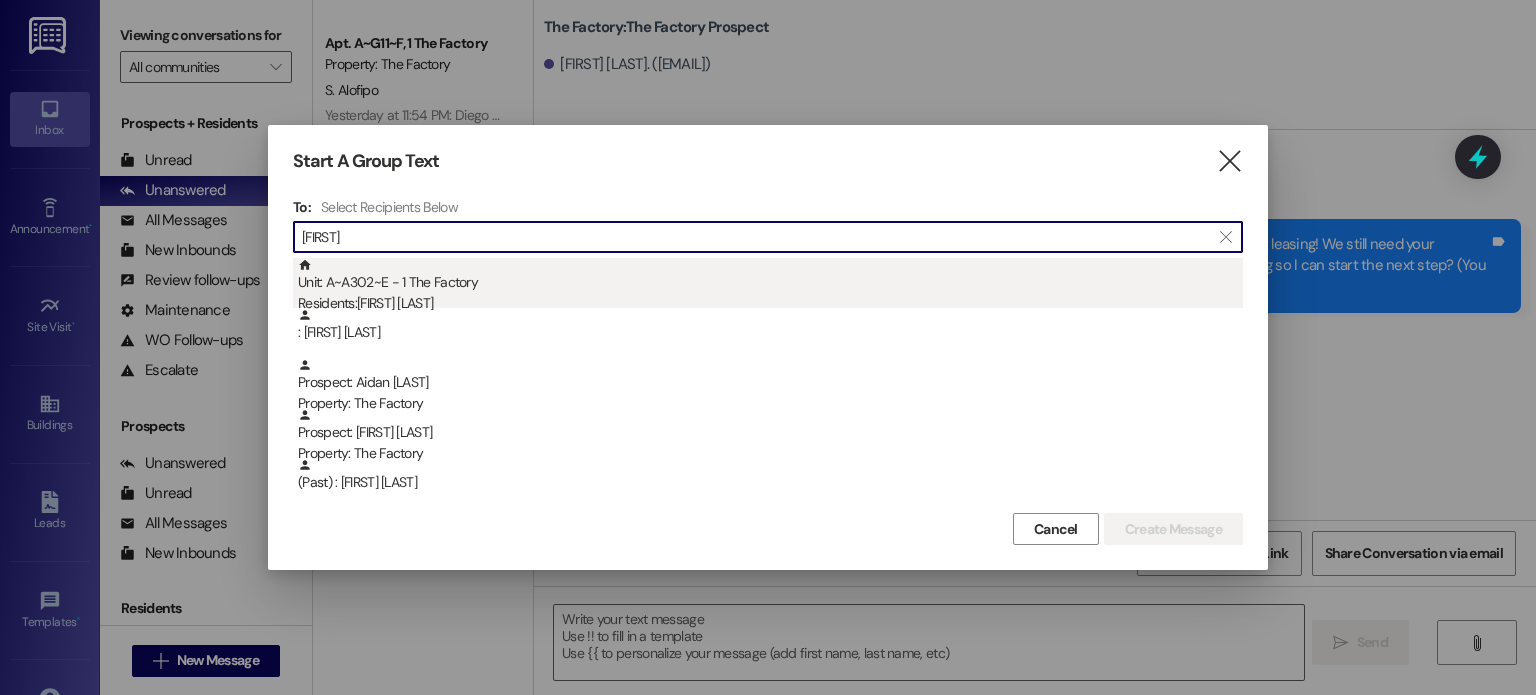 type on "[FIRST]" 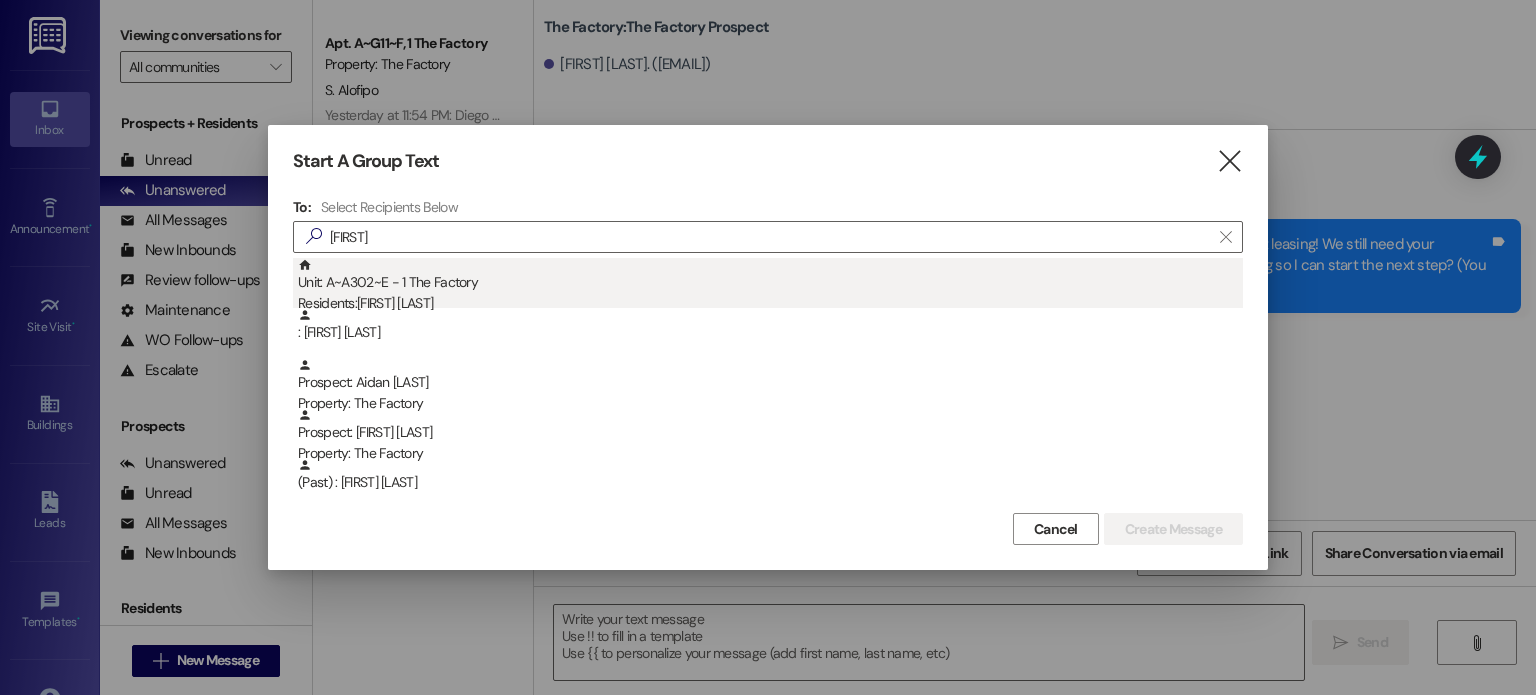 click on "Unit: [ALPHANUM]~[ALPHANUM]~[ALPHANUM] - 1 The Factory Residents:  [FIRST] [LAST]" at bounding box center [770, 286] 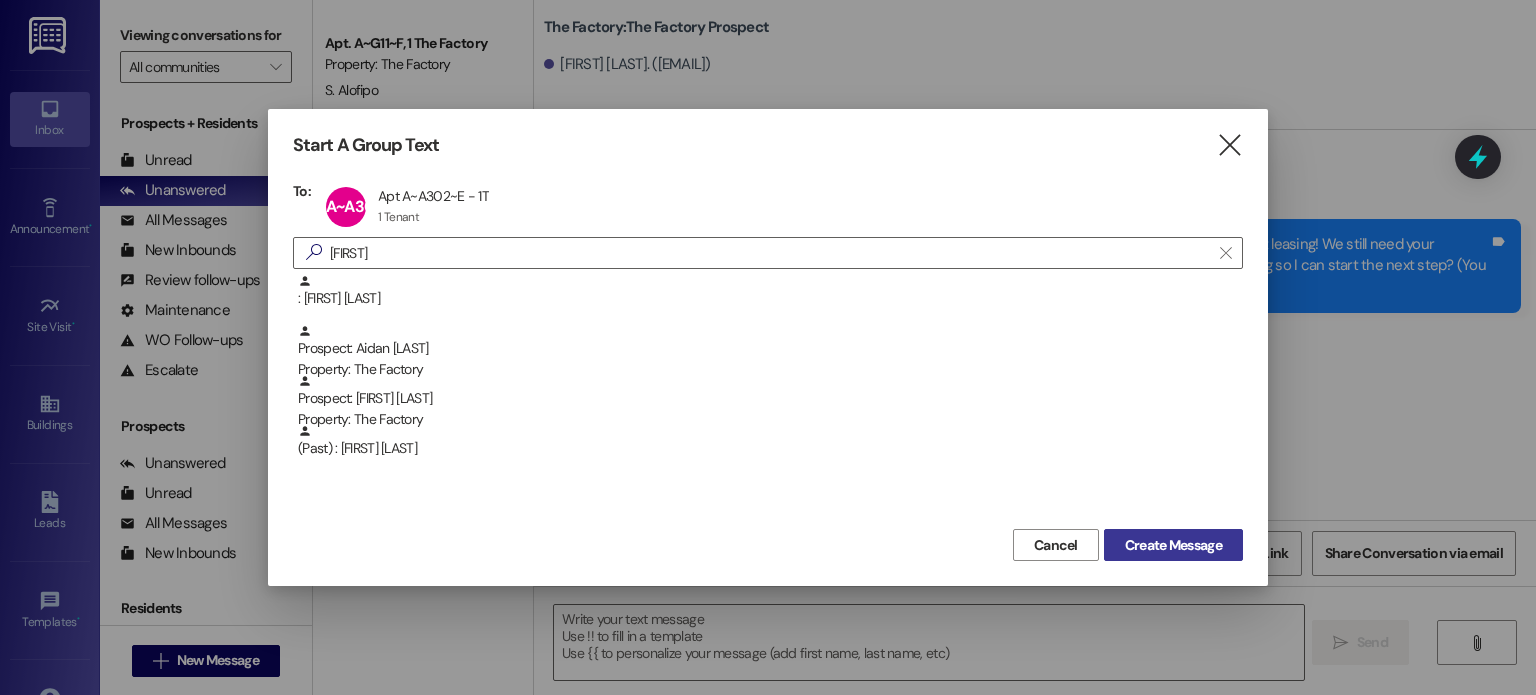 click on "Create Message" at bounding box center [1173, 545] 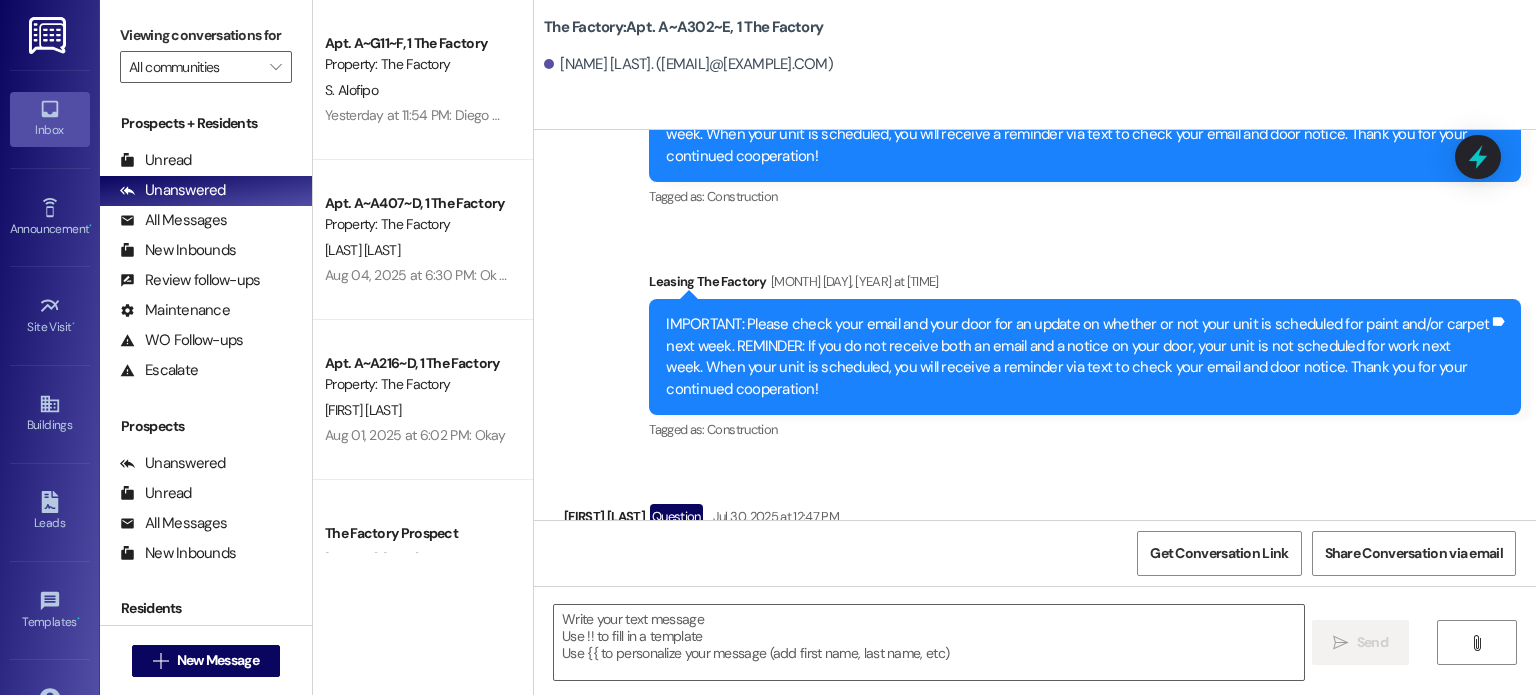 scroll, scrollTop: 14652, scrollLeft: 0, axis: vertical 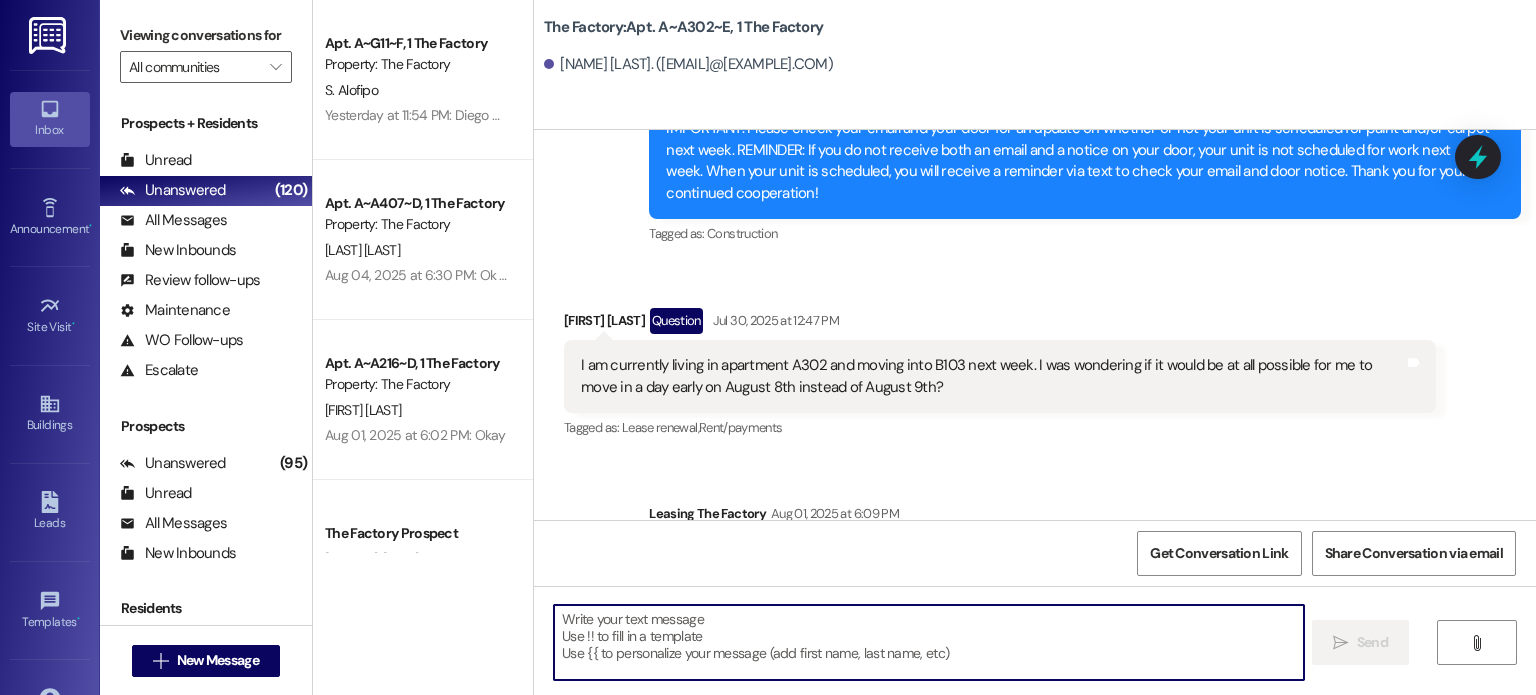 click at bounding box center (928, 642) 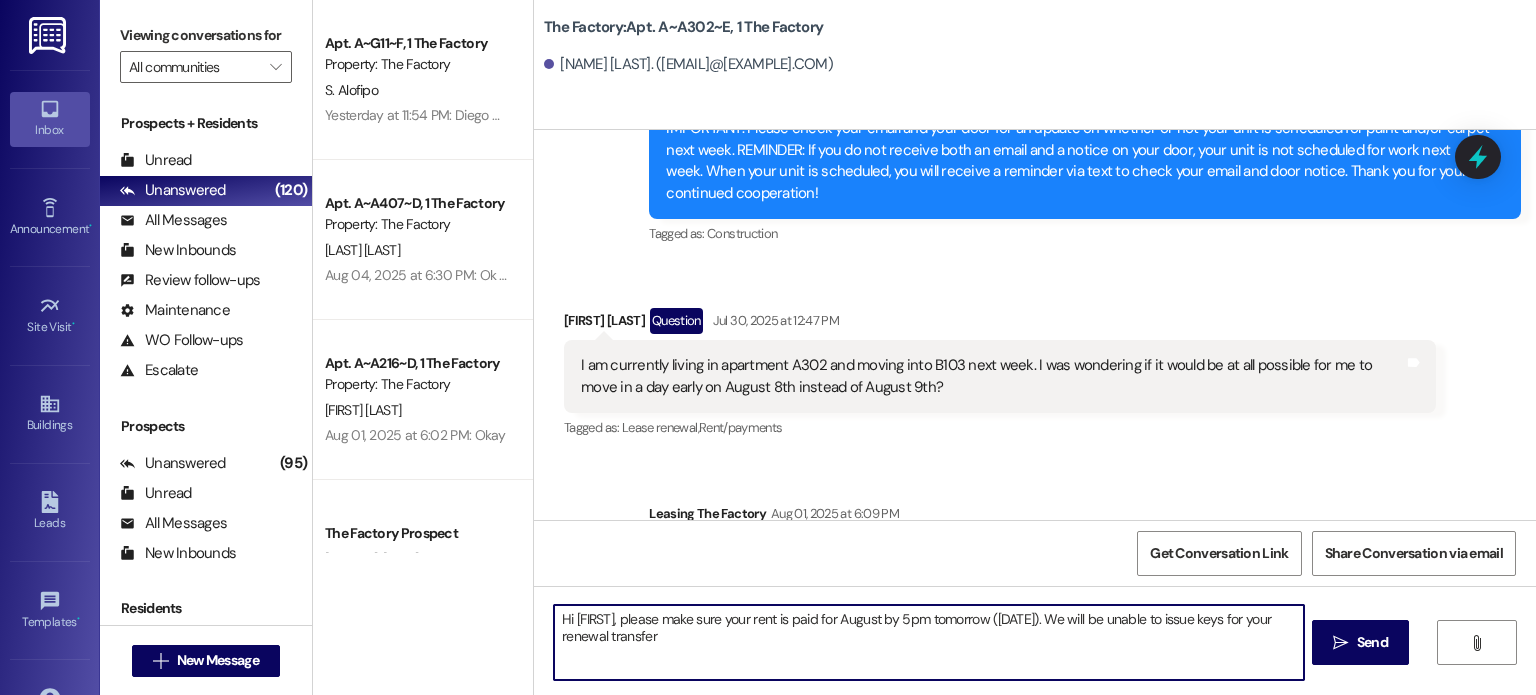 click on "Hi [FIRST], please make sure your rent is paid for August by 5pm tomorrow ([DATE]). We will be unable to issue keys for your renewal transfer" at bounding box center (928, 642) 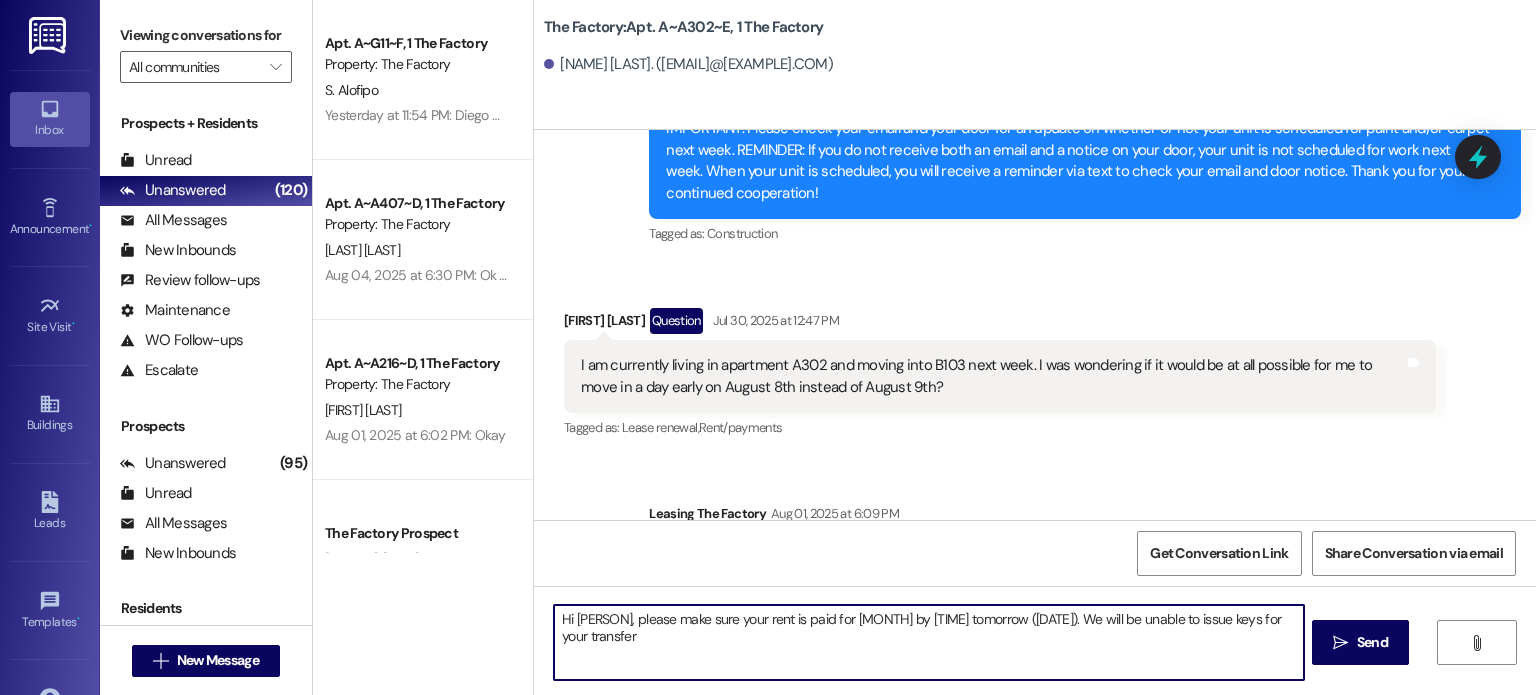 click on "Hi [PERSON], please make sure your rent is paid for [MONTH] by [TIME] tomorrow ([DATE]). We will be unable to issue keys for your transfer" at bounding box center [928, 642] 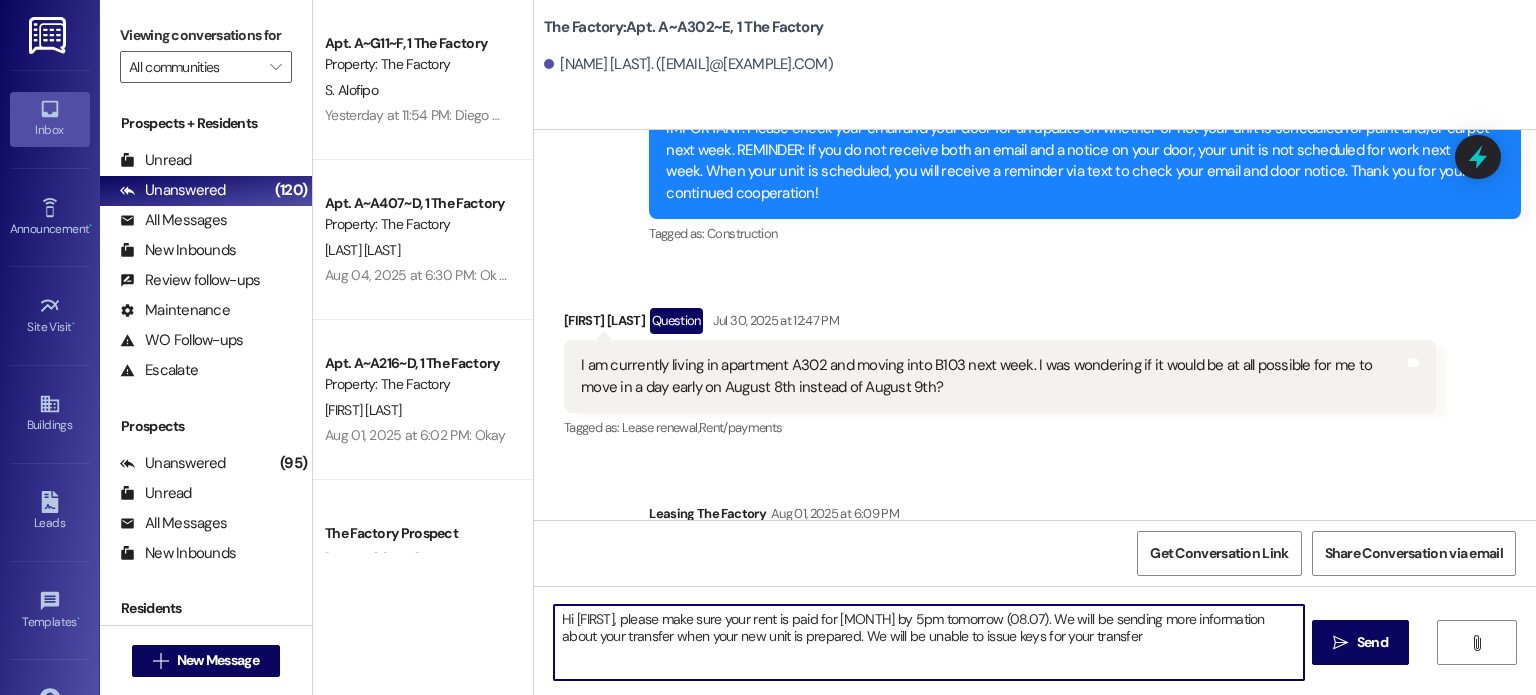 click on "Hi [FIRST], please make sure your rent is paid for [MONTH] by 5pm tomorrow (08.07). We will be sending more information about your transfer when your new unit is prepared. We will be unable to issue keys for your transfer" at bounding box center (928, 642) 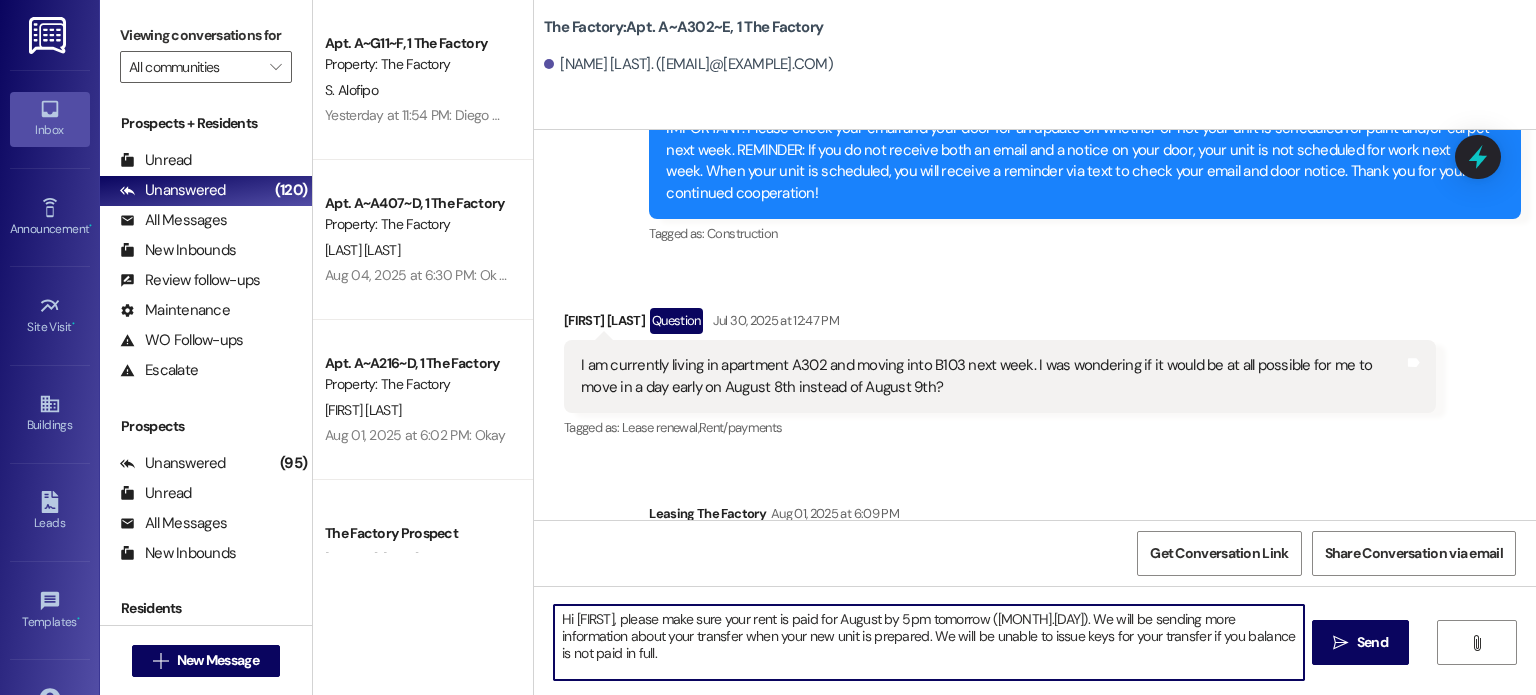drag, startPoint x: 1279, startPoint y: 639, endPoint x: 530, endPoint y: 615, distance: 749.3844 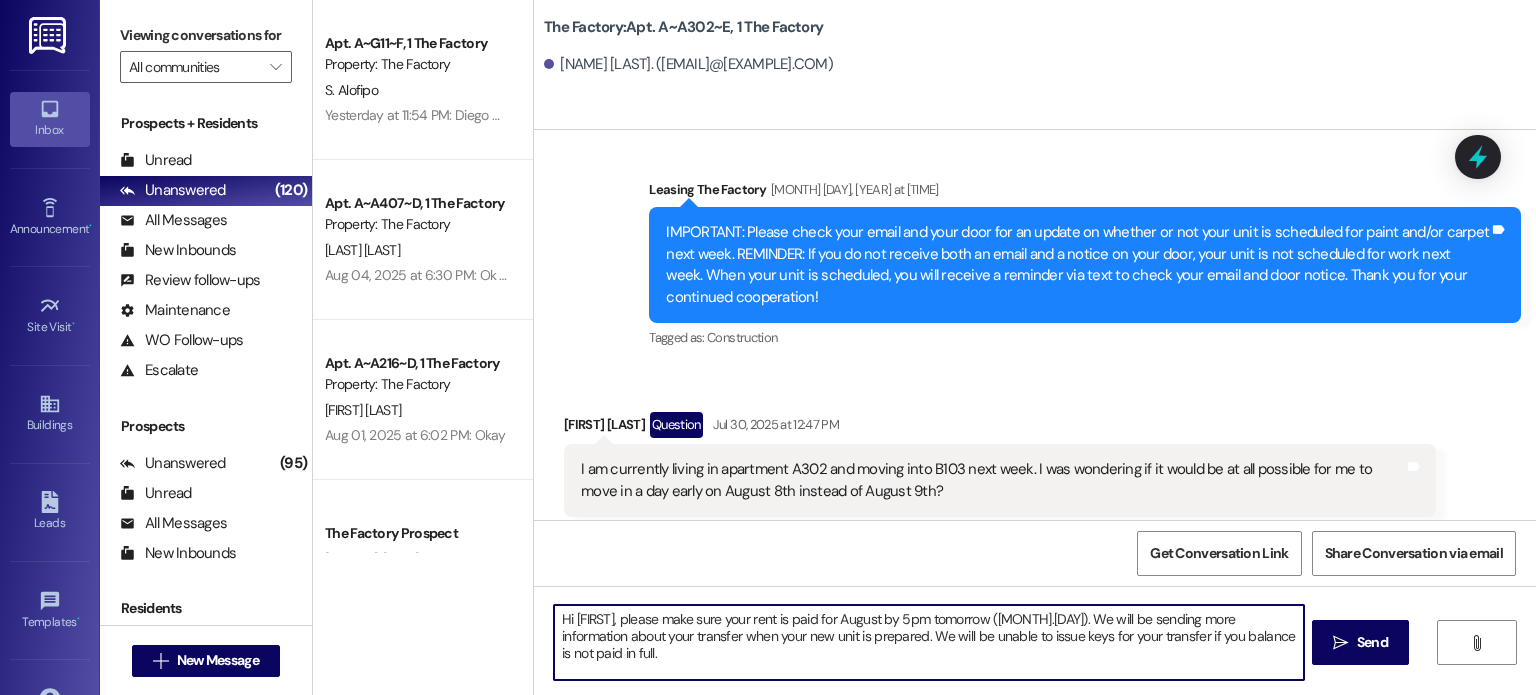scroll, scrollTop: 14652, scrollLeft: 0, axis: vertical 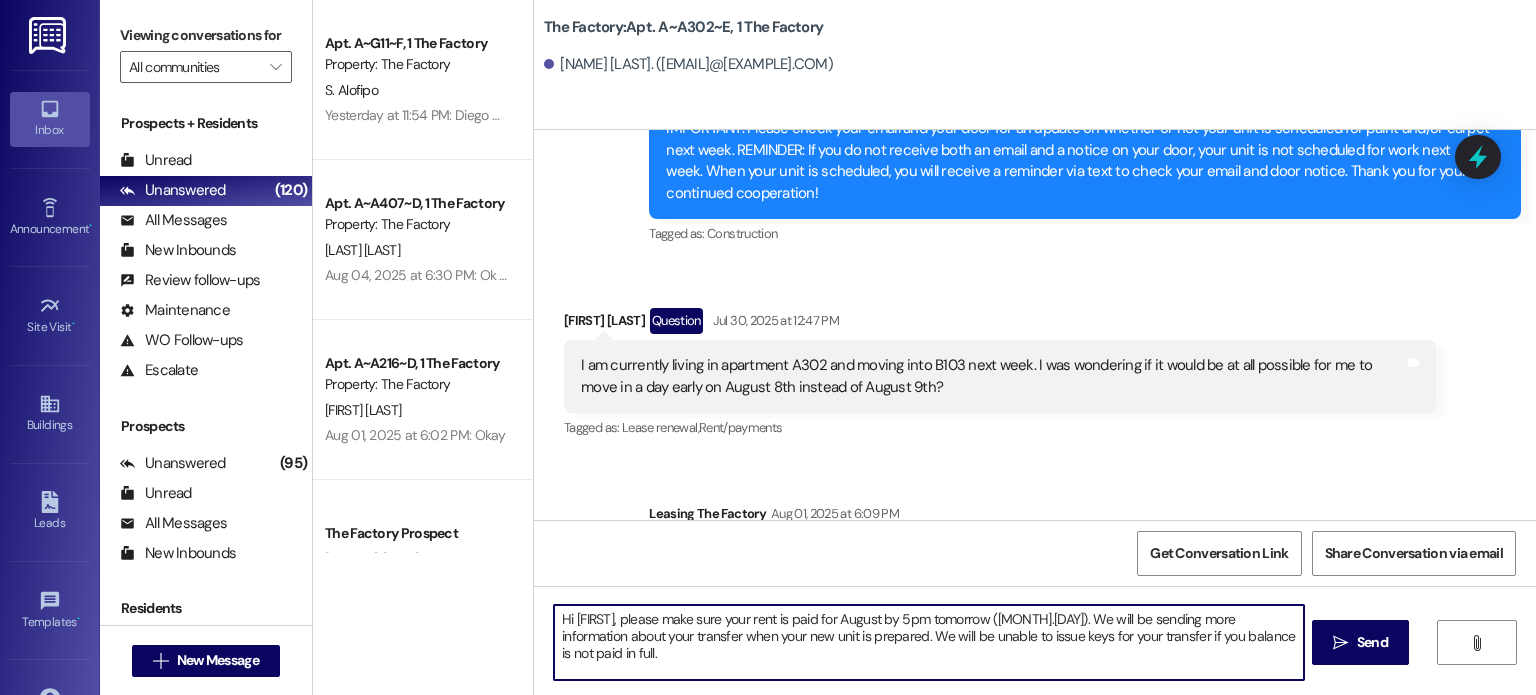 click on "Hi [FIRST], please make sure your rent is paid for August by 5pm tomorrow ([MONTH].[DAY]). We will be sending more information about your transfer when your new unit is prepared. We will be unable to issue keys for your transfer if you balance is not paid in full." at bounding box center [928, 642] 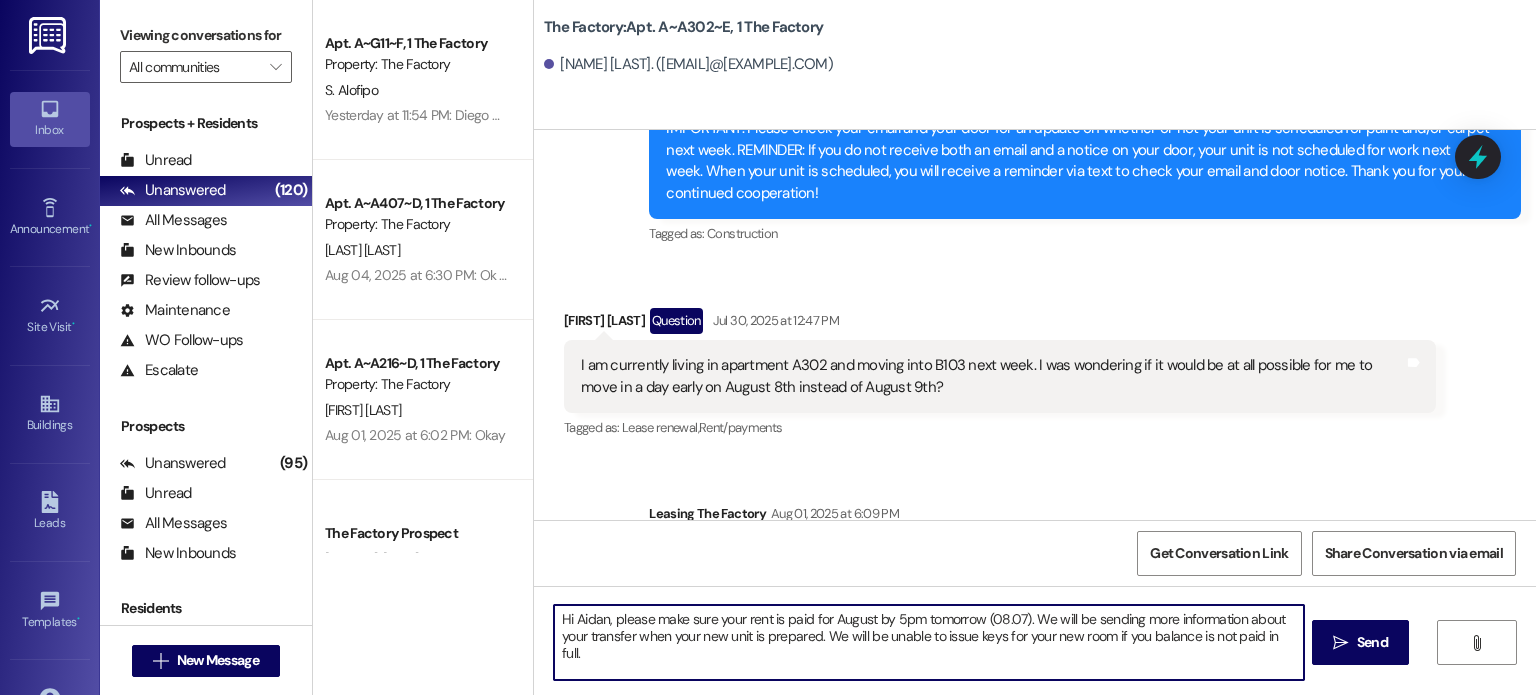 click on "Hi Aidan, please make sure your rent is paid for August by 5pm tomorrow (08.07). We will be sending more information about your transfer when your new unit is prepared. We will be unable to issue keys for your new room if you balance is not paid in full." at bounding box center (928, 642) 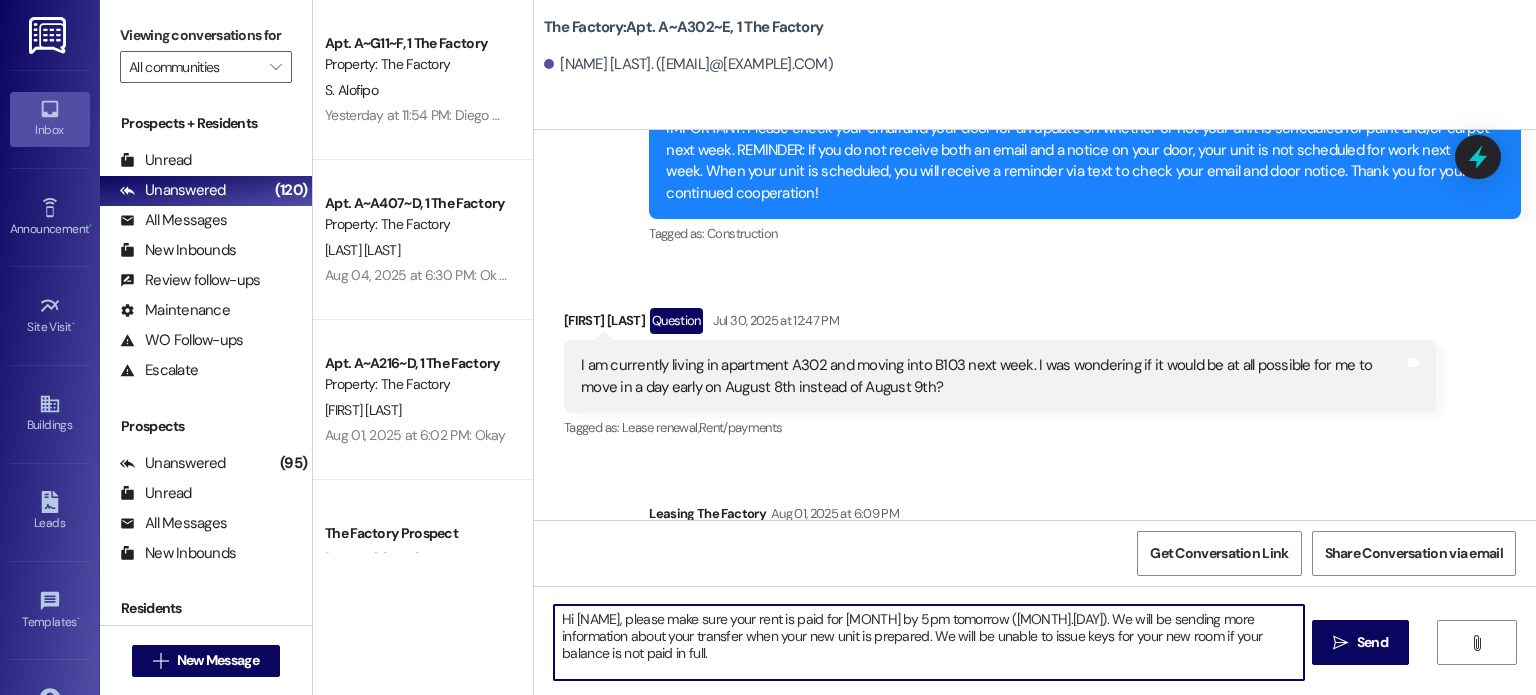 click on "Hi [NAME], please make sure your rent is paid for [MONTH] by 5pm tomorrow ([MONTH].[DAY]). We will be sending more information about your transfer when your new unit is prepared. We will be unable to issue keys for your new room if your balance is not paid in full." at bounding box center (928, 642) 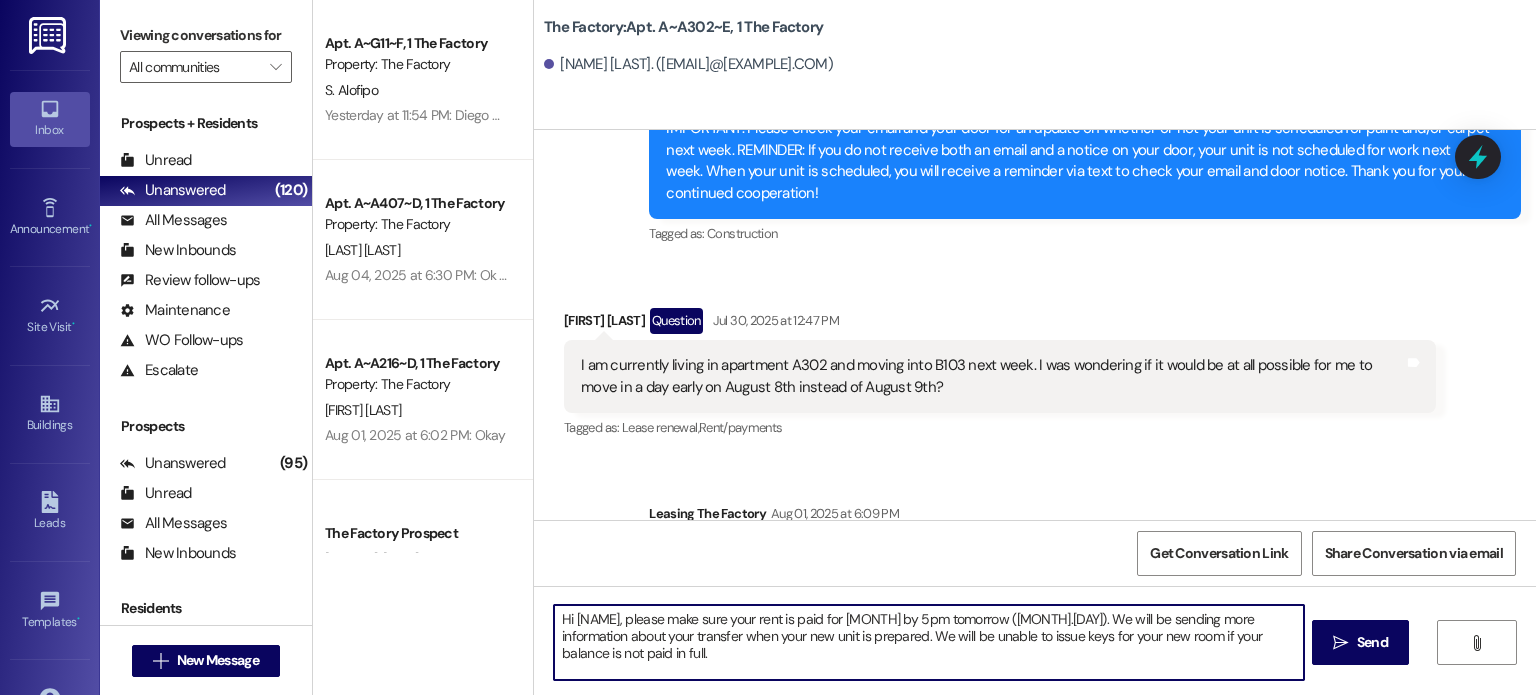 paste on "just a reminder that your August rent must be paid in full by 5 PM tomorrow (08/07). We’ll send more details about your unit transfer as soon as your new space is ready. Please note: we will not be able to issue keys for your new room if there is any remaining balance on your account." 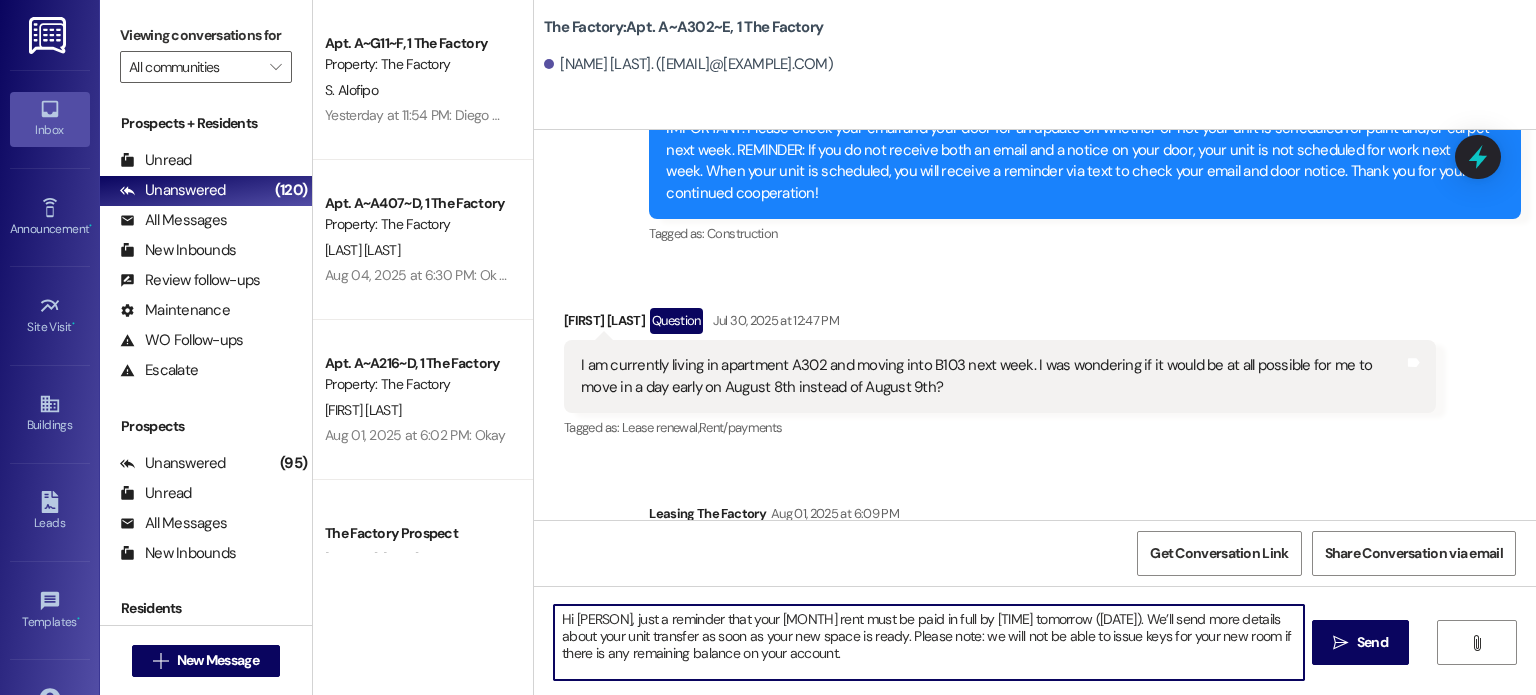 click on "Hi [PERSON], just a reminder that your [MONTH] rent must be paid in full by [TIME] tomorrow ([DATE]). We’ll send more details about your unit transfer as soon as your new space is ready. Please note: we will not be able to issue keys for your new room if there is any remaining balance on your account." at bounding box center [928, 642] 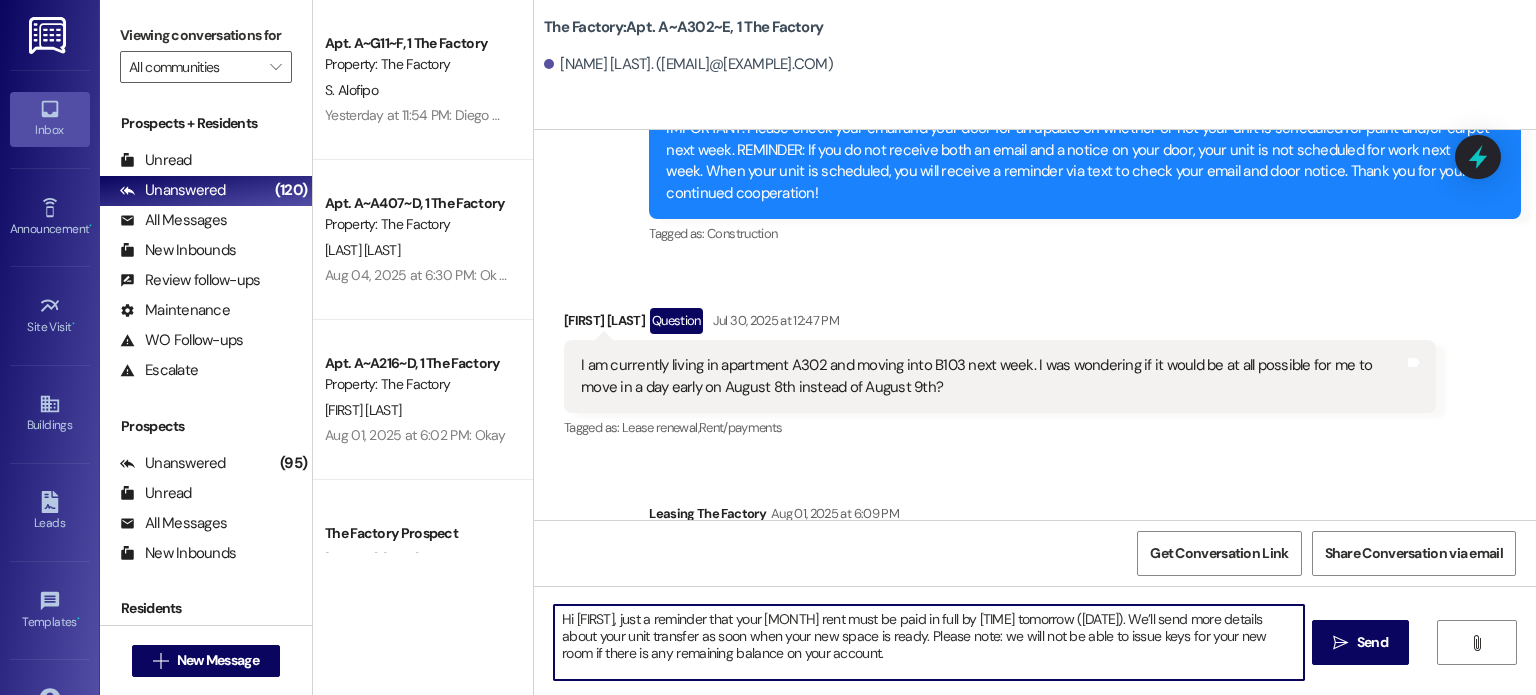 type on "Hi [FIRST], just a reminder that your [MONTH] rent must be paid in full by 5 PM tomorrow ([DATE]). We’ll send more details about your unit transfer as soon when your new space is ready. Please note: we will not be able to issue keys for your new room if there is any remaining balance on your account." 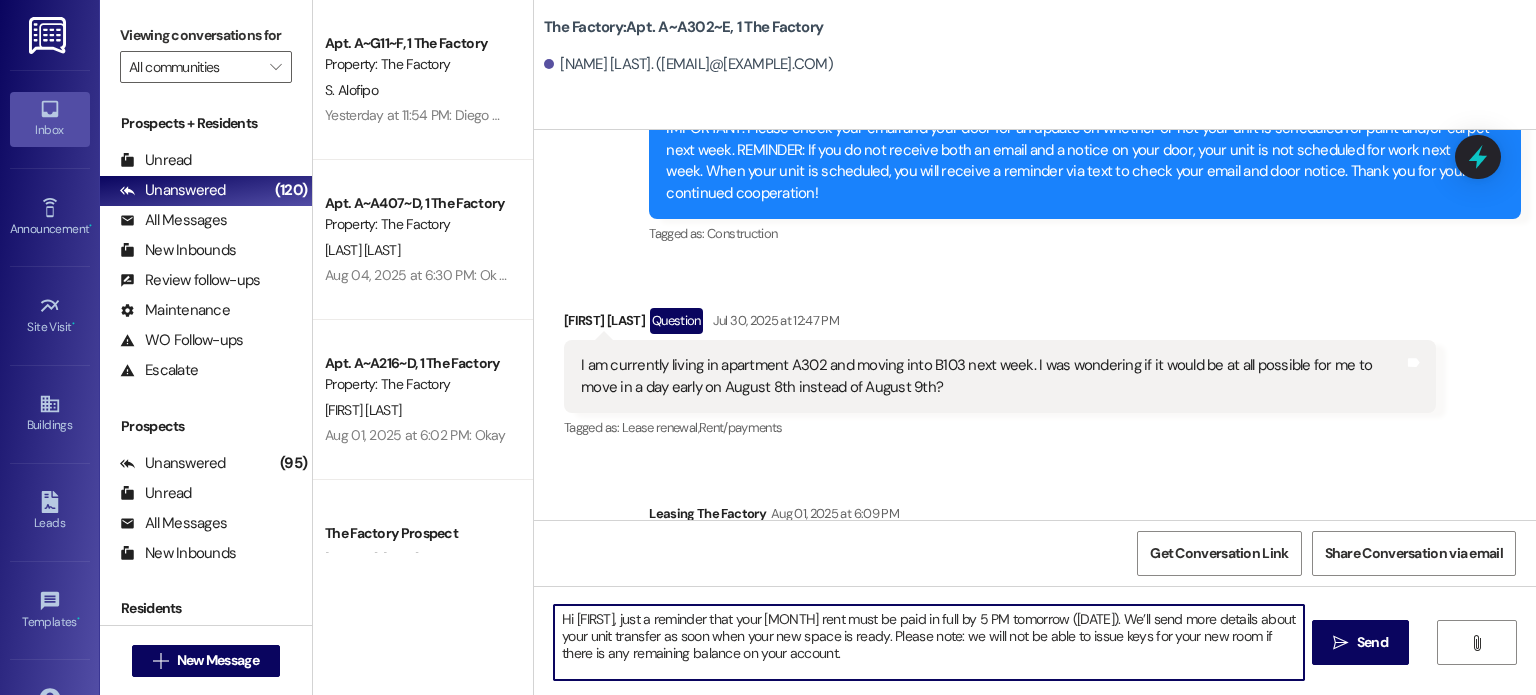 drag, startPoint x: 797, startPoint y: 651, endPoint x: 536, endPoint y: 595, distance: 266.94006 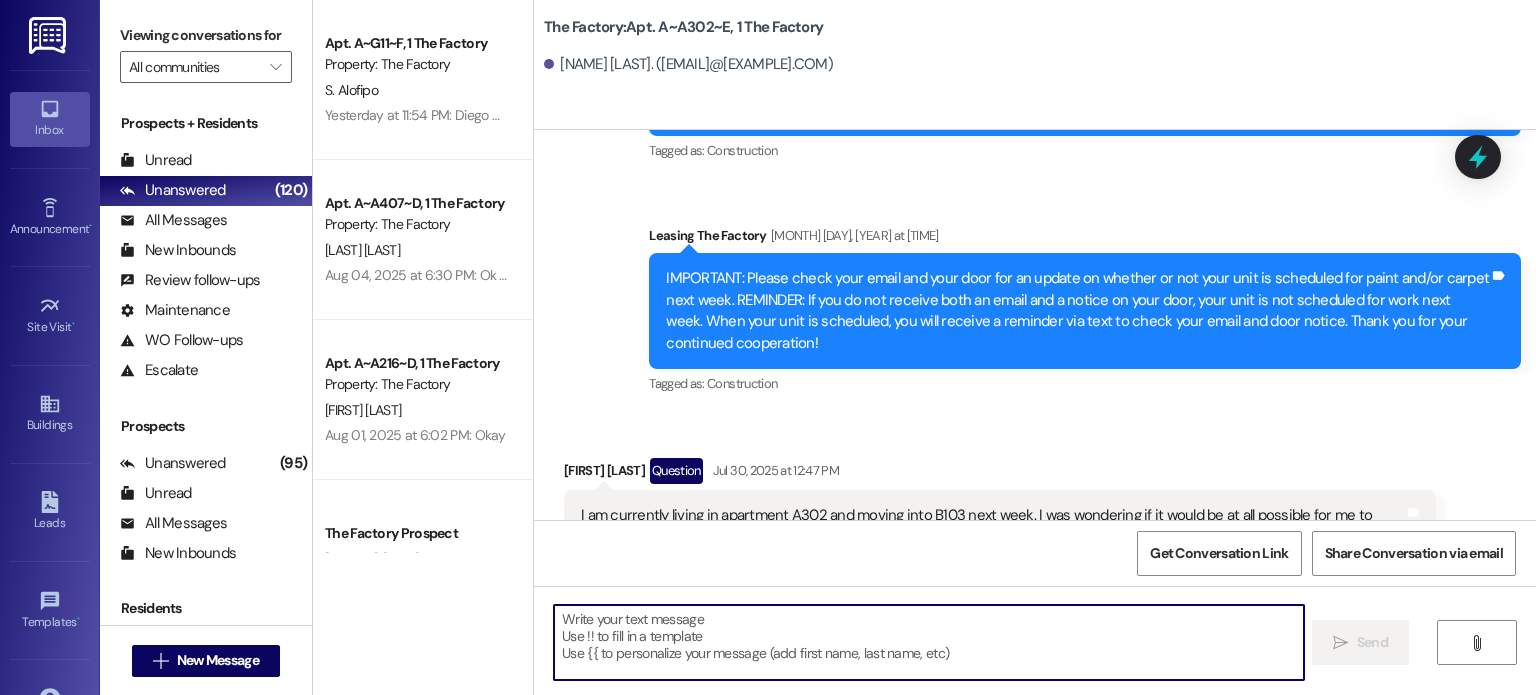 scroll, scrollTop: 14418, scrollLeft: 0, axis: vertical 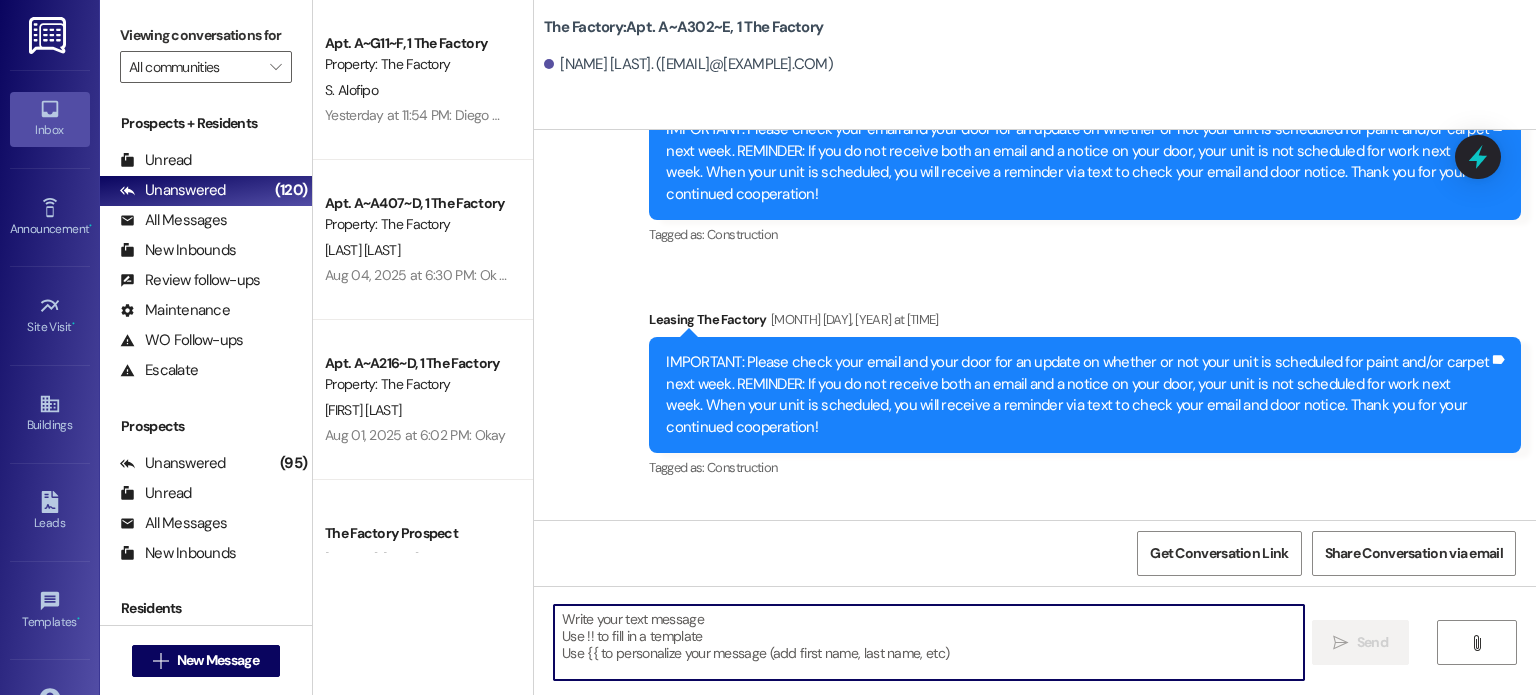 type 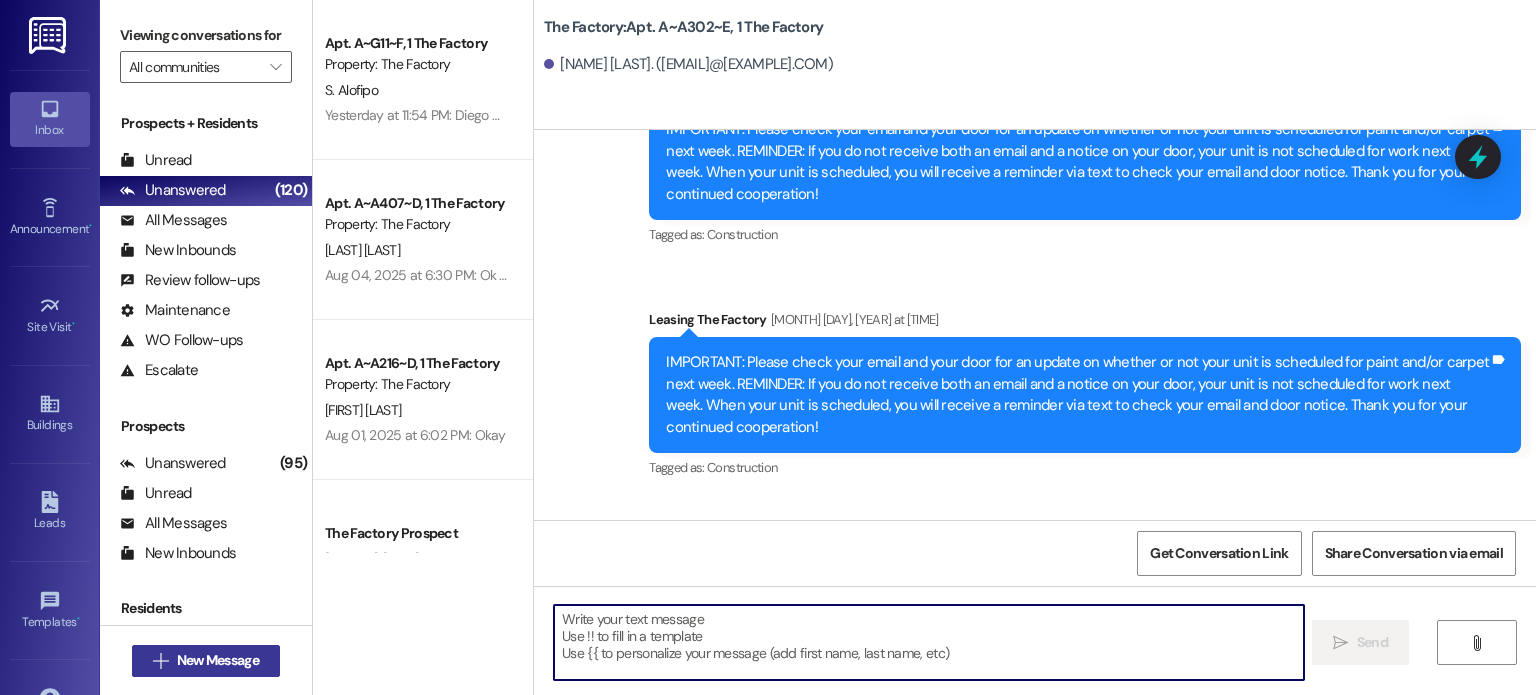 click on "New Message" at bounding box center [218, 660] 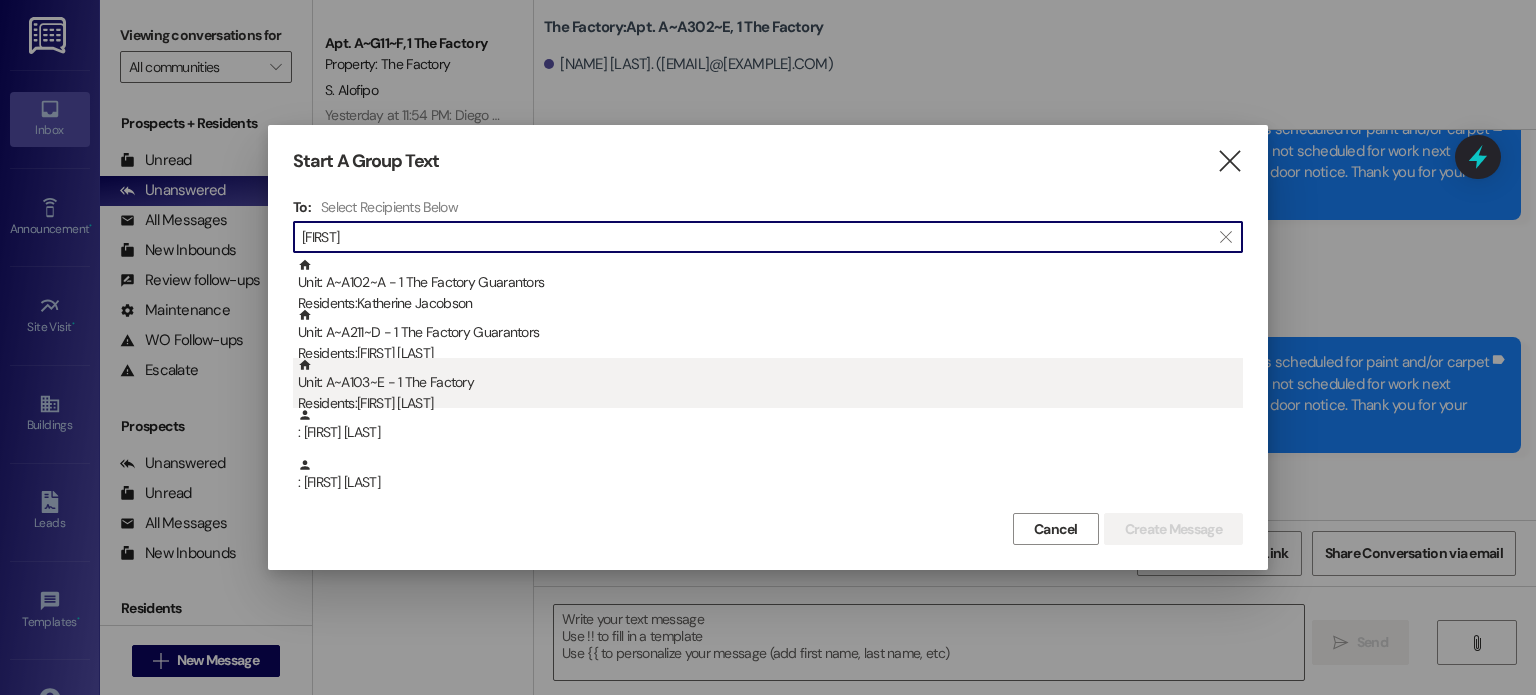 type on "[FIRST]" 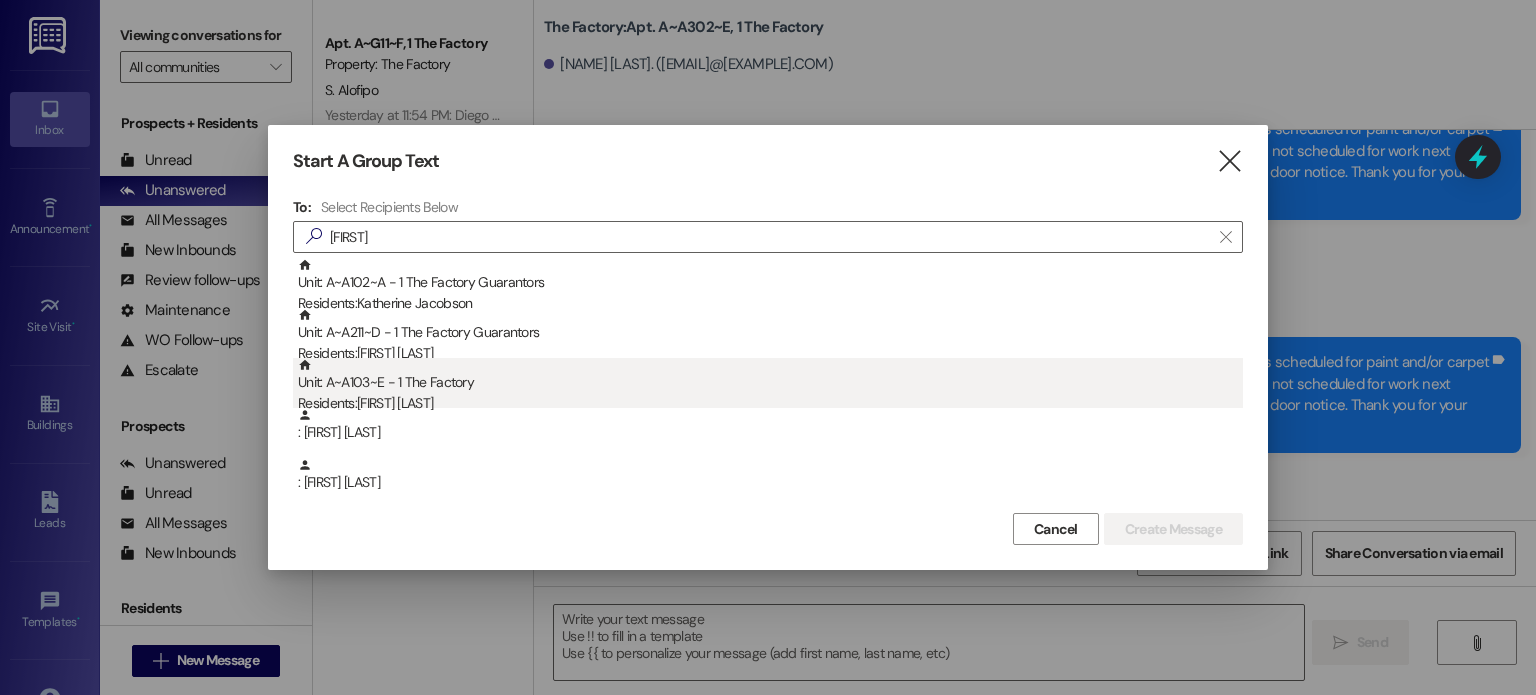 click on "Residents:  [FIRST] [LAST]" at bounding box center [770, 403] 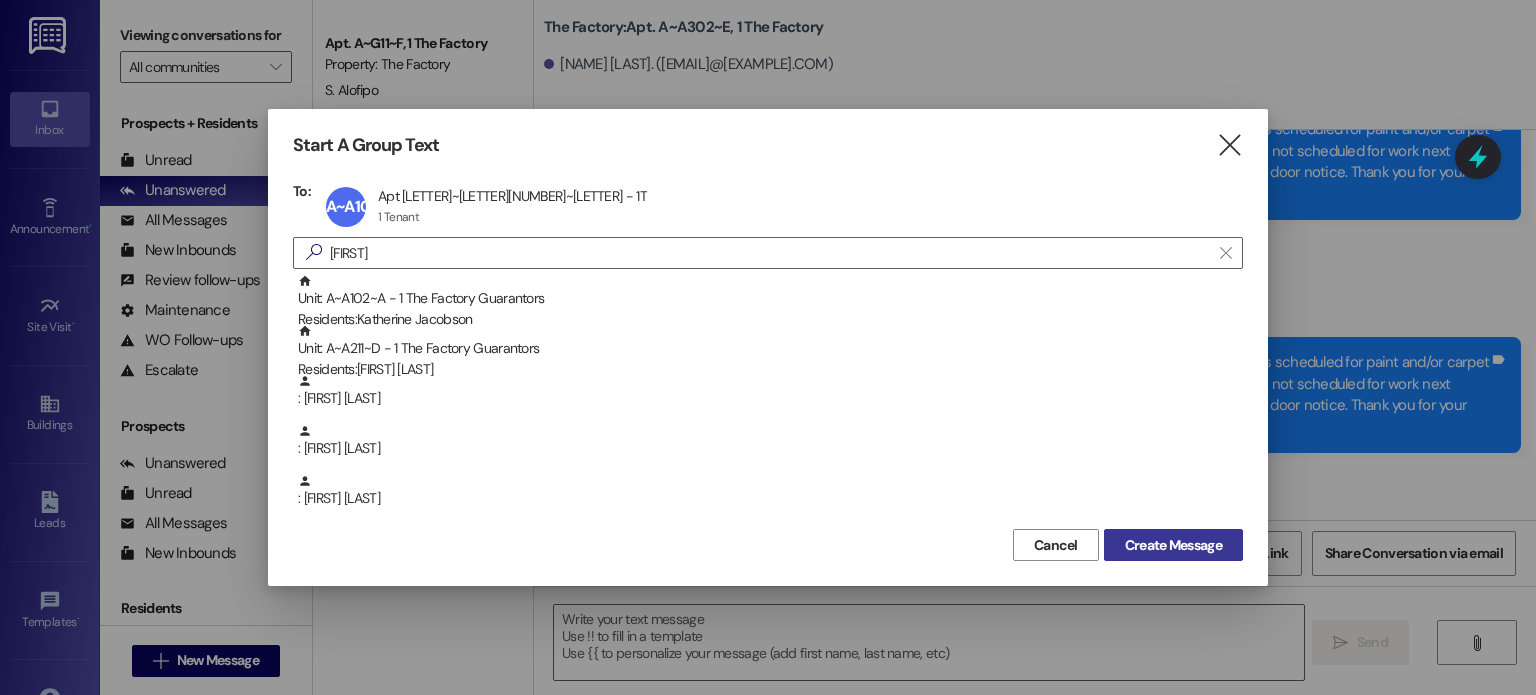 click on "Create Message" at bounding box center [1173, 545] 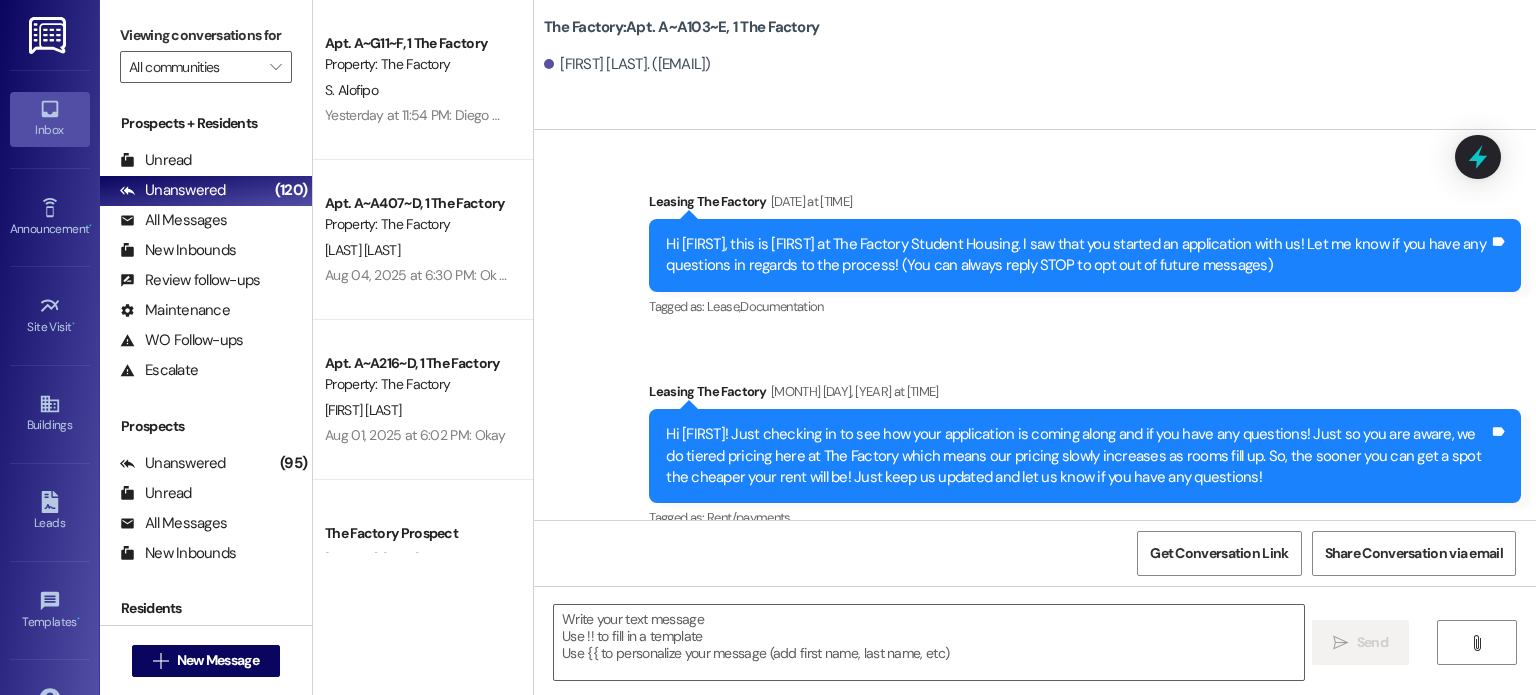 scroll, scrollTop: 16828, scrollLeft: 0, axis: vertical 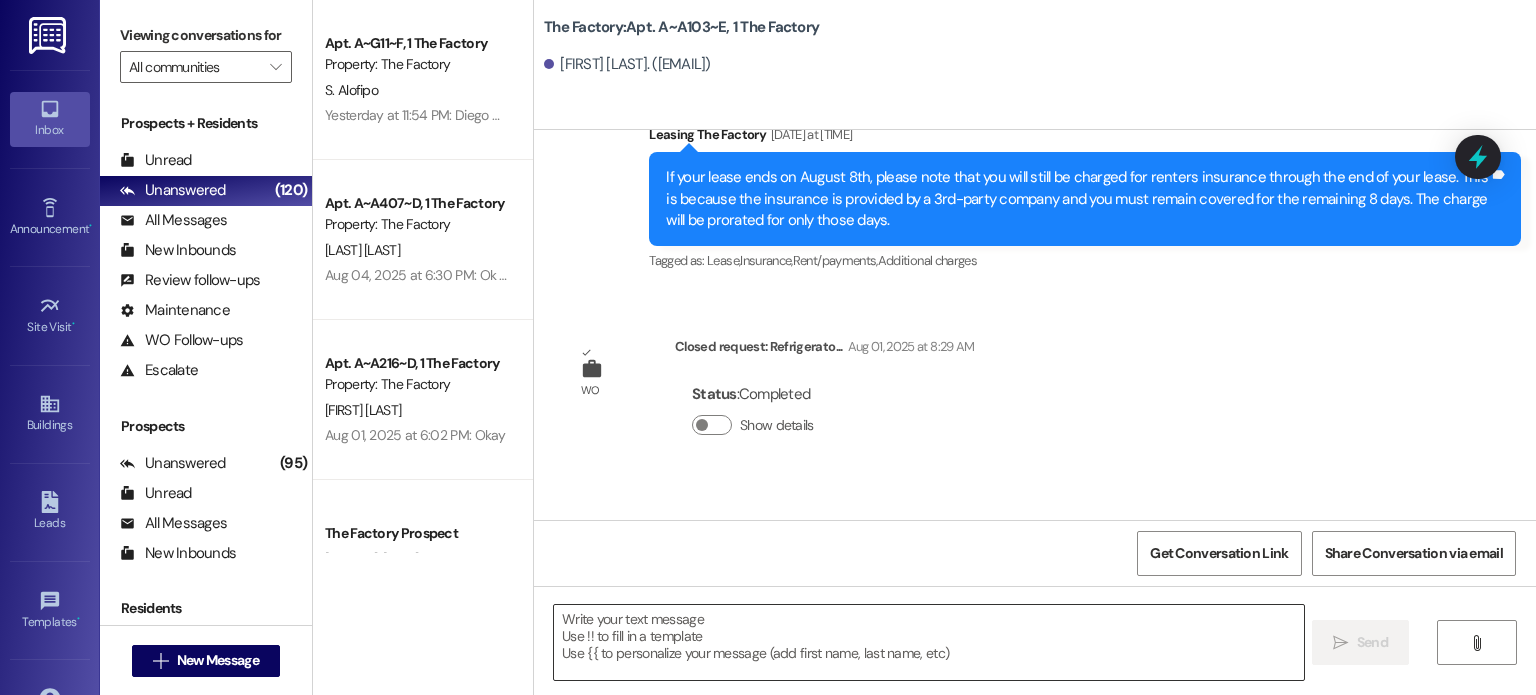 click at bounding box center (928, 642) 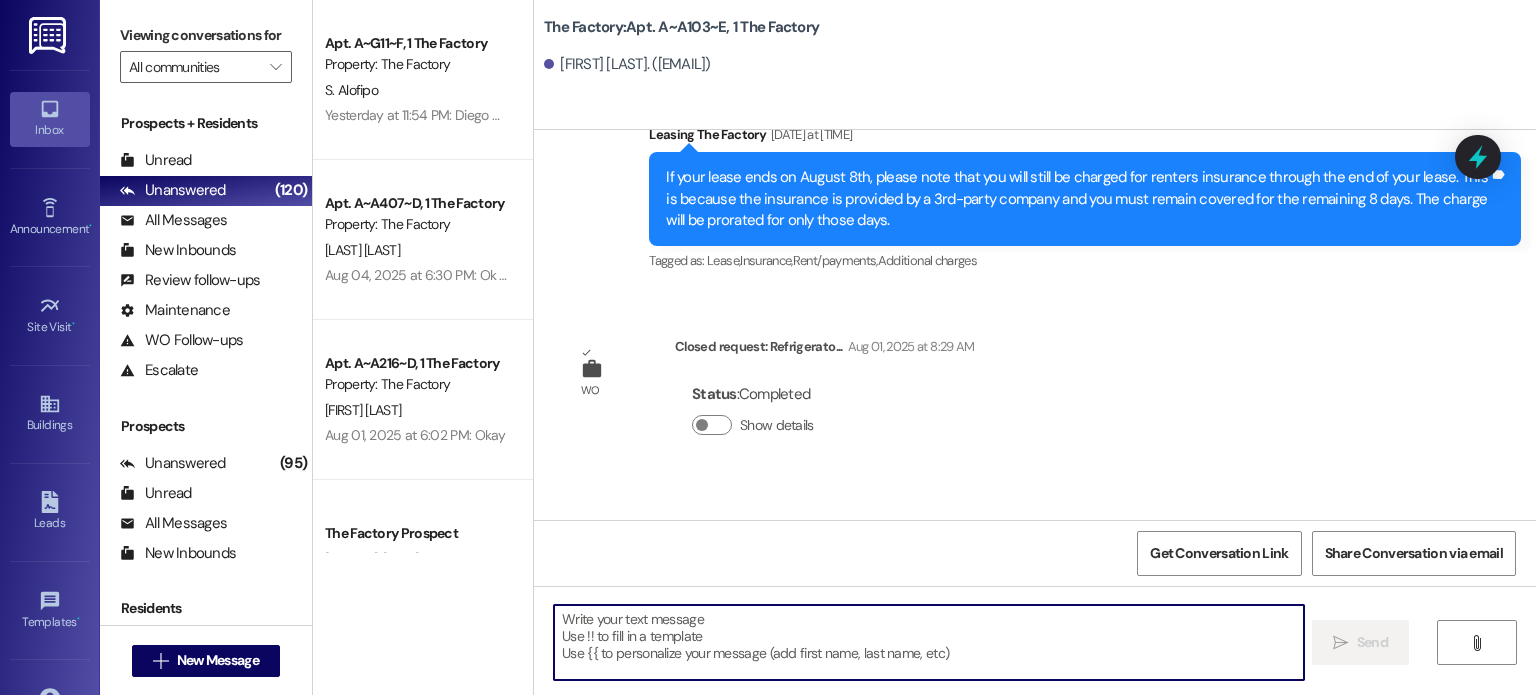 click at bounding box center [928, 642] 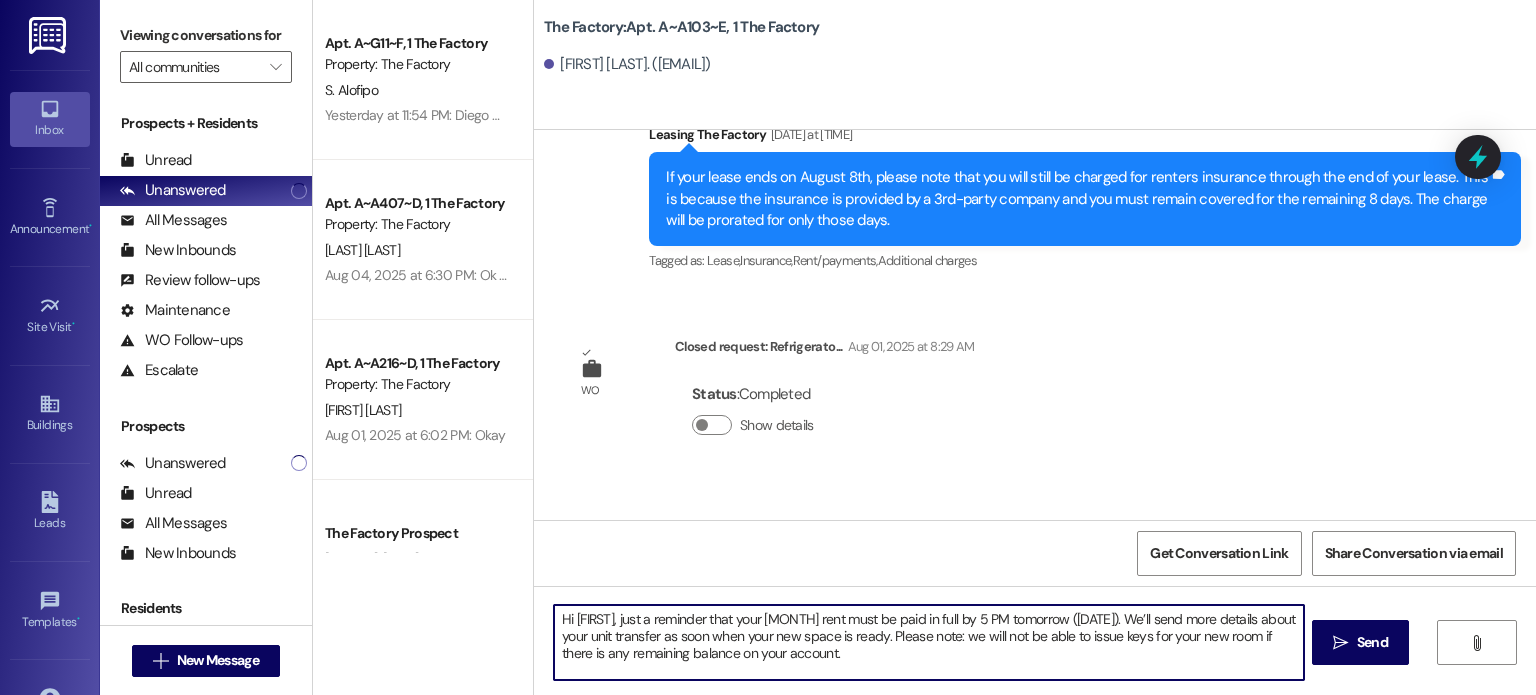 click on "Hi [FIRST], just a reminder that your [MONTH] rent must be paid in full by 5 PM tomorrow ([DATE]). We’ll send more details about your unit transfer as soon when your new space is ready. Please note: we will not be able to issue keys for your new room if there is any remaining balance on your account." at bounding box center [928, 642] 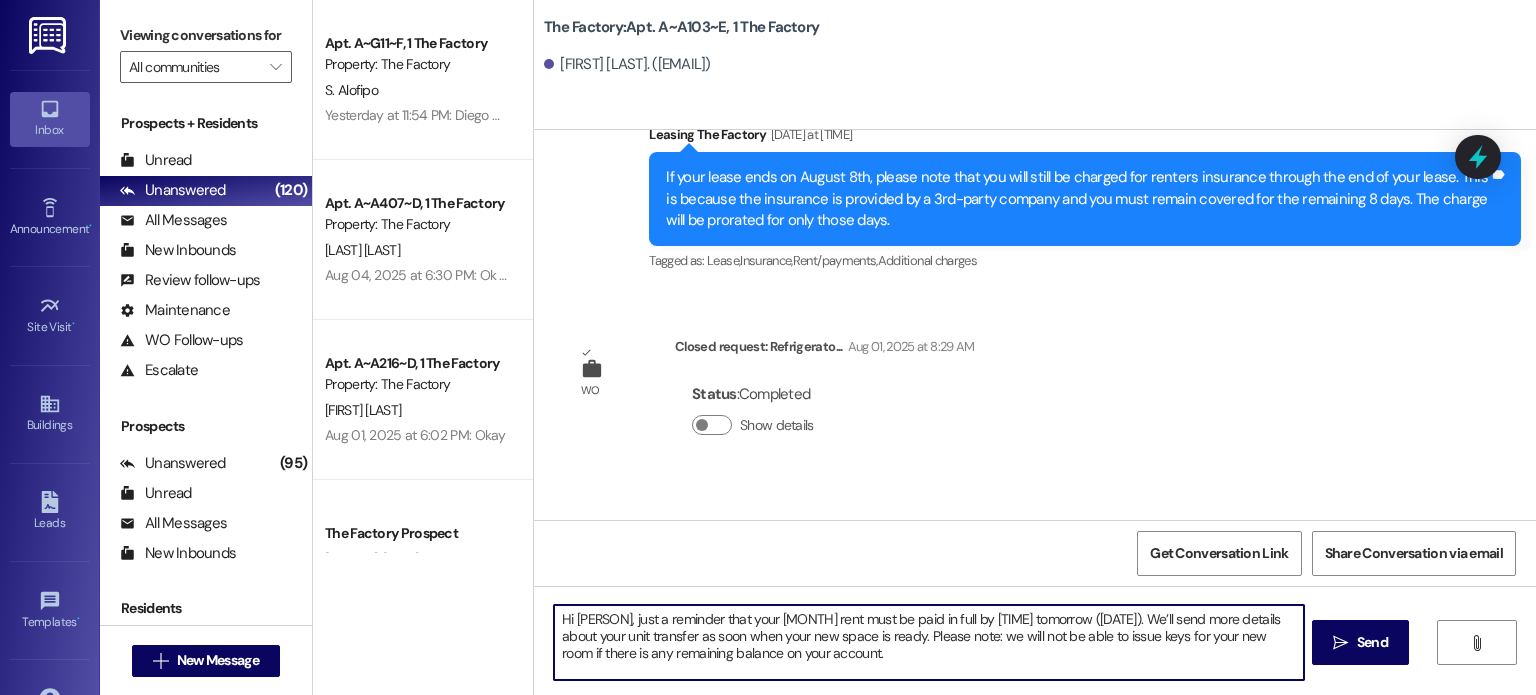 type on "Hi {{first_name}}, just a reminder that your [MONTH] rent must be paid in full by 5 PM tomorrow ([MONTH]/[DAY]). We’ll send more details about your unit transfer as soon when your new space is ready. Please note: we will not be able to issue keys for your new room if there is any remaining balance on your account." 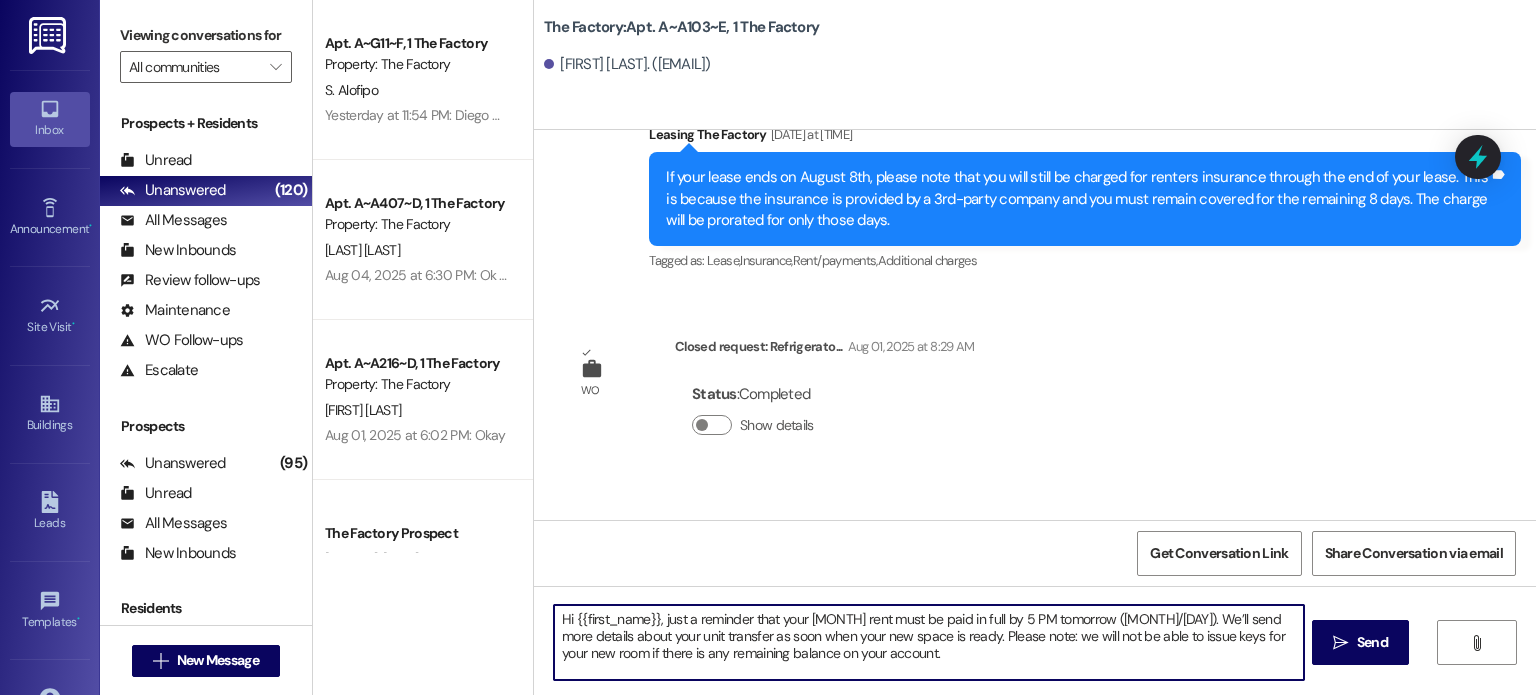 click on "Hi {{first_name}}, just a reminder that your [MONTH] rent must be paid in full by 5 PM tomorrow ([MONTH]/[DAY]). We’ll send more details about your unit transfer as soon when your new space is ready. Please note: we will not be able to issue keys for your new room if there is any remaining balance on your account." at bounding box center (928, 642) 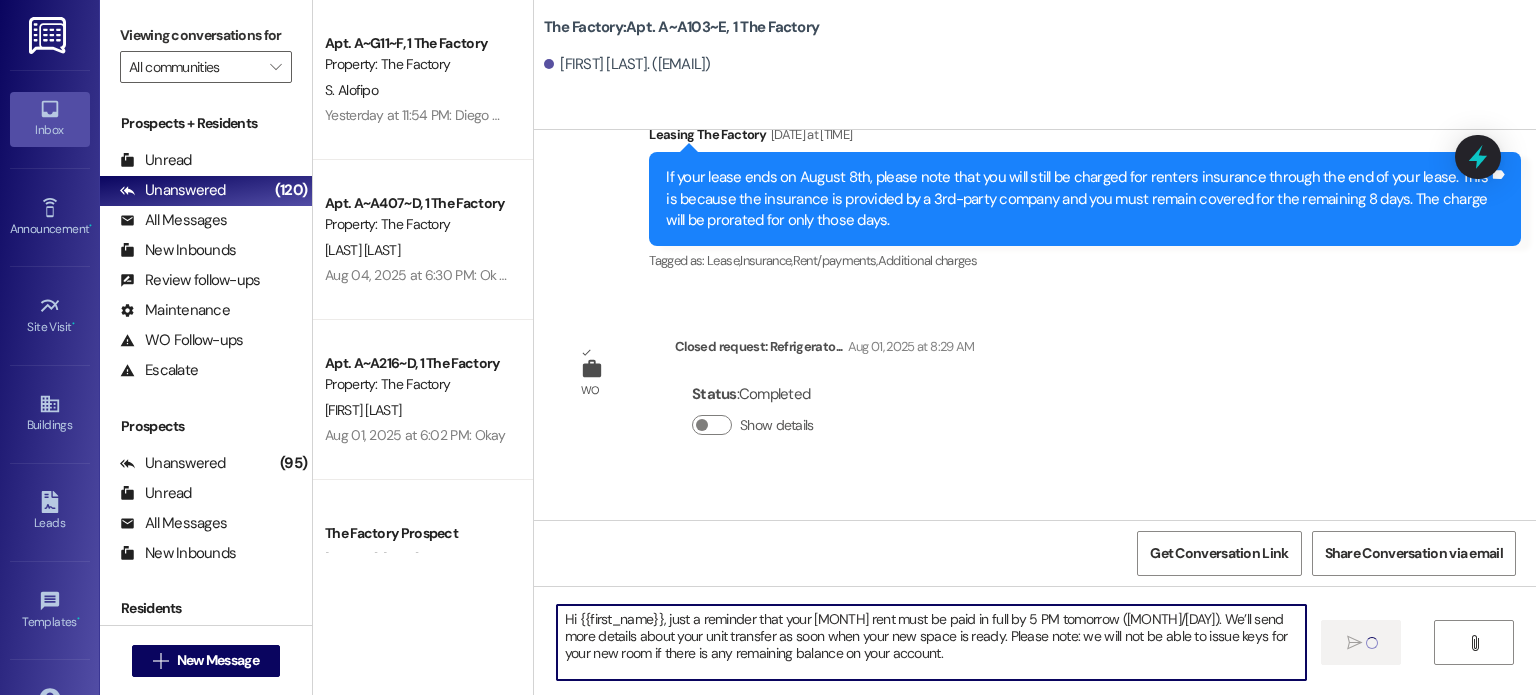 type 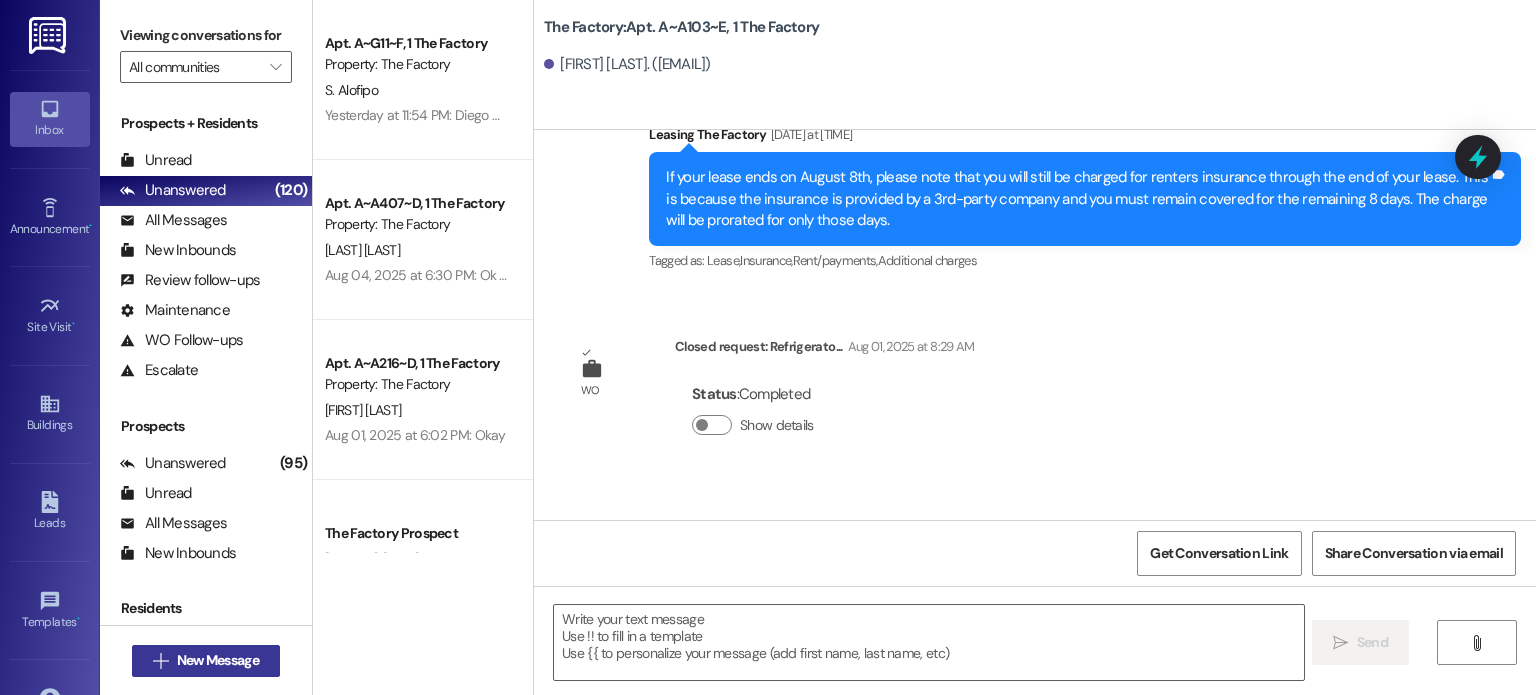 click on " New Message" at bounding box center (206, 661) 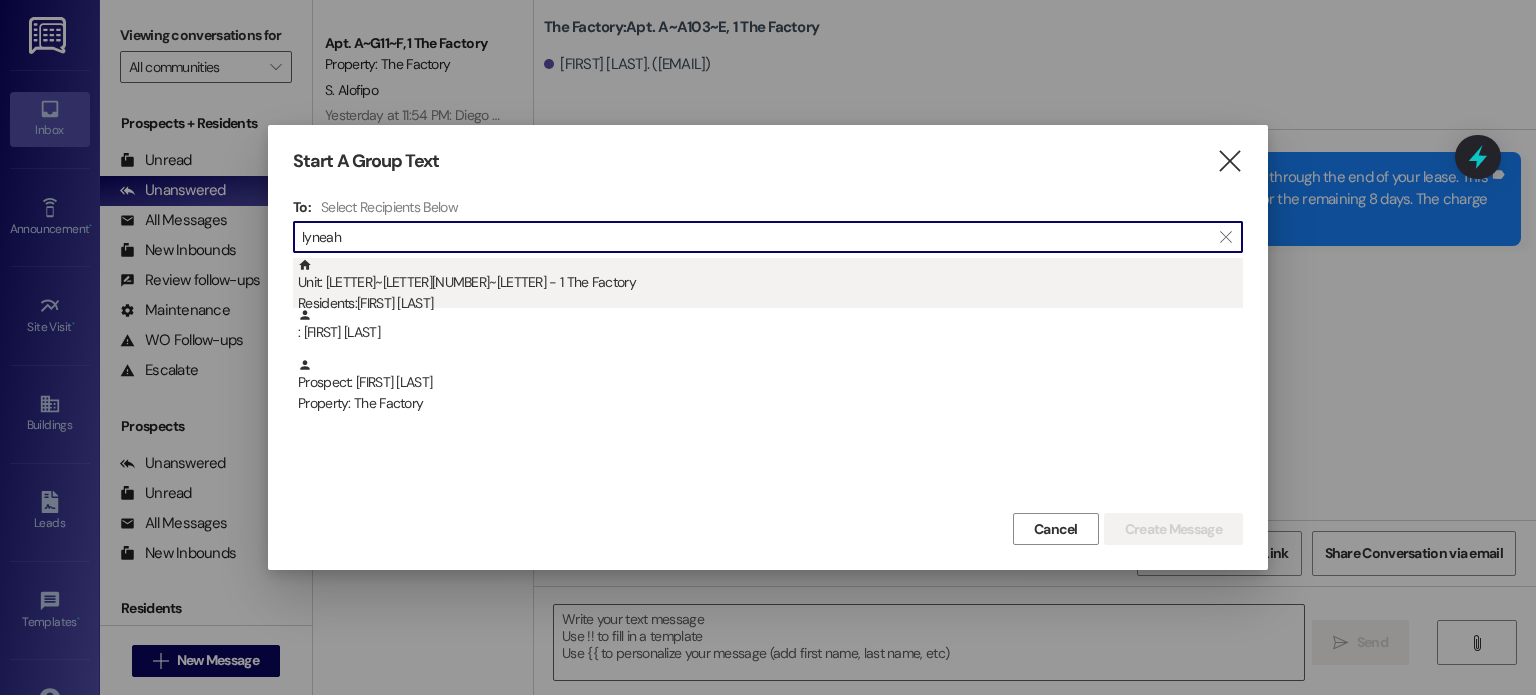 type on "lyneah" 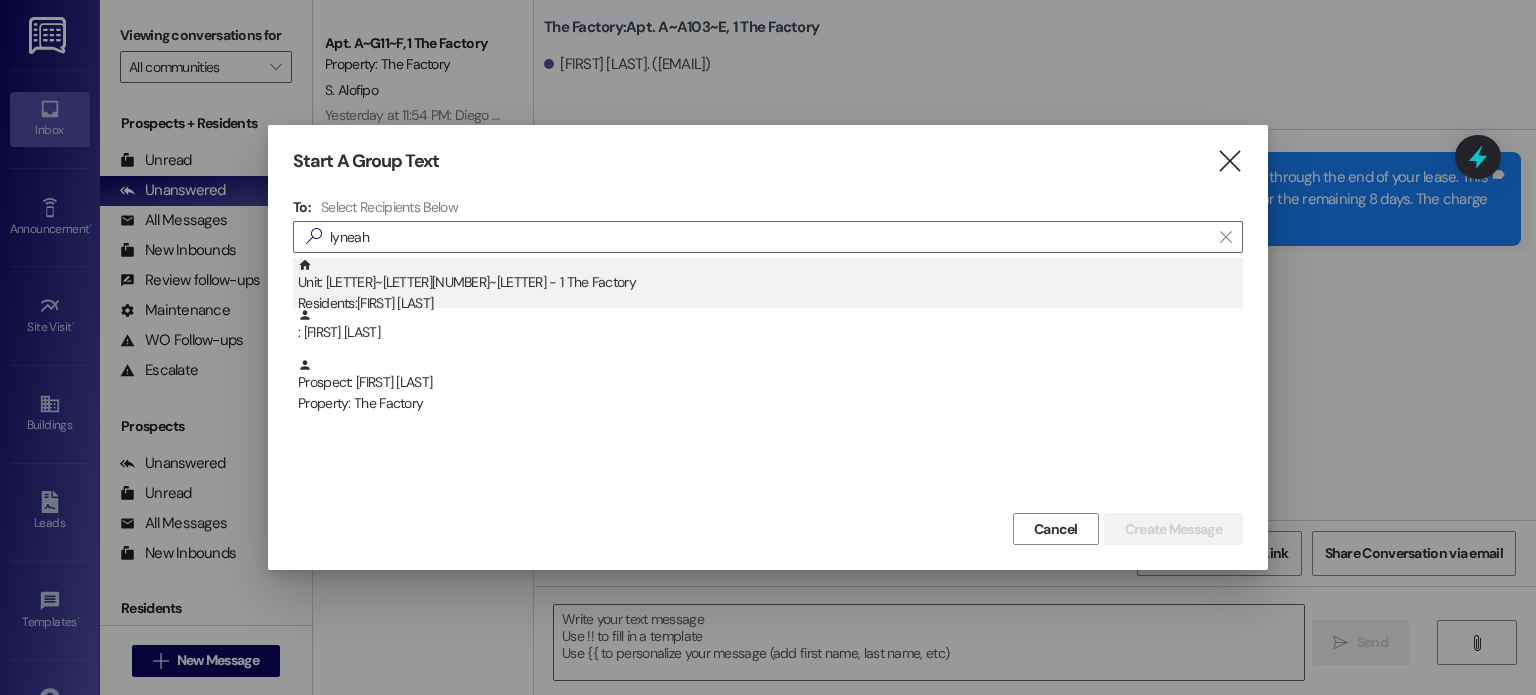 click on "Unit: A~A216~D - 1 The Factory Residents:  Lyneah [LAST]" at bounding box center [770, 286] 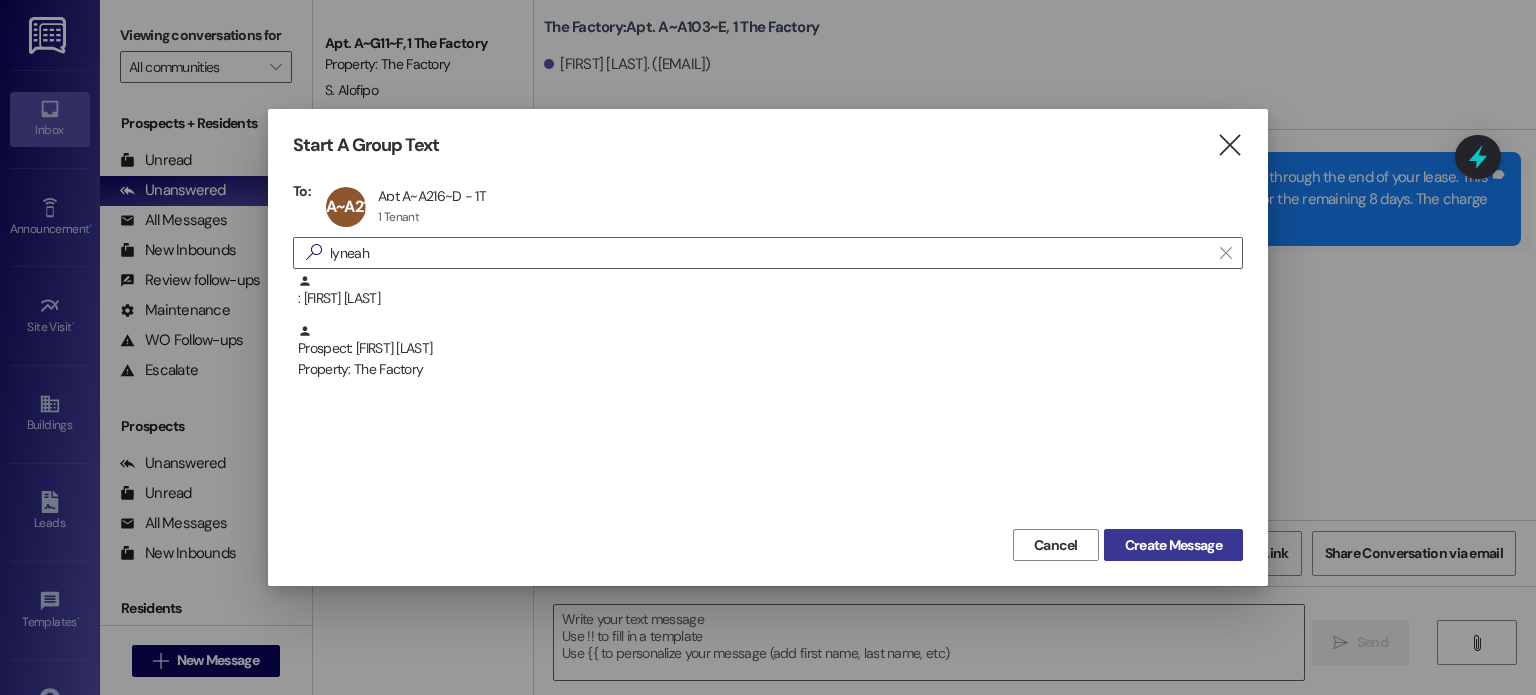 click on "Create Message" at bounding box center (1173, 545) 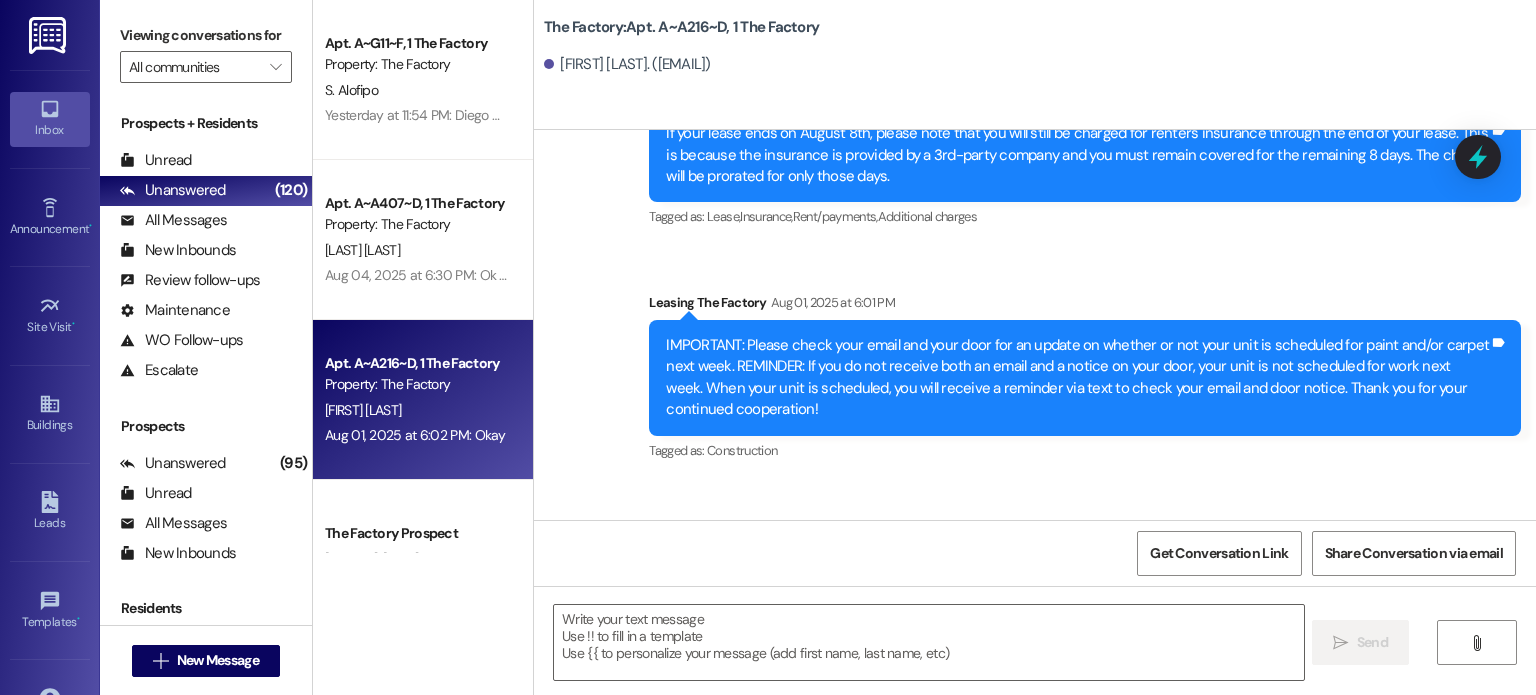 scroll, scrollTop: 15214, scrollLeft: 0, axis: vertical 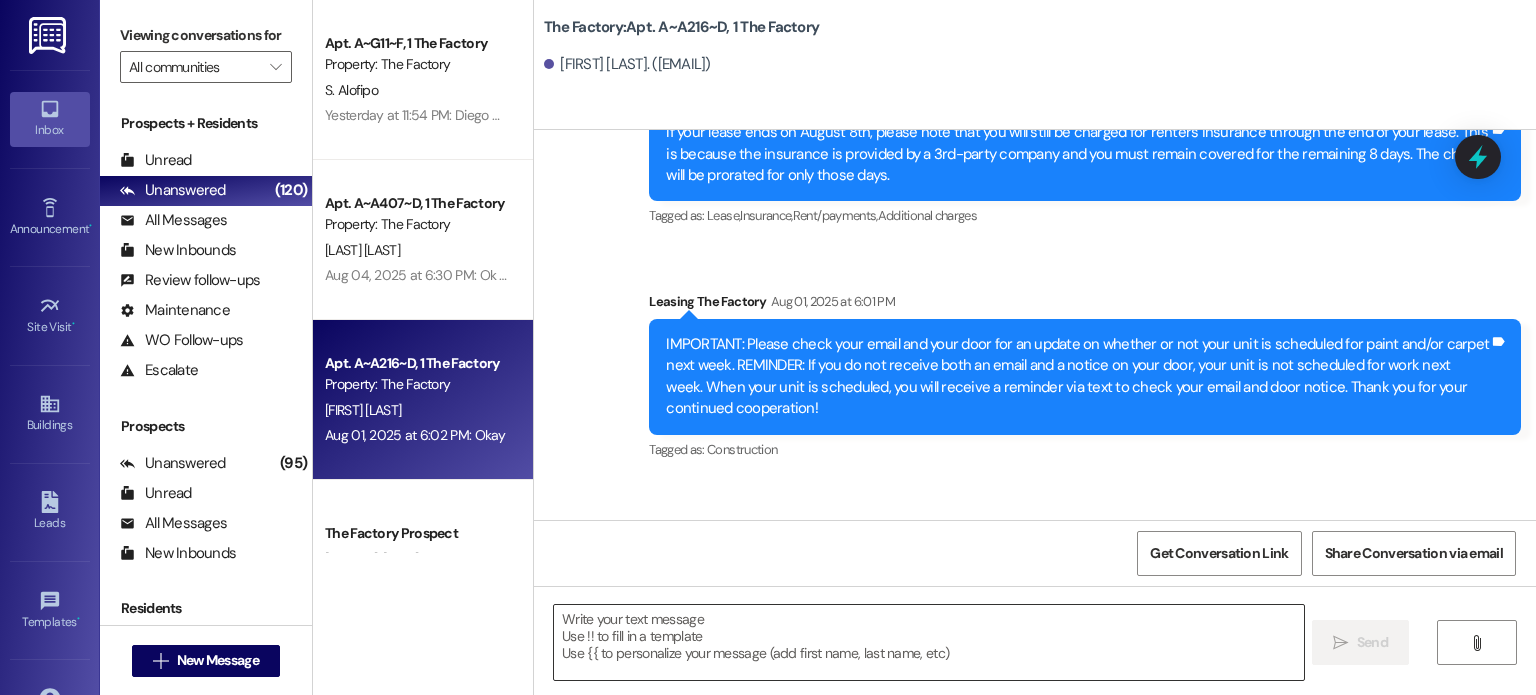 click at bounding box center [928, 642] 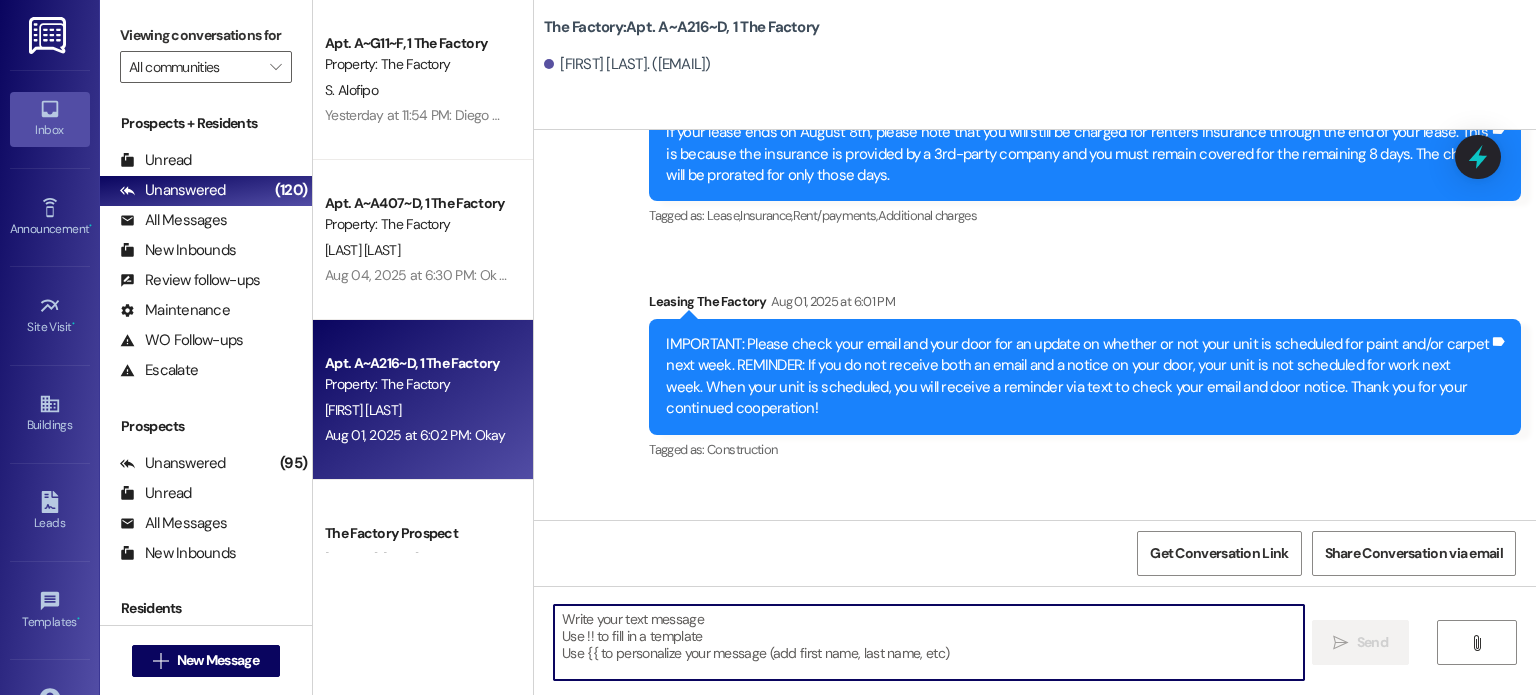 paste on "Hi {{first_name}}, just a reminder that your [MONTH] rent must be paid in full by 5 PM tomorrow ([MONTH]/[DAY]). We’ll send more details about your unit transfer as soon when your new space is ready. Please note: we will not be able to issue keys for your new room if there is any remaining balance on your account." 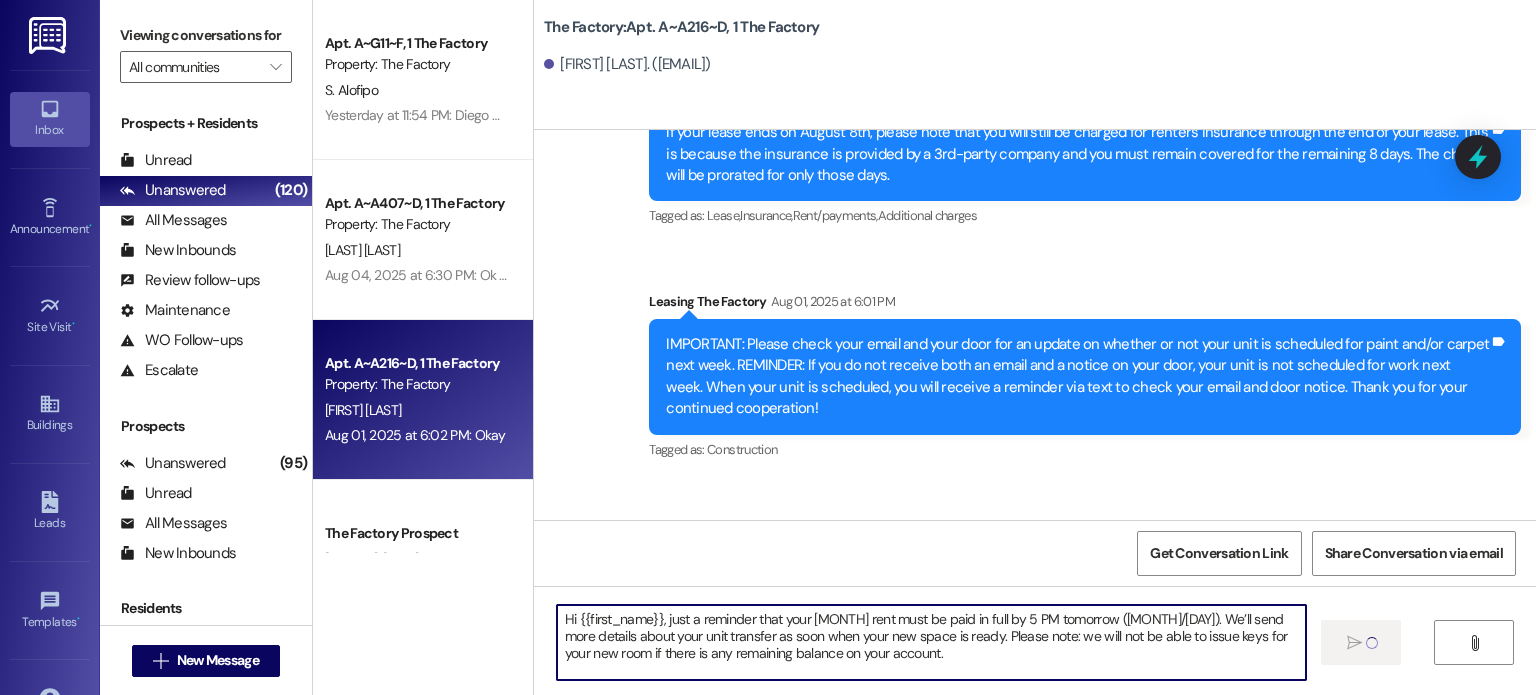 type 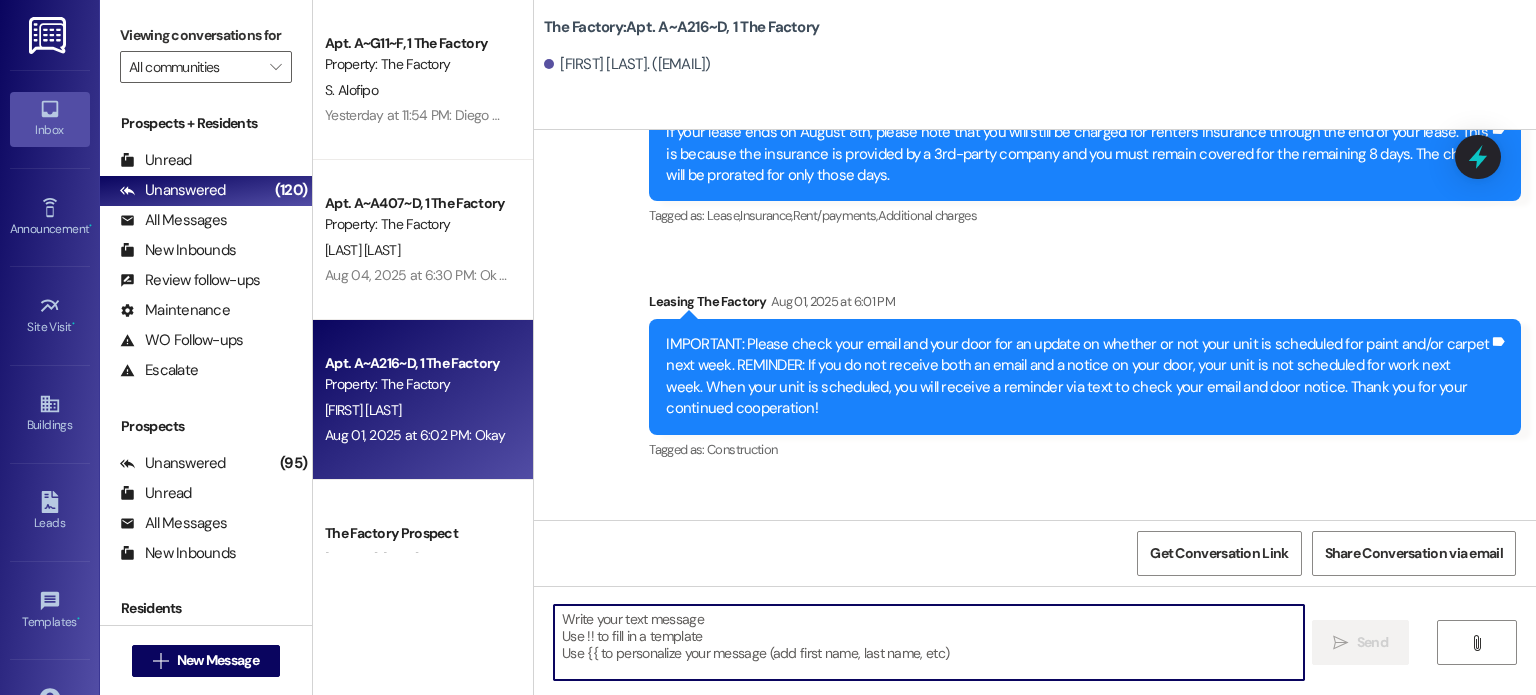 scroll, scrollTop: 15213, scrollLeft: 0, axis: vertical 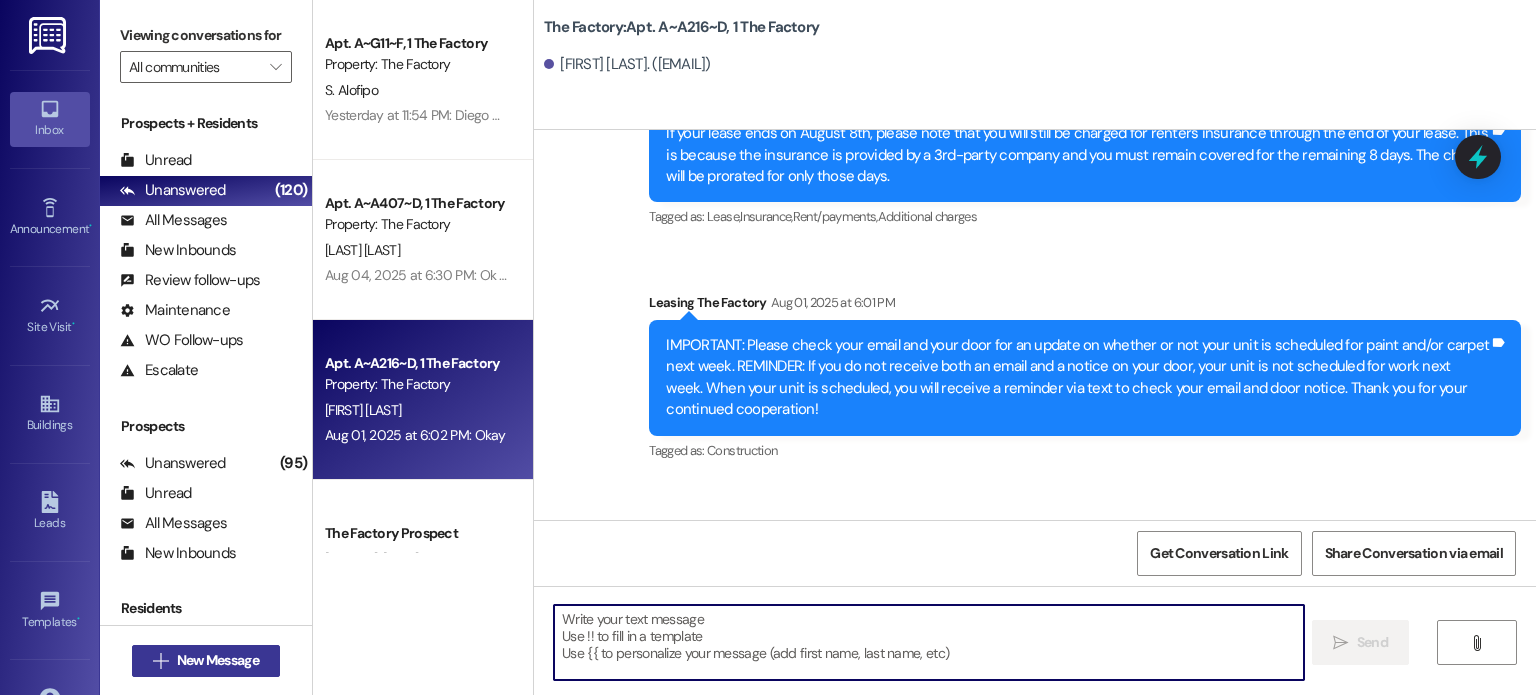 click on "New Message" at bounding box center [218, 660] 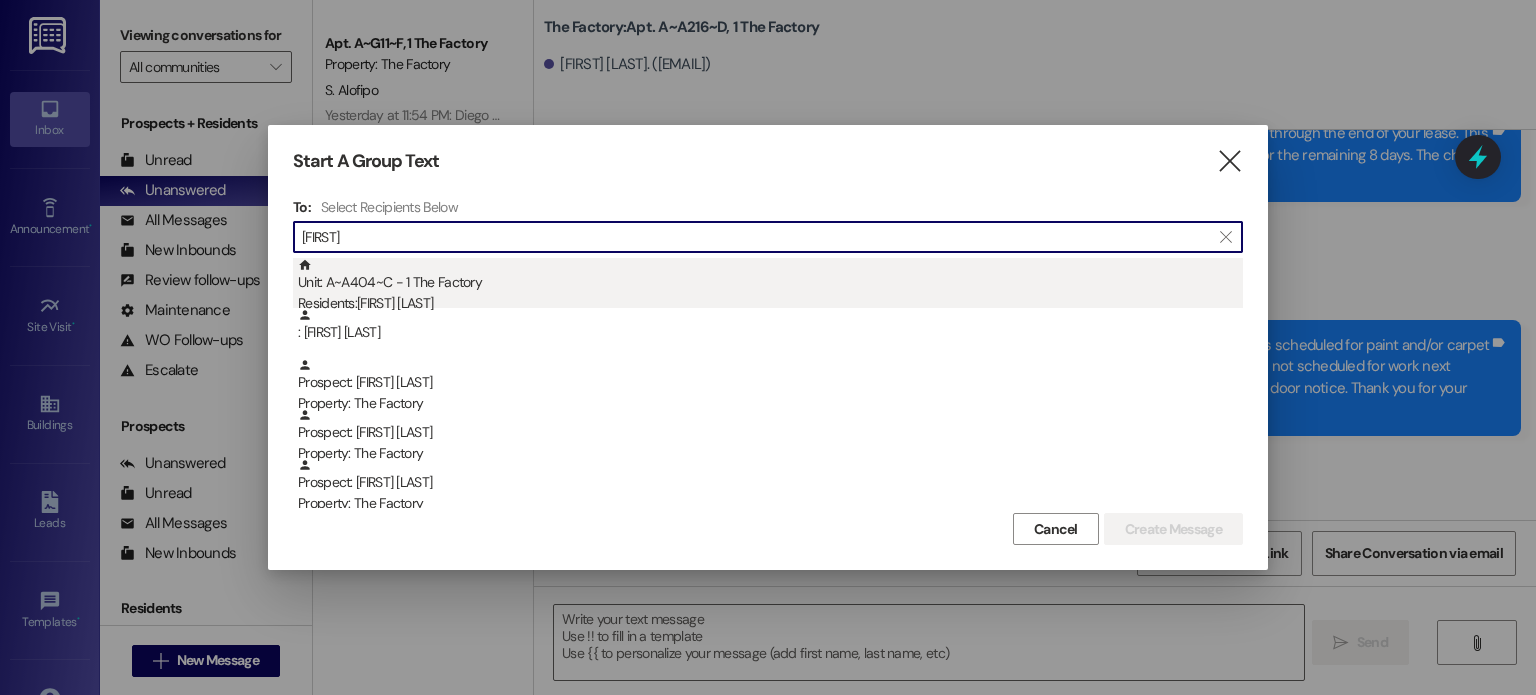 type on "[FIRST]" 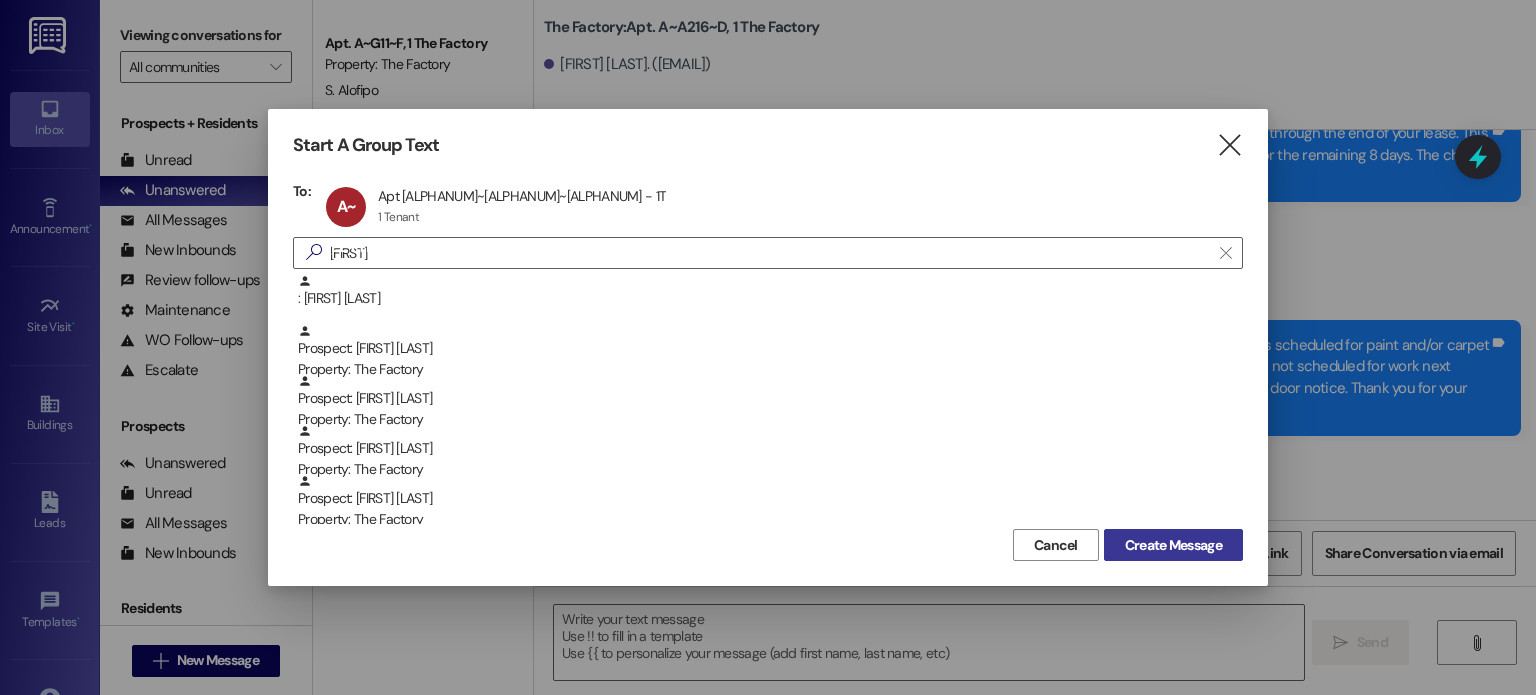 click on "Create Message" at bounding box center (1173, 545) 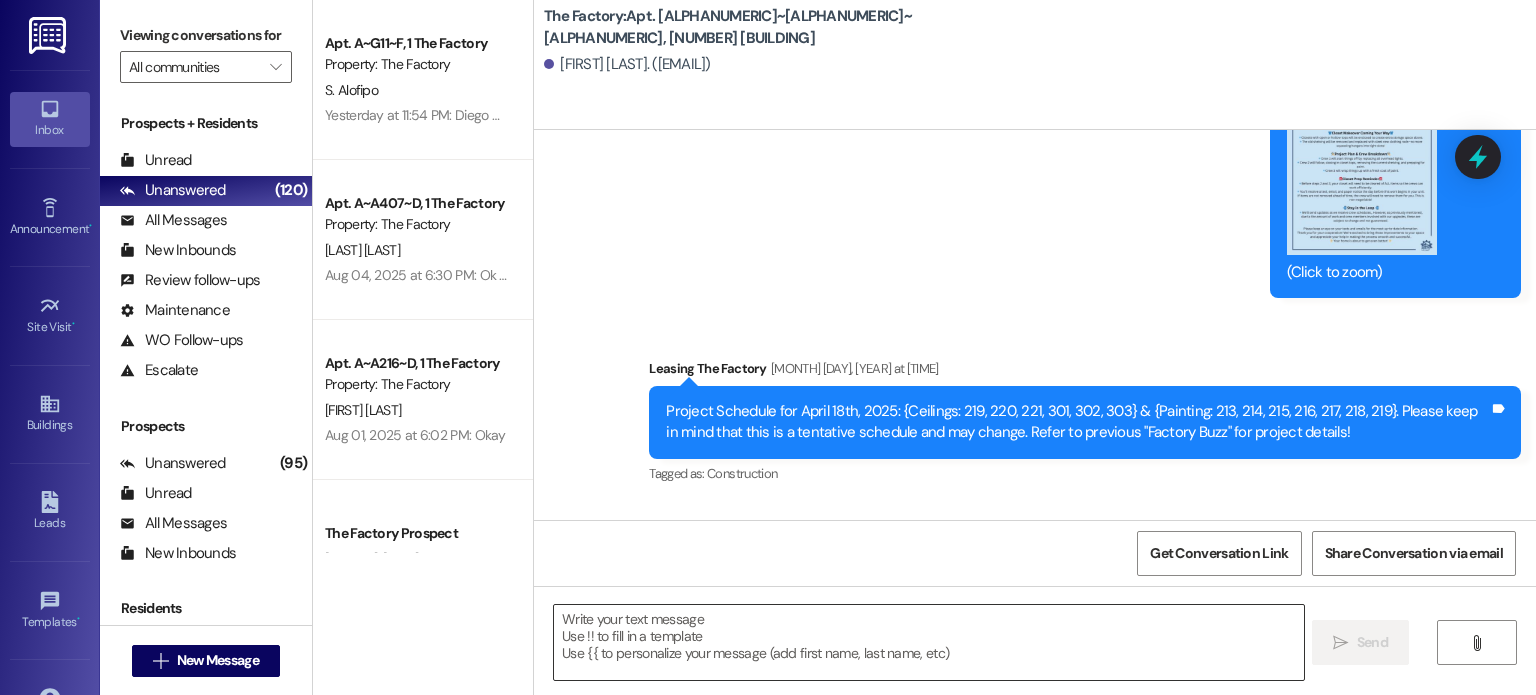 scroll, scrollTop: 8971, scrollLeft: 0, axis: vertical 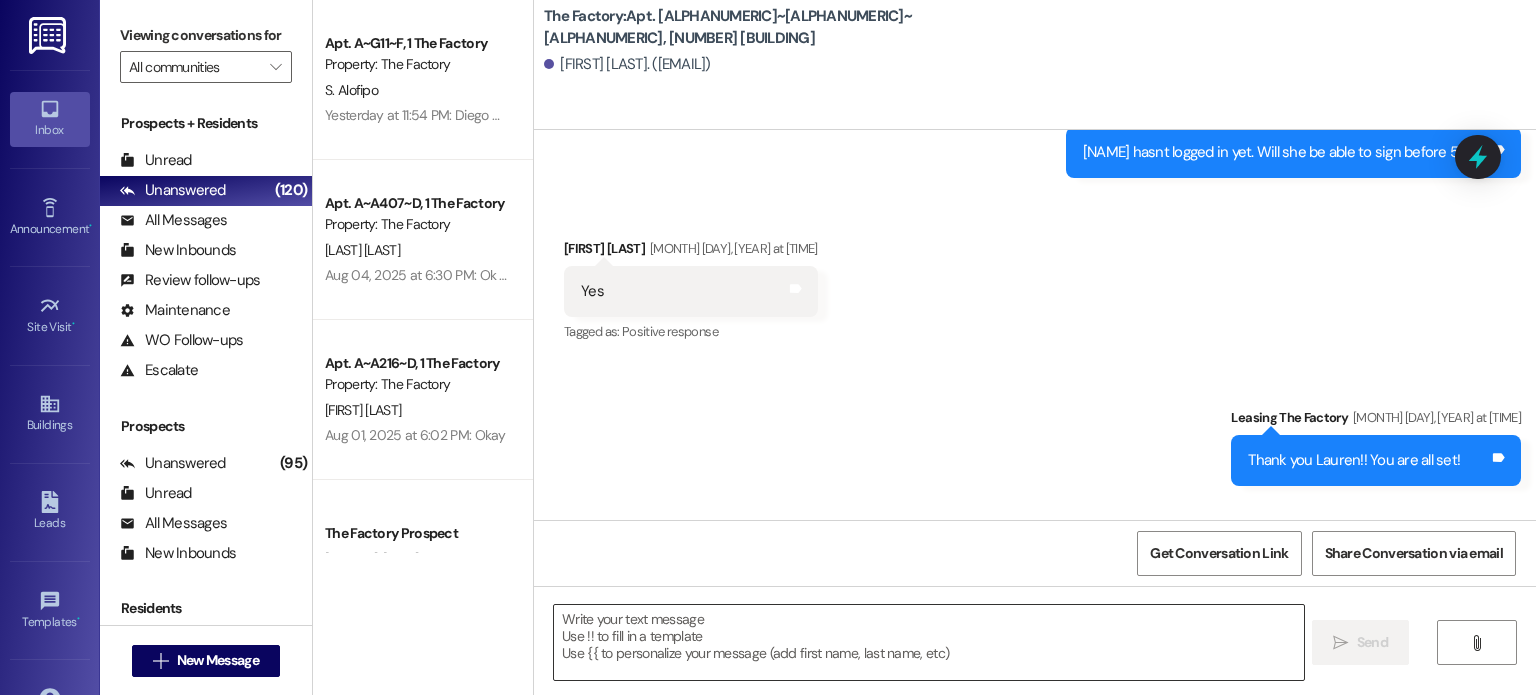 click at bounding box center (928, 642) 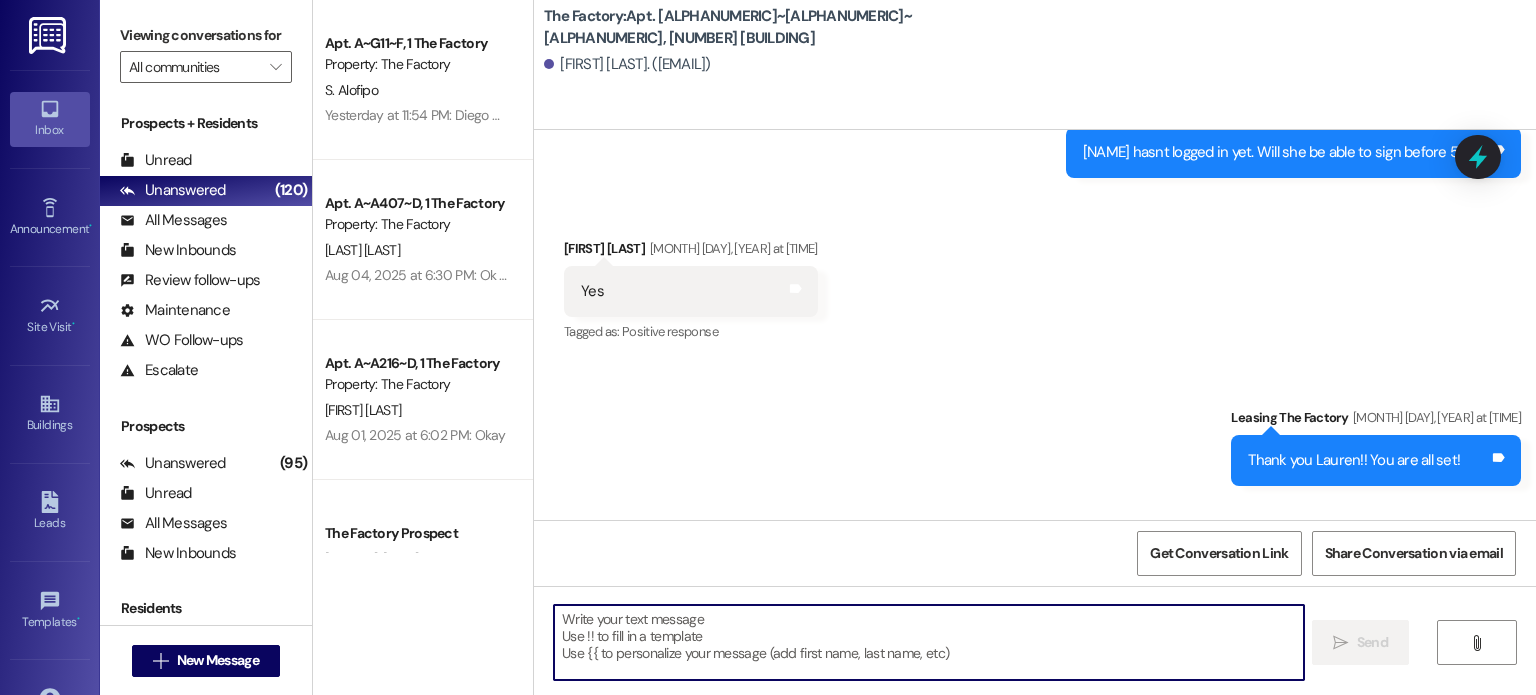 paste on "Hi {{first_name}}, just a reminder that your [MONTH] rent must be paid in full by 5 PM tomorrow ([MONTH]/[DAY]). We’ll send more details about your unit transfer as soon when your new space is ready. Please note: we will not be able to issue keys for your new room if there is any remaining balance on your account." 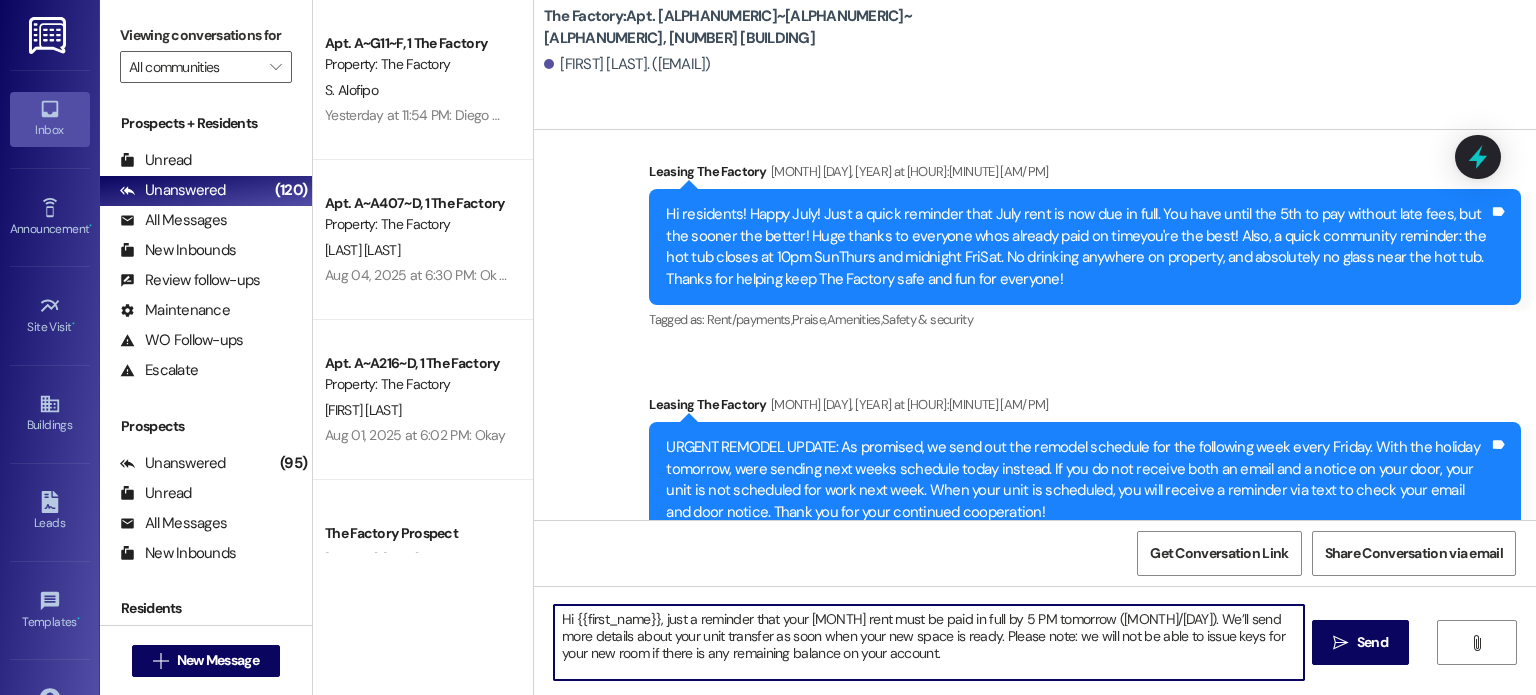 scroll, scrollTop: 14491, scrollLeft: 0, axis: vertical 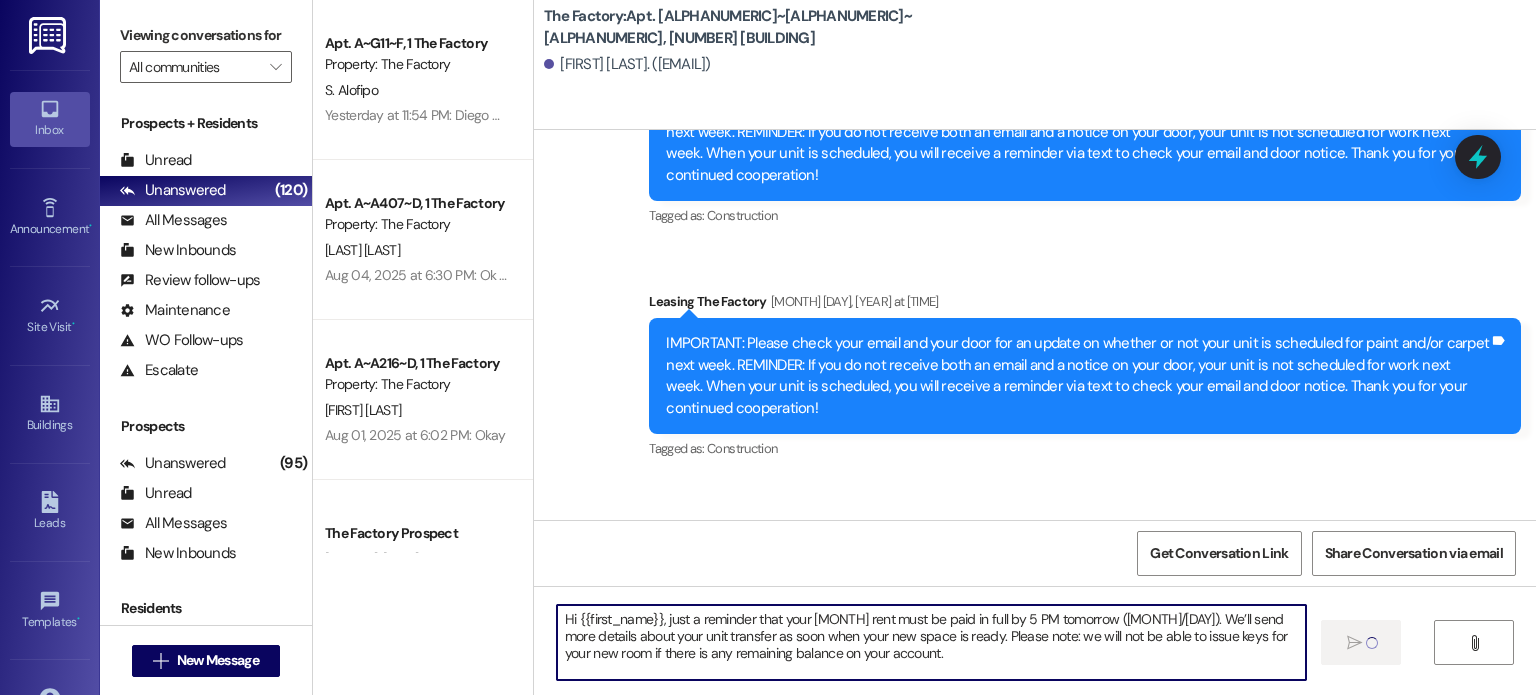 type 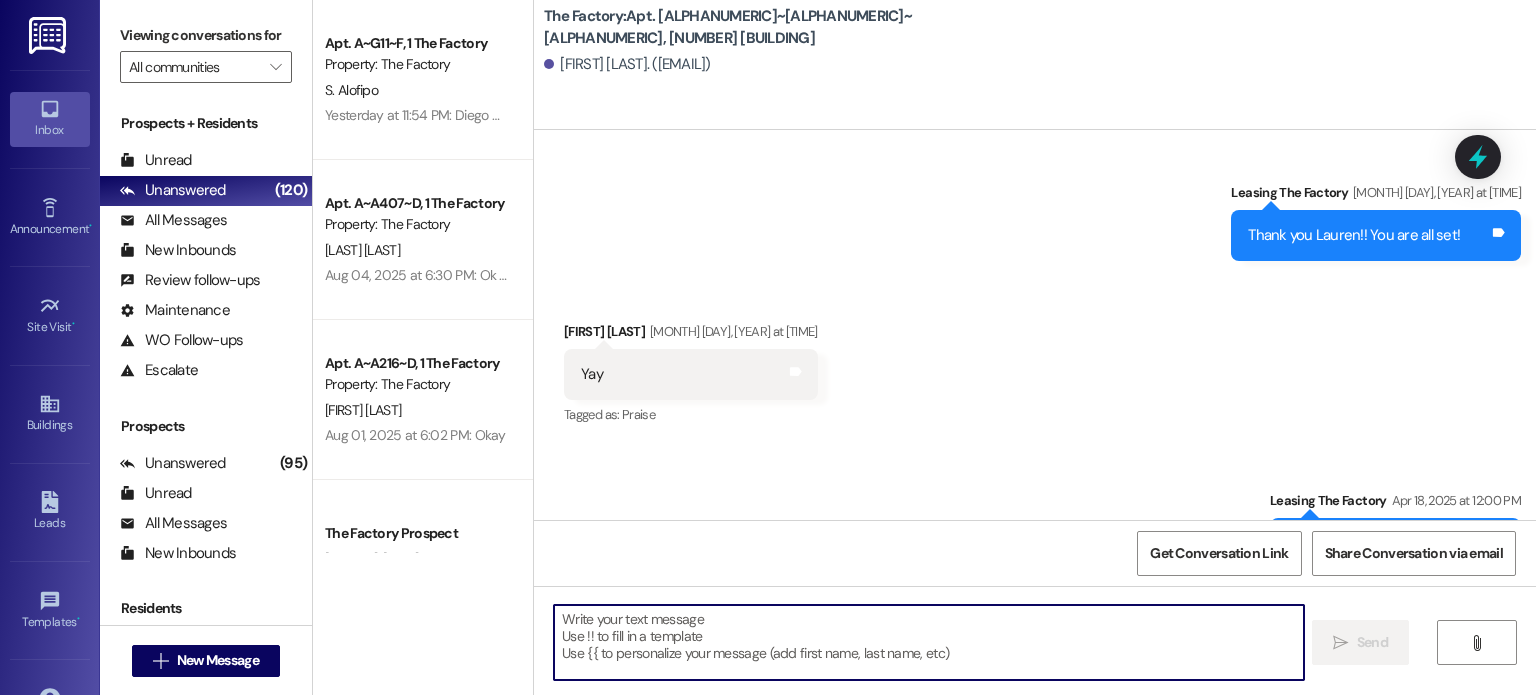 scroll, scrollTop: 8971, scrollLeft: 0, axis: vertical 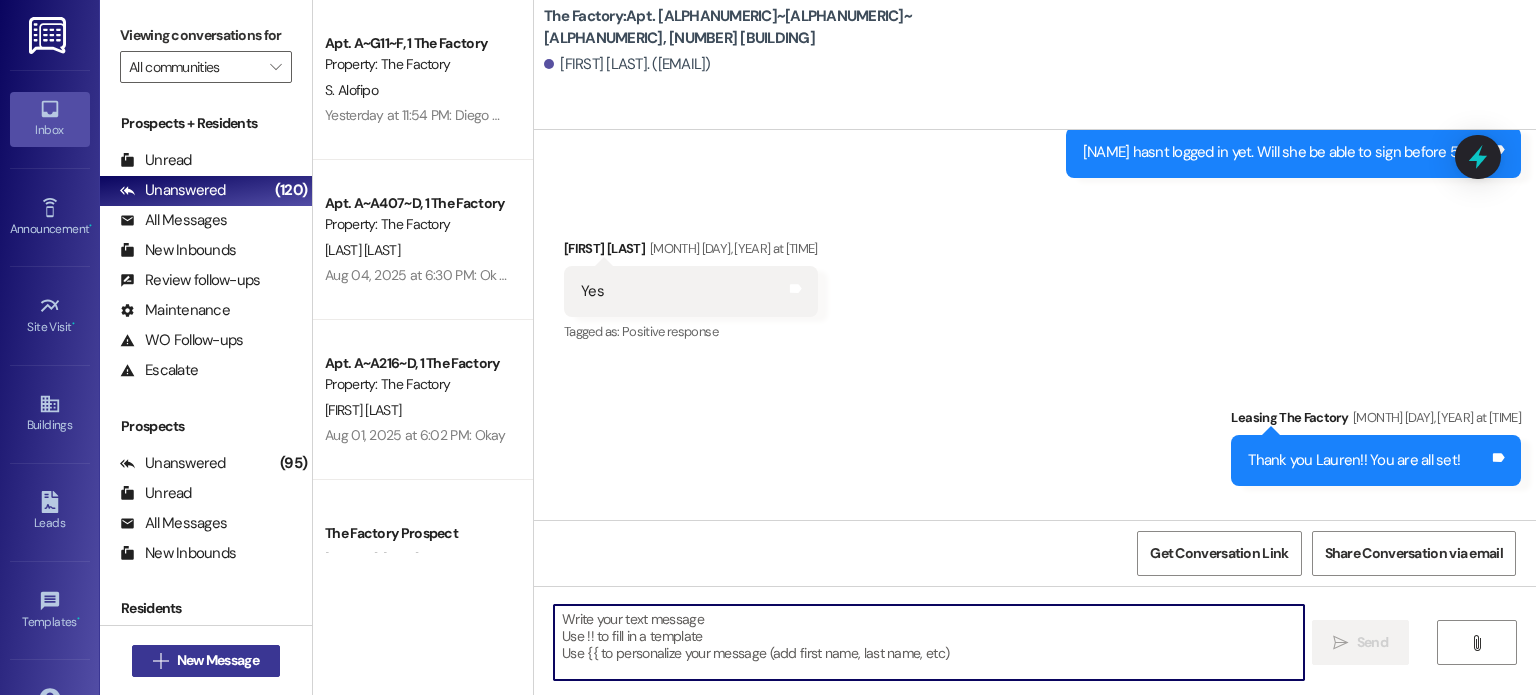 click on "New Message" at bounding box center (218, 660) 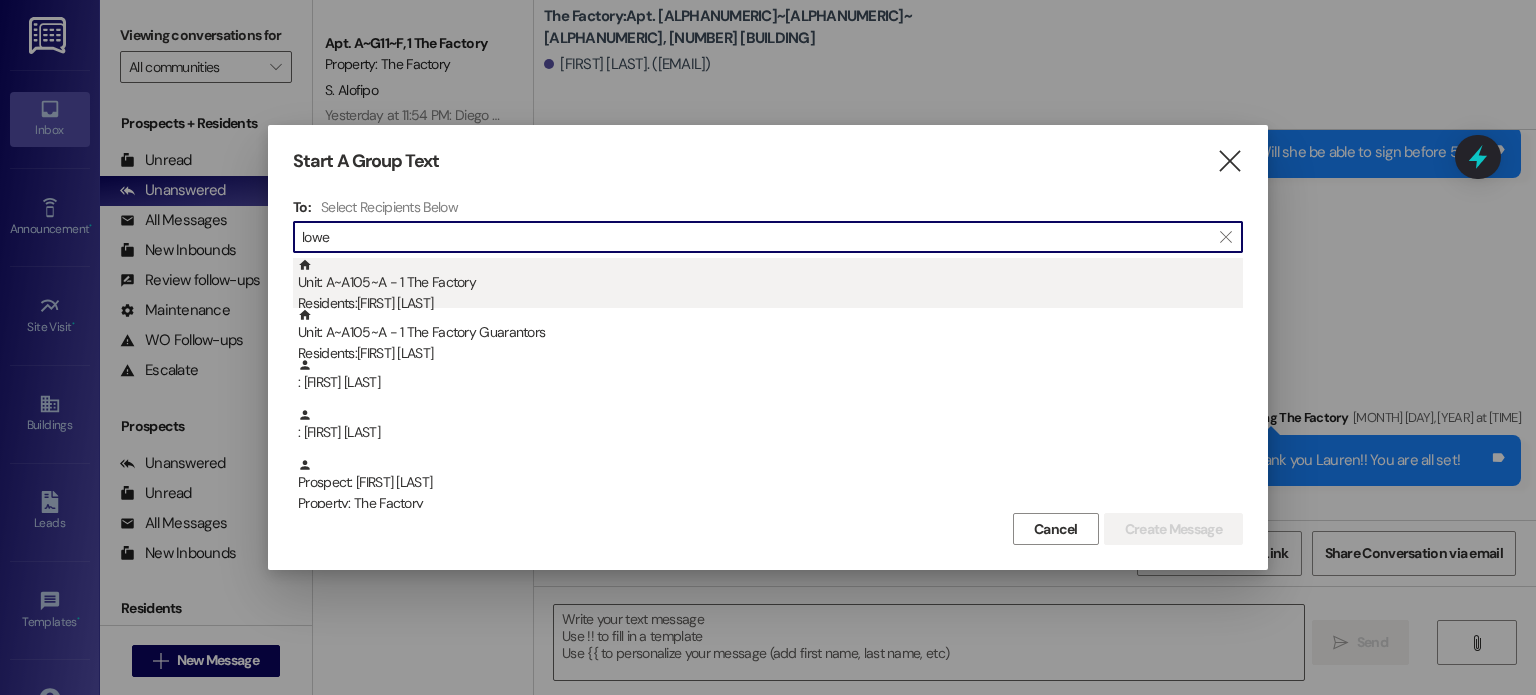 type on "lowe" 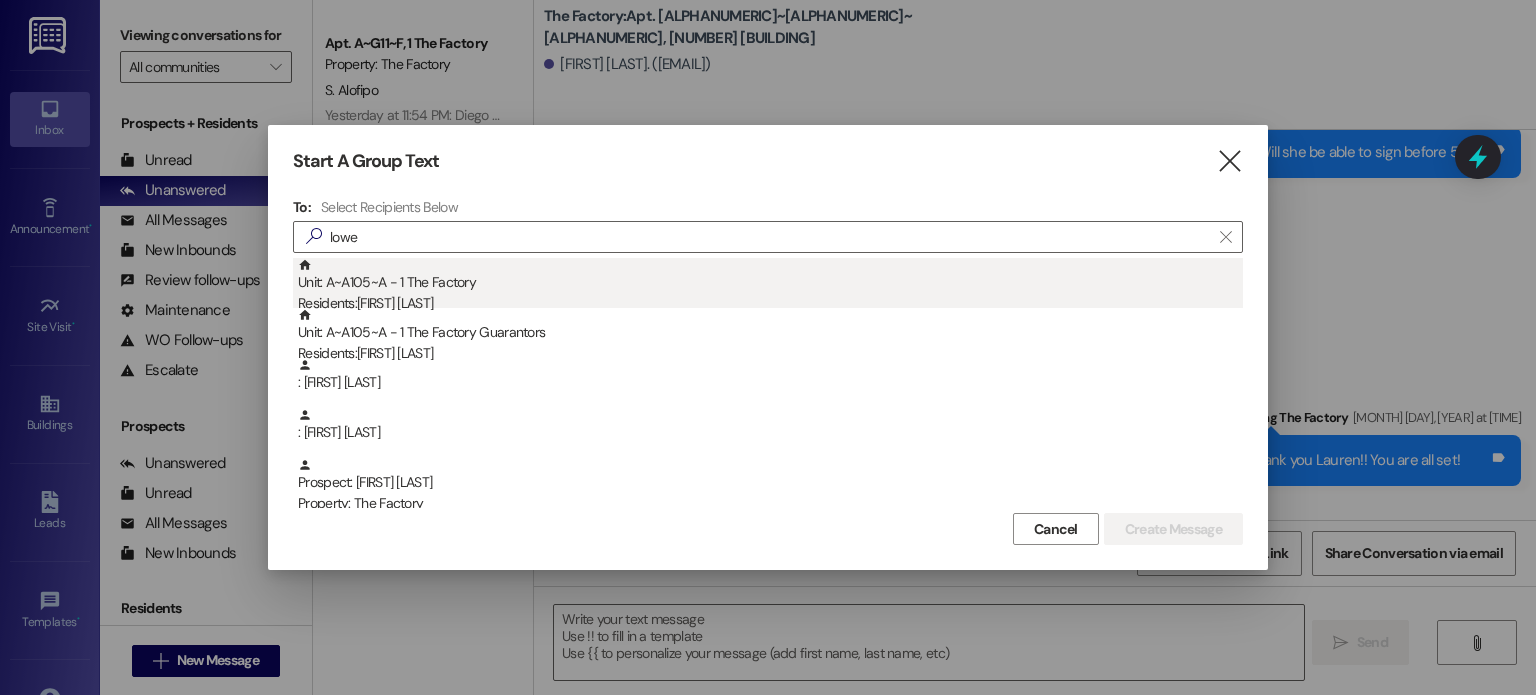 click on "Residents:  [FIRST] [LAST]" at bounding box center [770, 303] 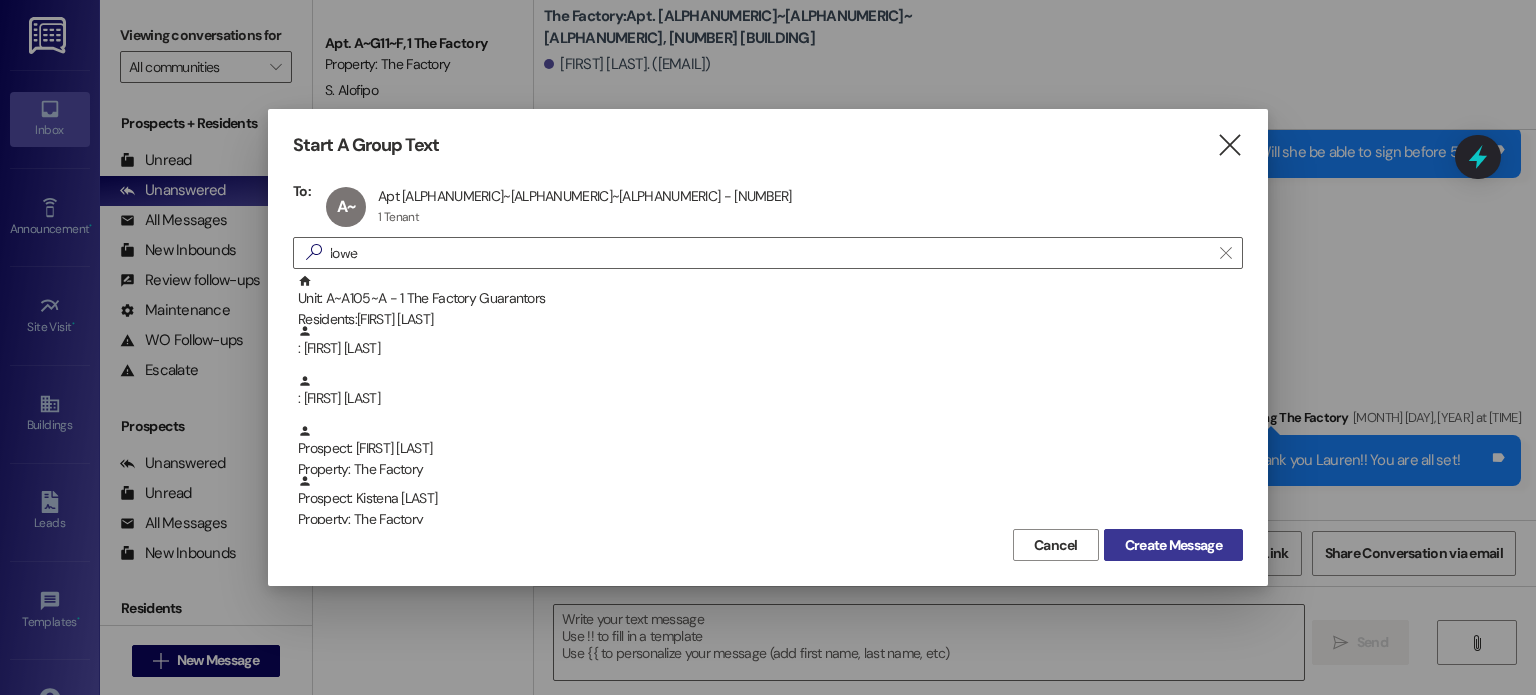 click on "Create Message" at bounding box center (1173, 545) 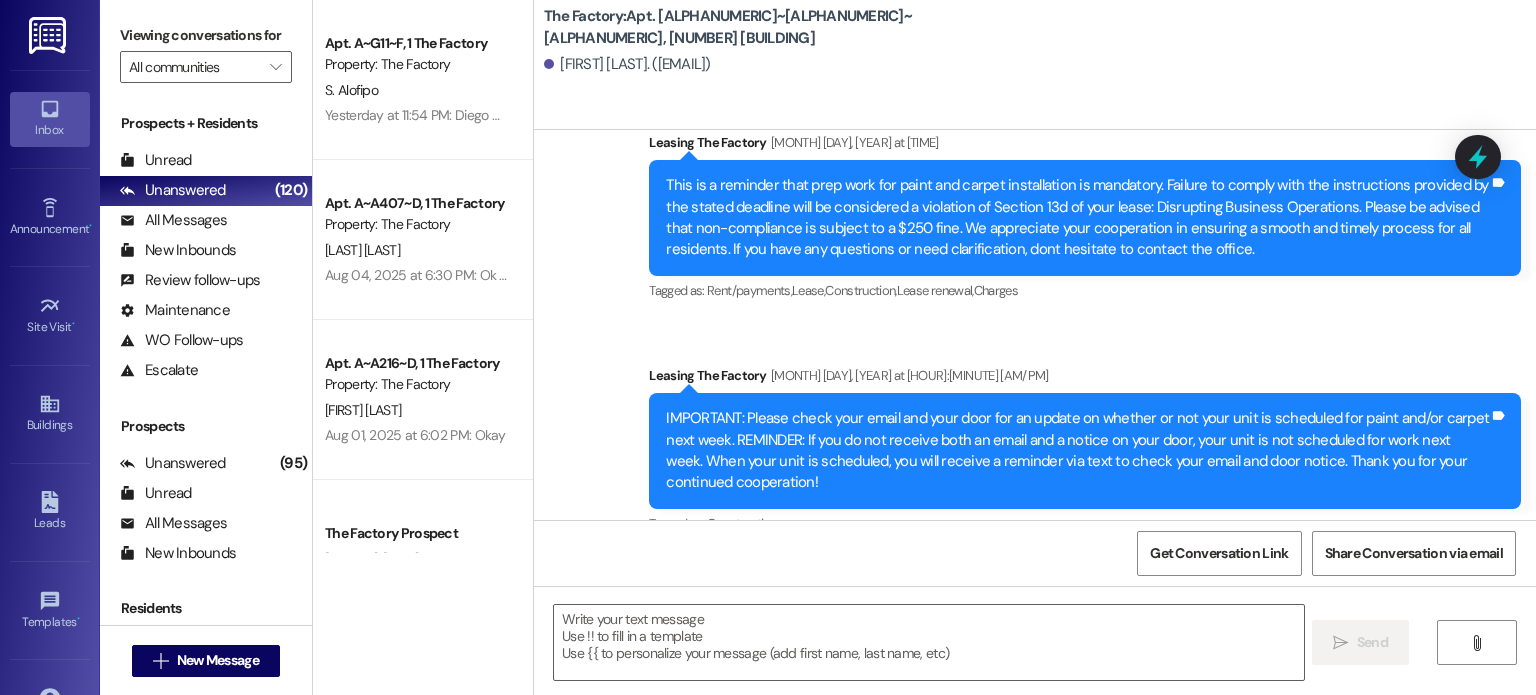 scroll, scrollTop: 18286, scrollLeft: 0, axis: vertical 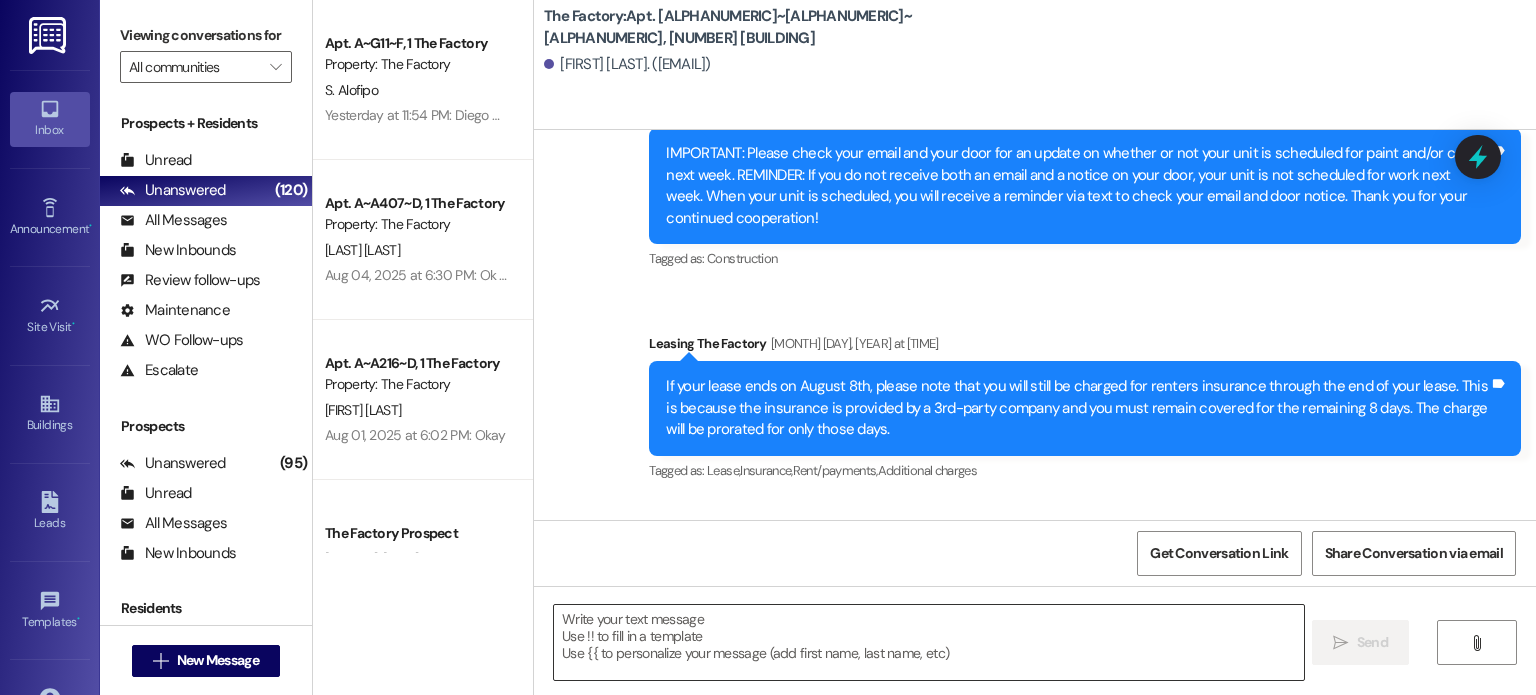 click at bounding box center [928, 642] 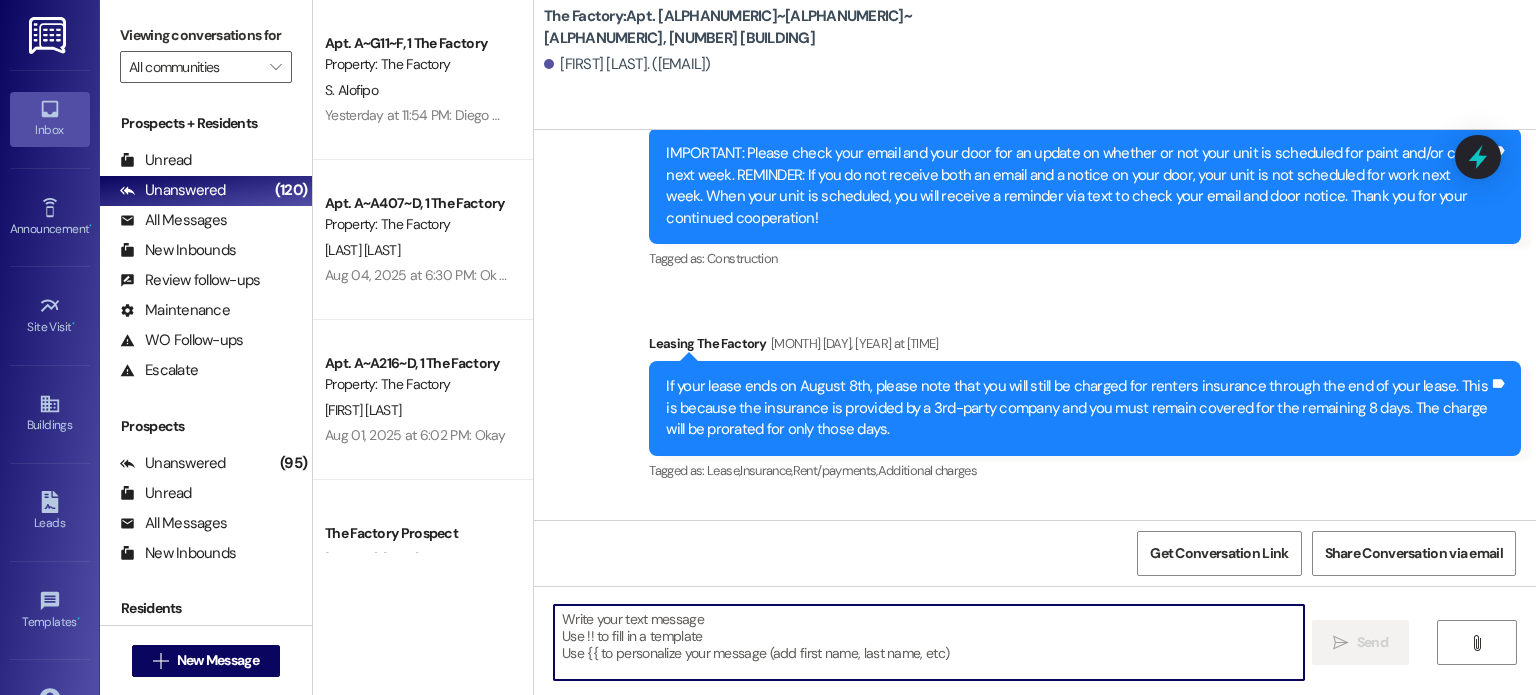paste on "Hi {{first_name}}, just a reminder that your [MONTH] rent must be paid in full by 5 PM tomorrow ([MONTH]/[DAY]). We’ll send more details about your unit transfer as soon when your new space is ready. Please note: we will not be able to issue keys for your new room if there is any remaining balance on your account." 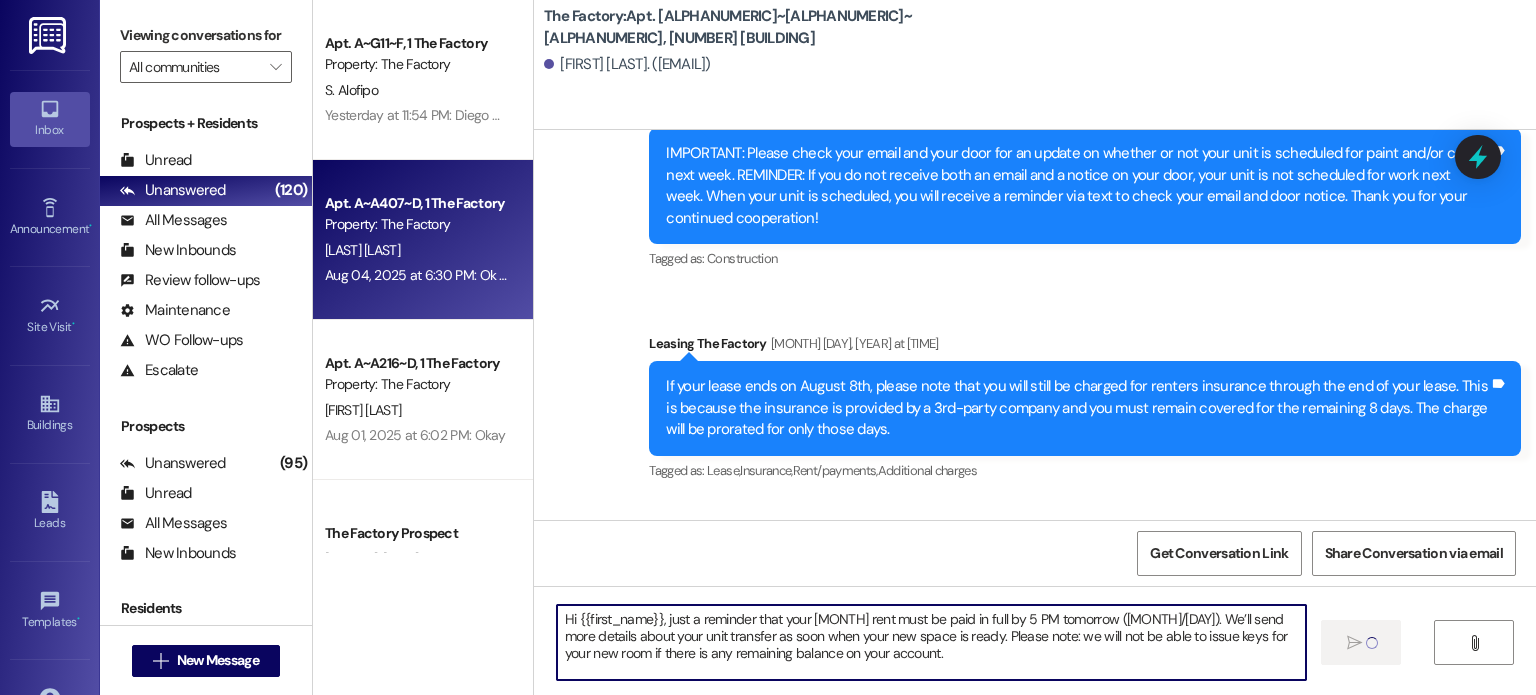 type 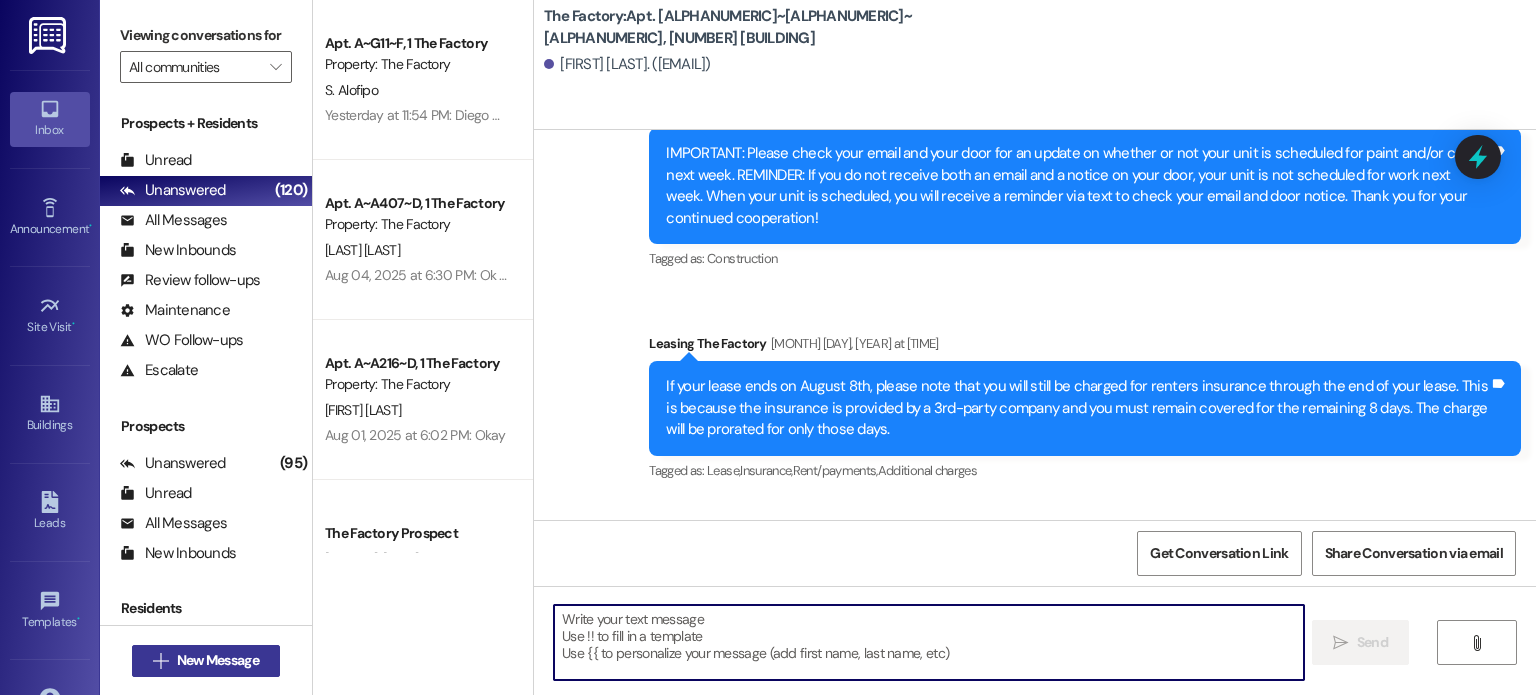 click on "New Message" at bounding box center [218, 660] 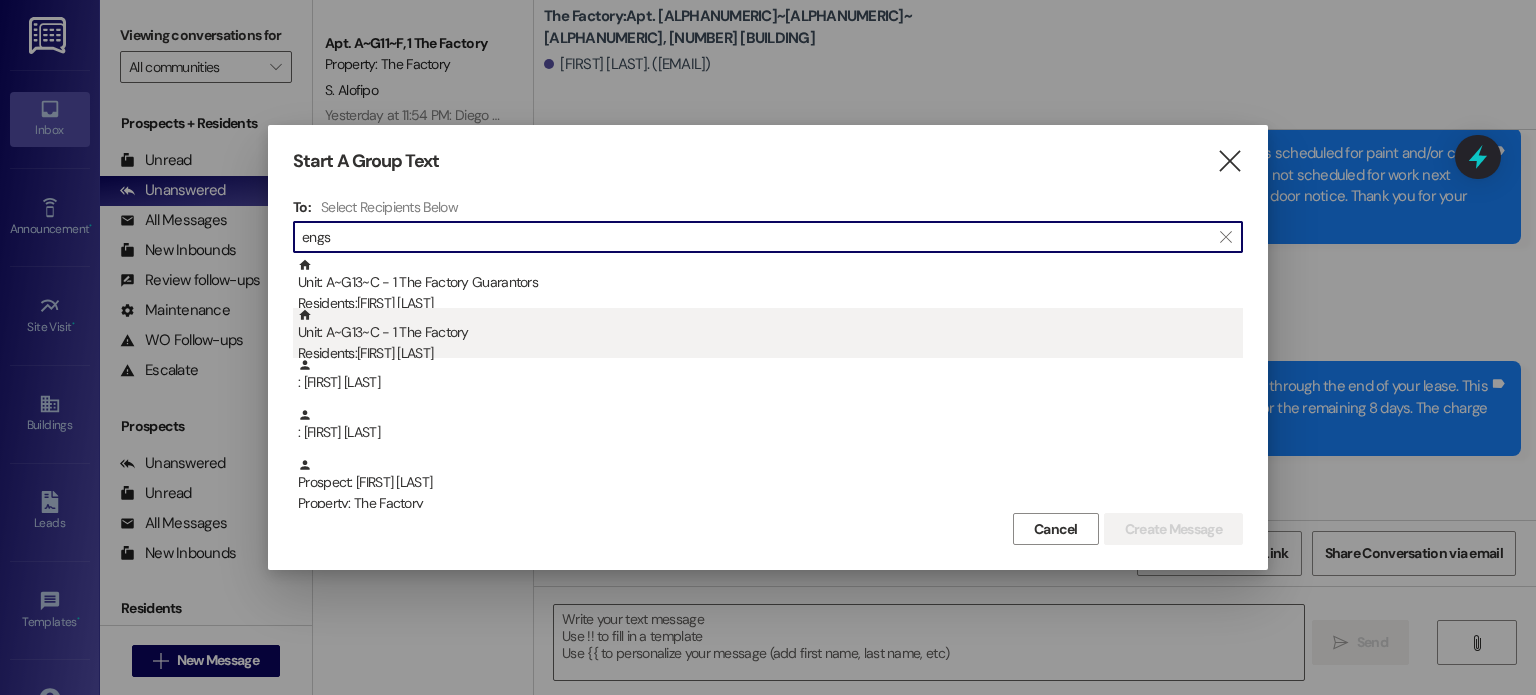 type on "engs" 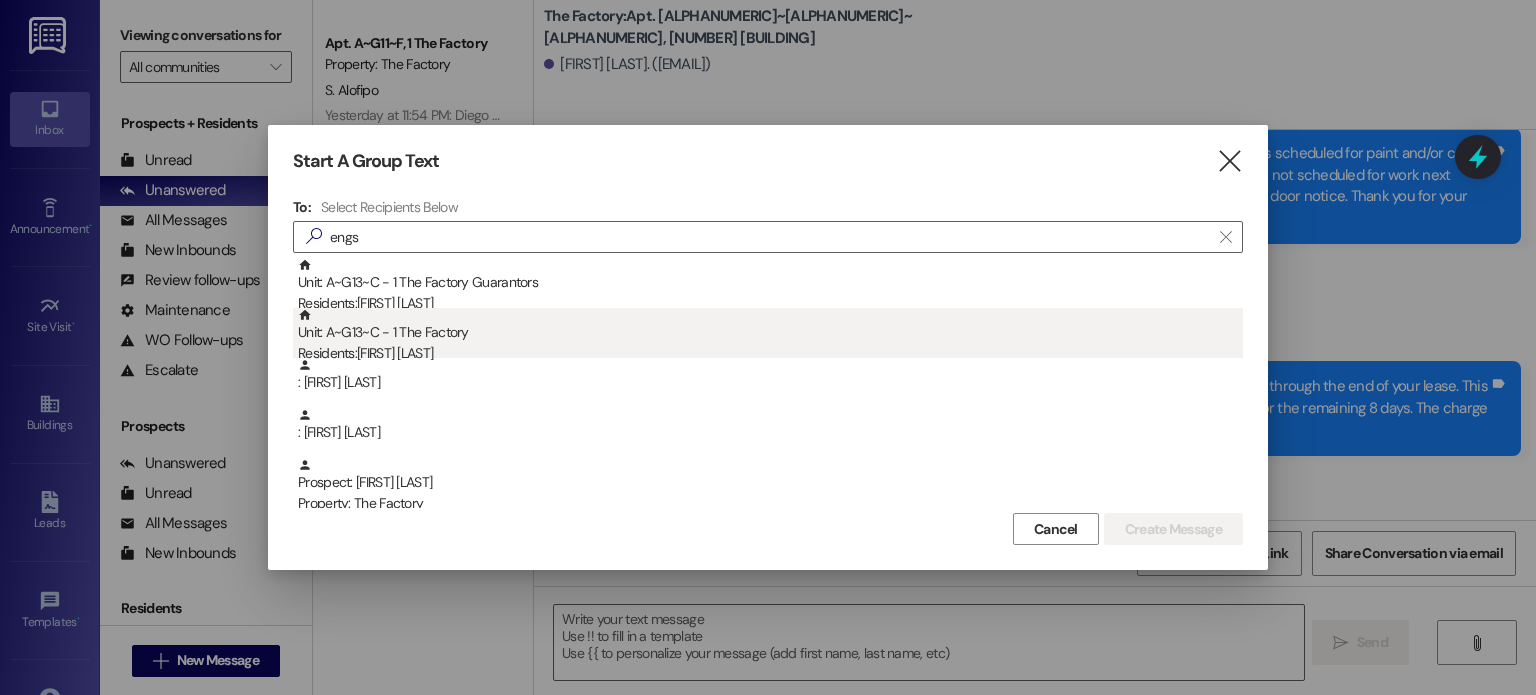 click on "Unit: A~G13~C - 1 The Factory Residents:  [FIRST] [LAST]" at bounding box center [770, 336] 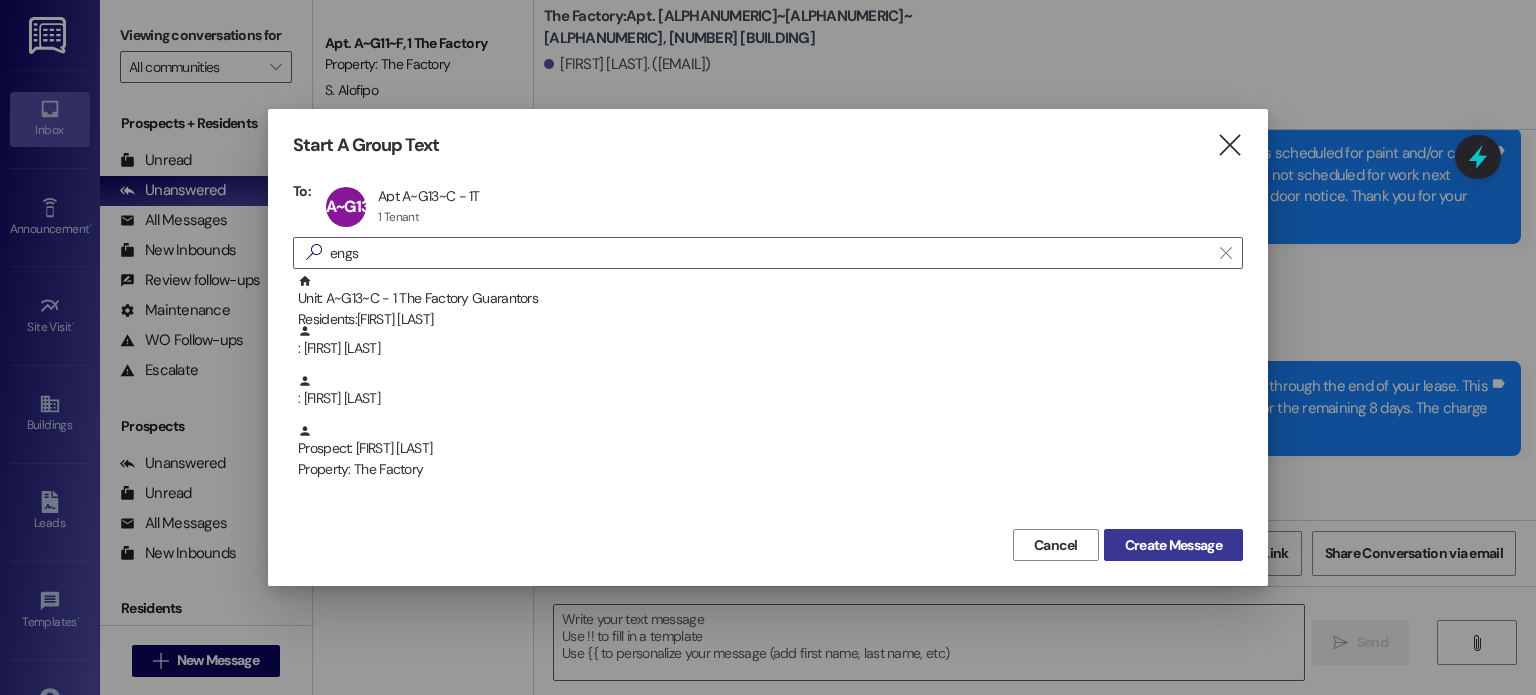 click on "Create Message" at bounding box center (1173, 545) 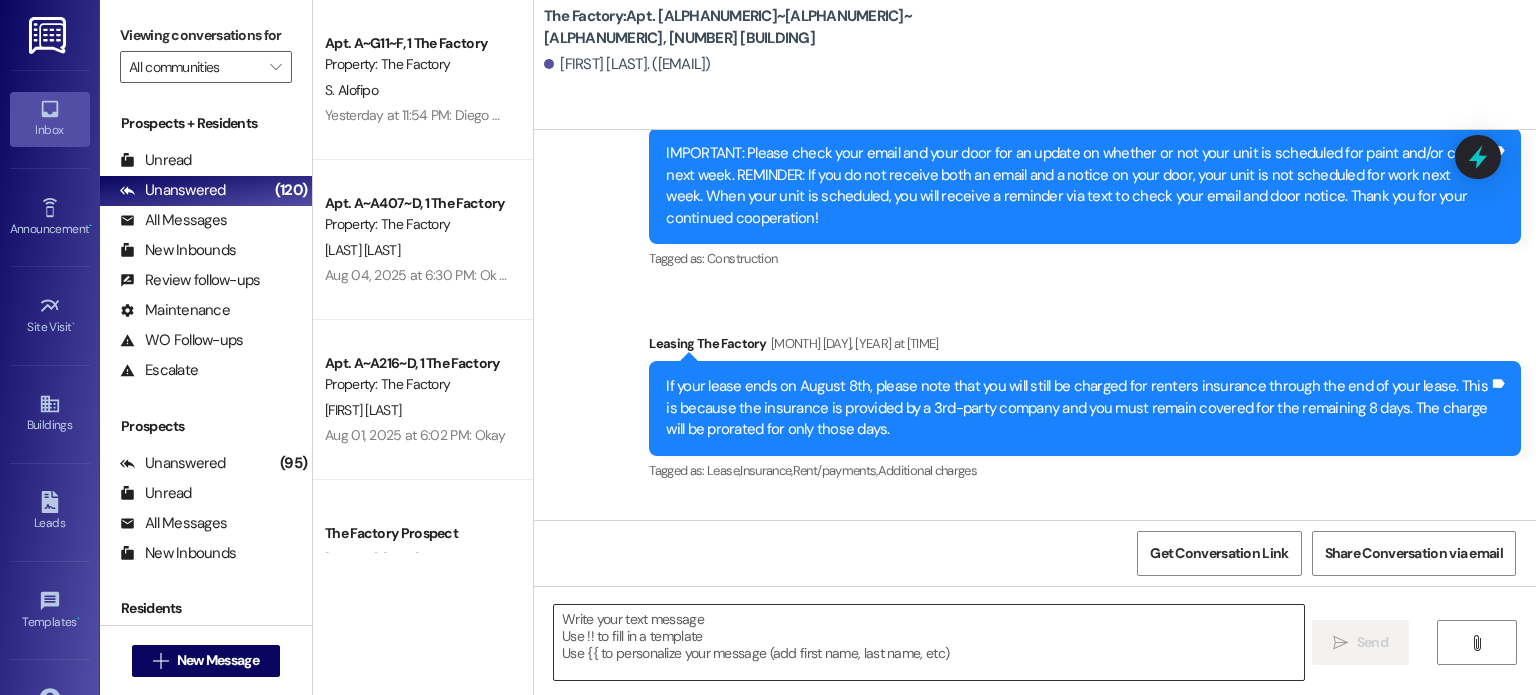 click at bounding box center [928, 642] 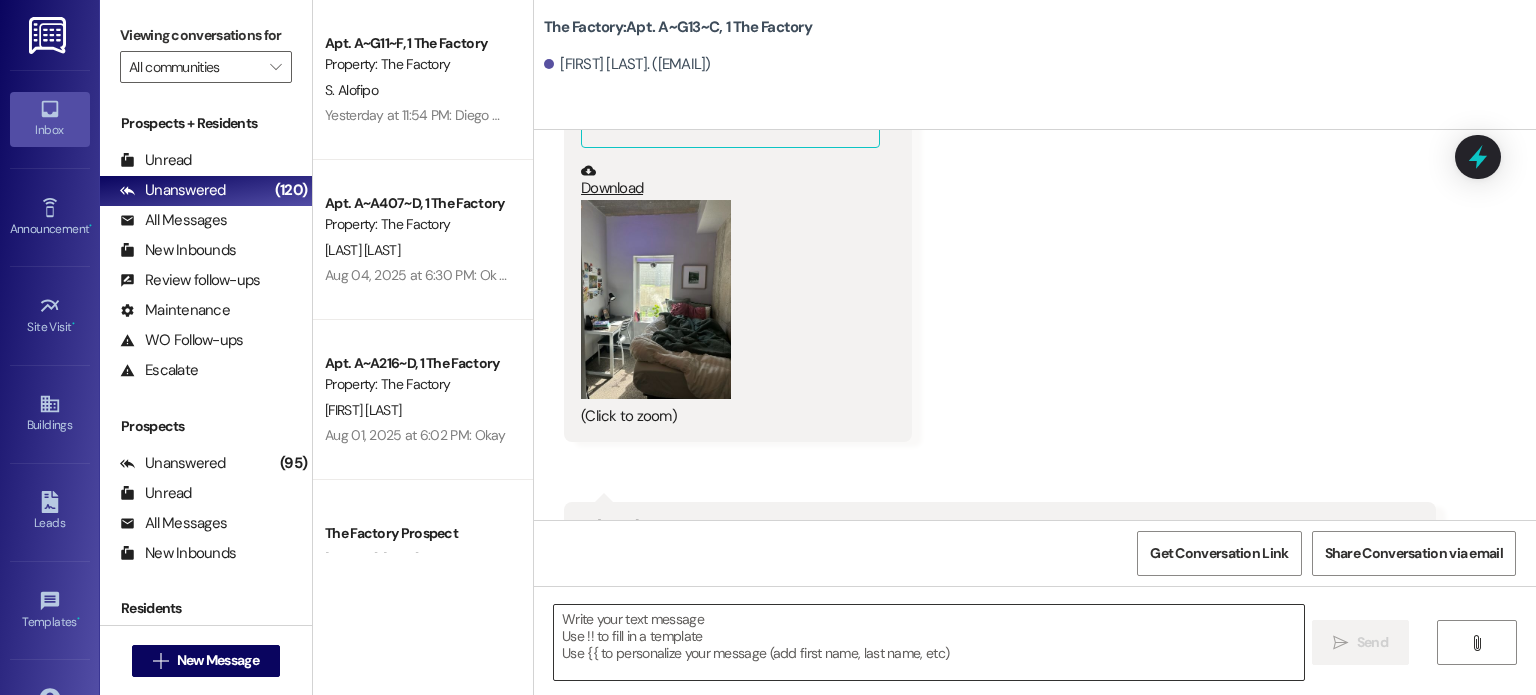 scroll, scrollTop: 24131, scrollLeft: 0, axis: vertical 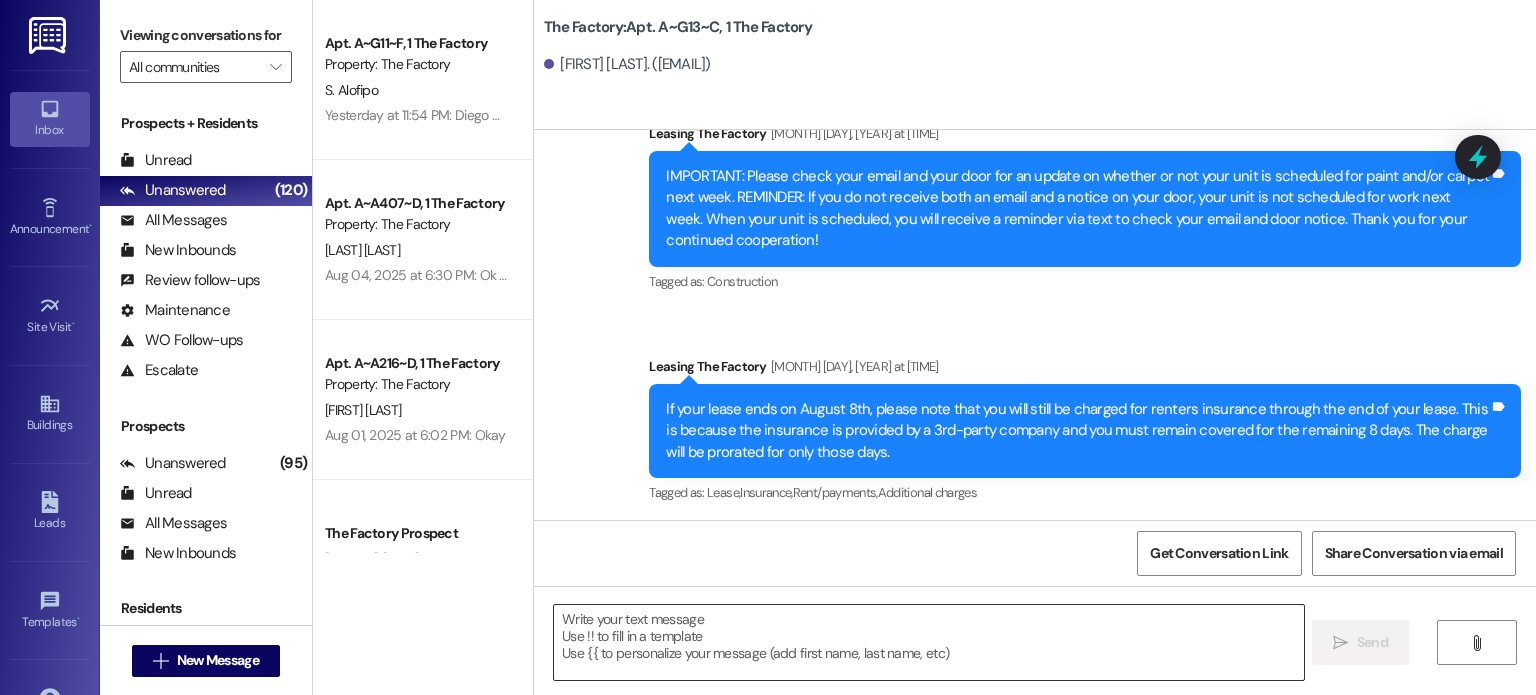 click at bounding box center [928, 642] 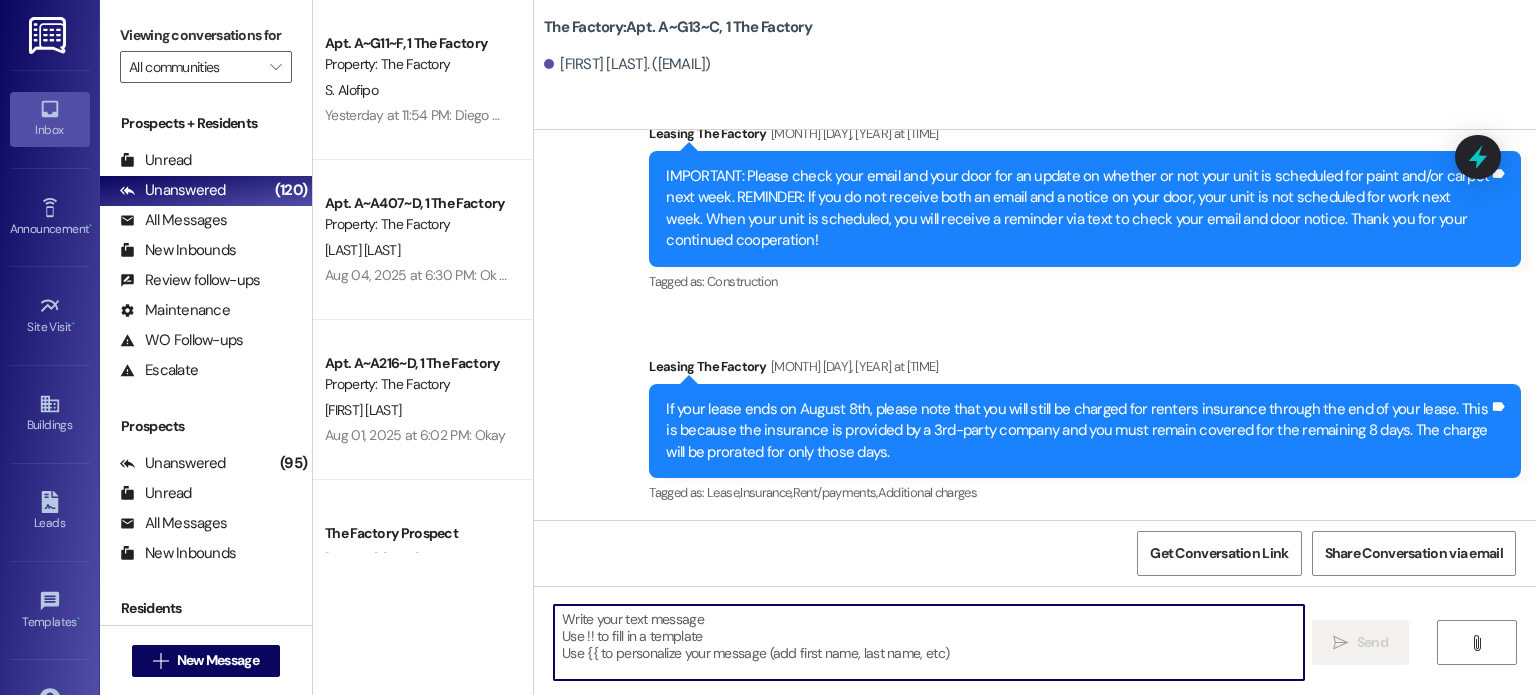 paste on "Hi {{first_name}}, just a reminder that your [MONTH] rent must be paid in full by 5 PM tomorrow ([MONTH]/[DAY]). We’ll send more details about your unit transfer as soon when your new space is ready. Please note: we will not be able to issue keys for your new room if there is any remaining balance on your account." 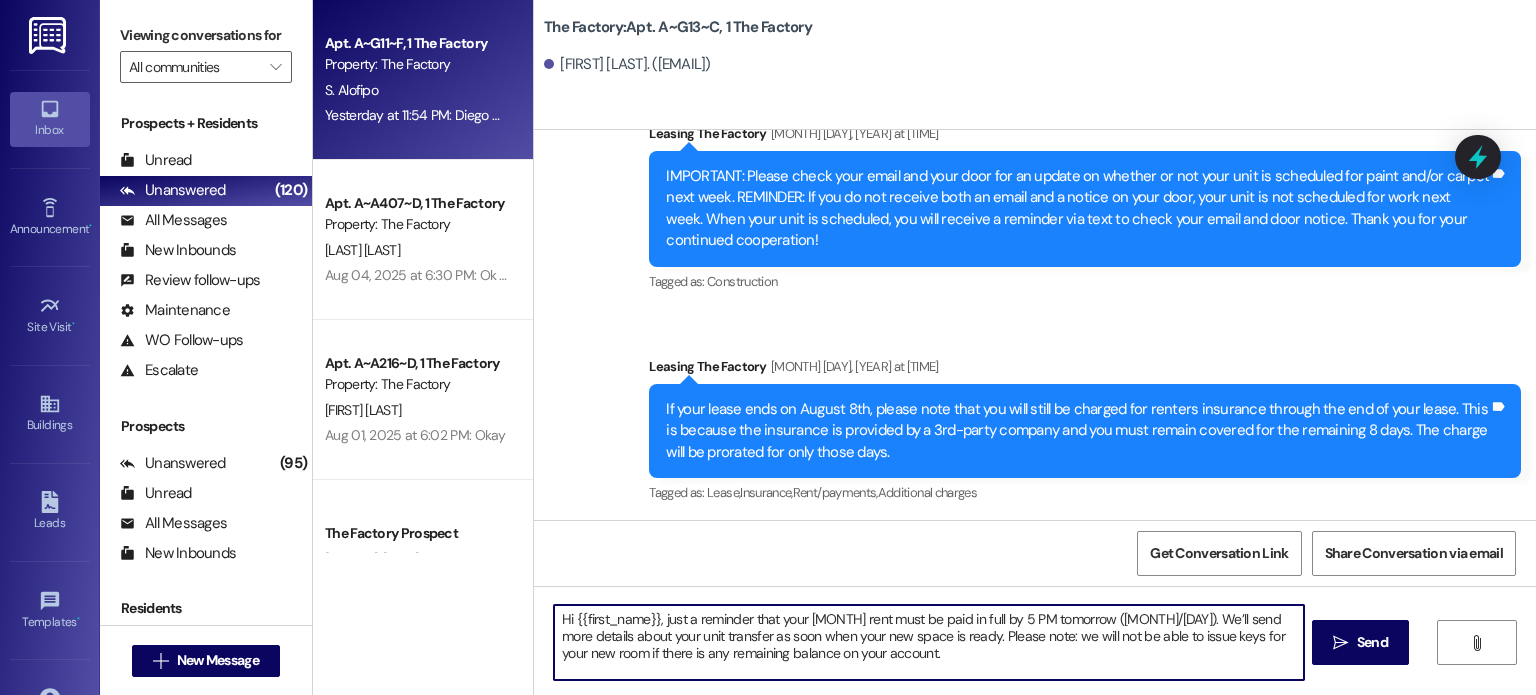 type on "Hi {{first_name}}, just a reminder that your [MONTH] rent must be paid in full by 5 PM tomorrow ([MONTH]/[DAY]). We’ll send more details about your unit transfer as soon when your new space is ready. Please note: we will not be able to issue keys for your new room if there is any remaining balance on your account." 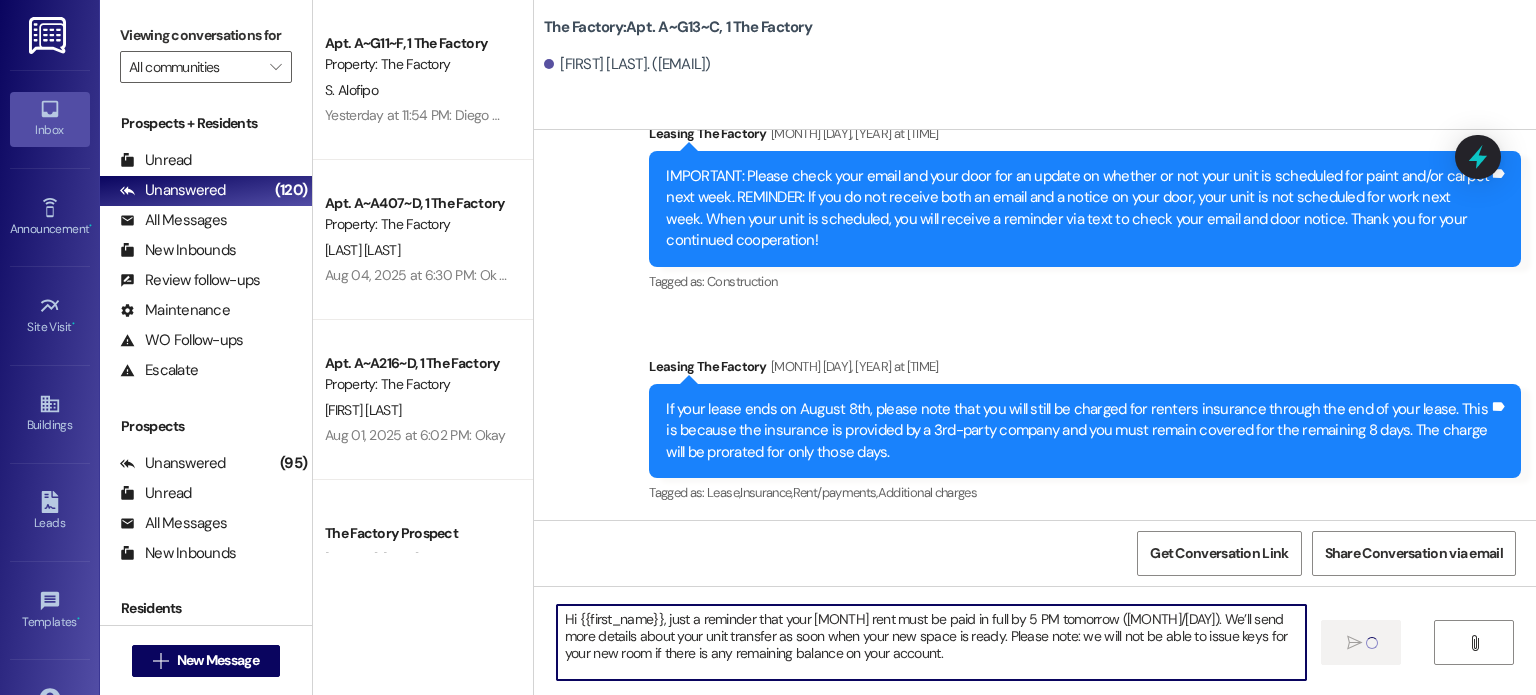 type 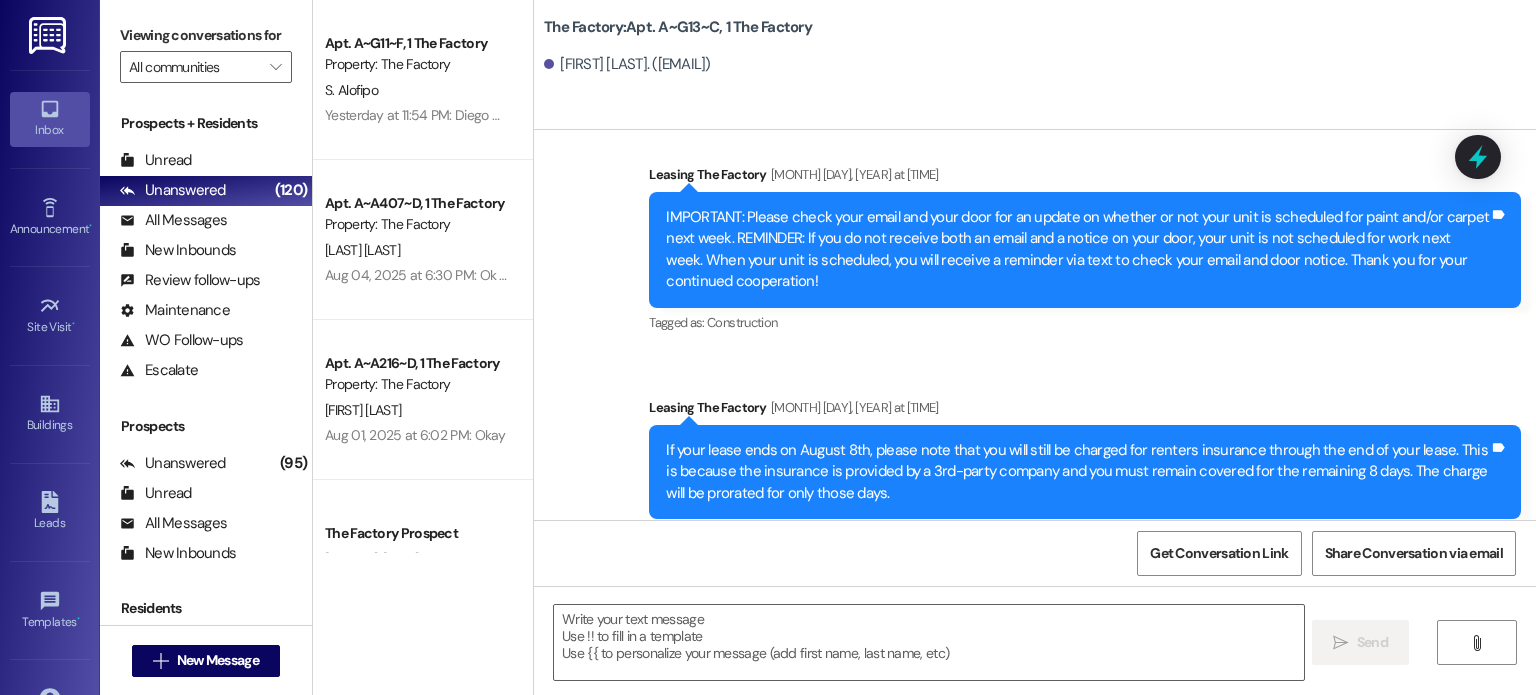 scroll, scrollTop: 23892, scrollLeft: 0, axis: vertical 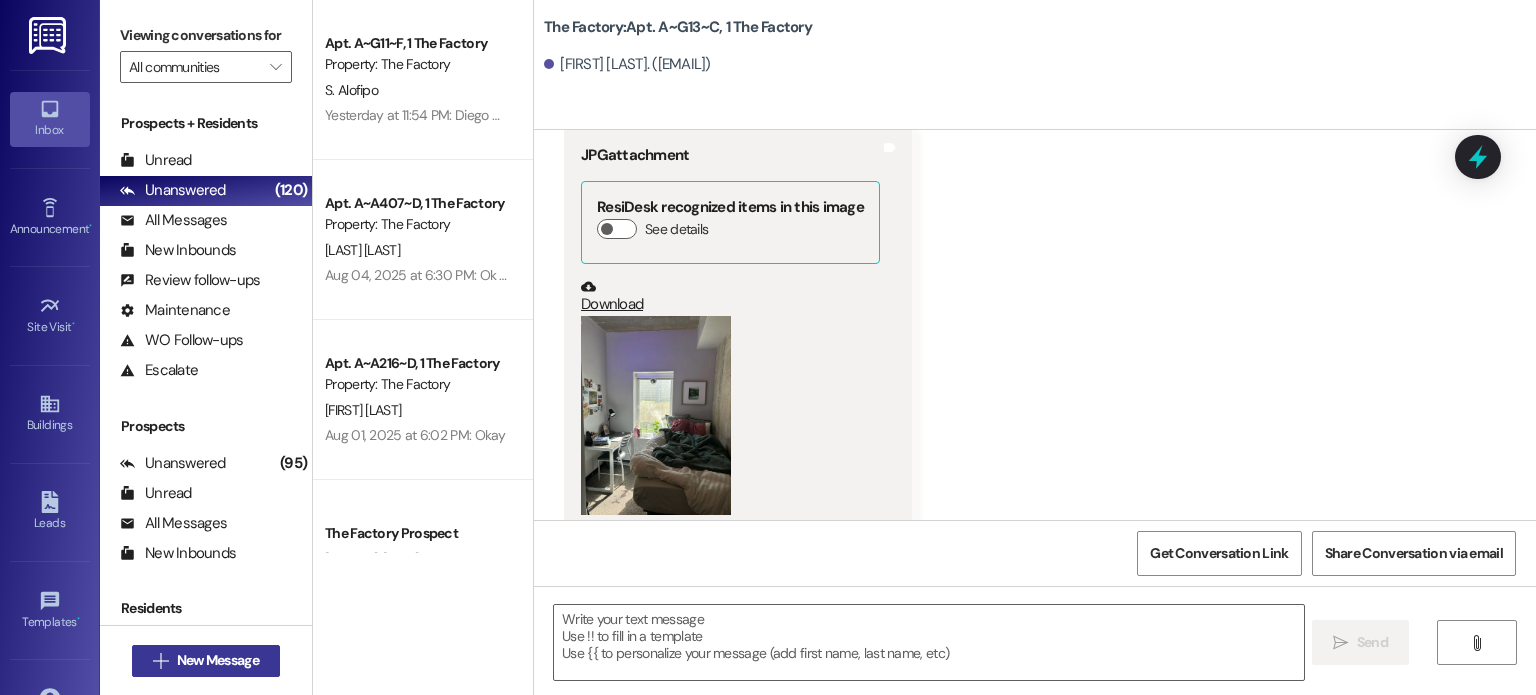 click on " New Message" at bounding box center (206, 661) 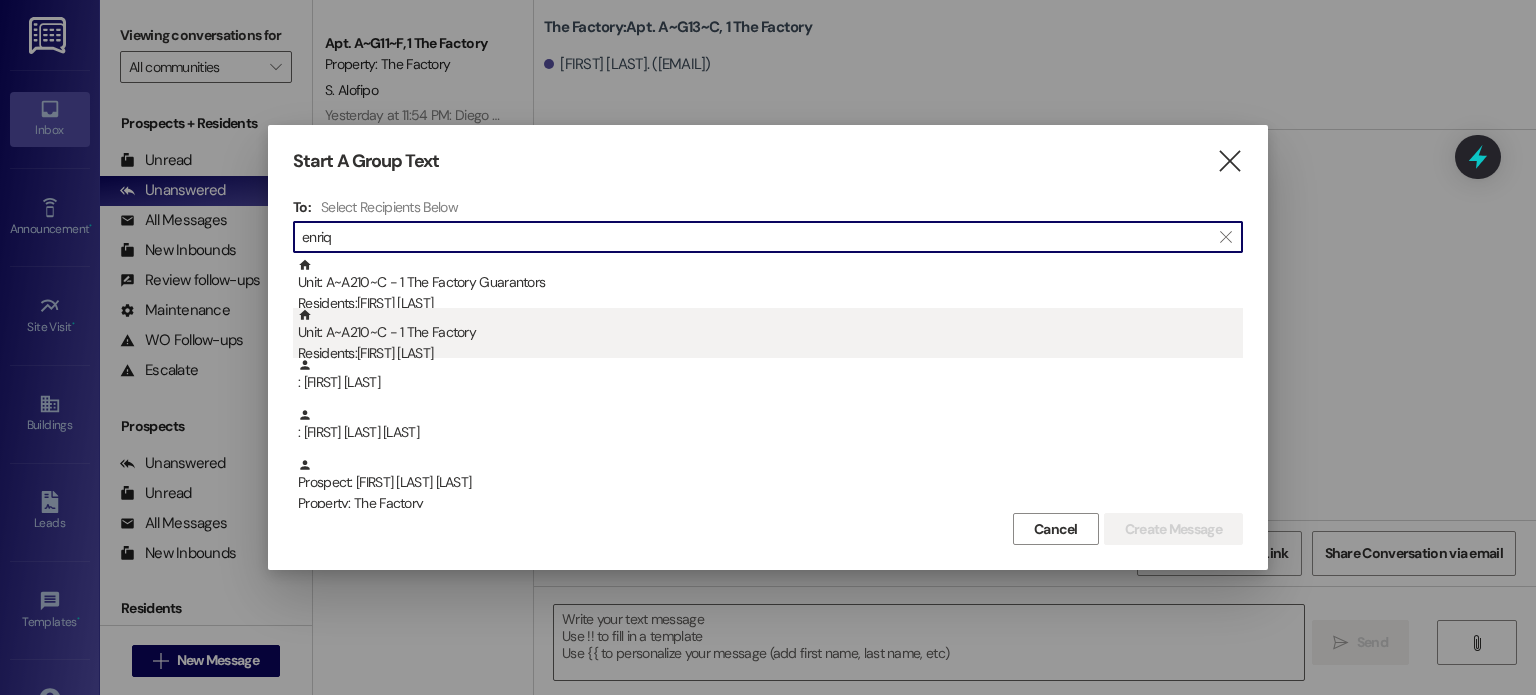 type on "enriq" 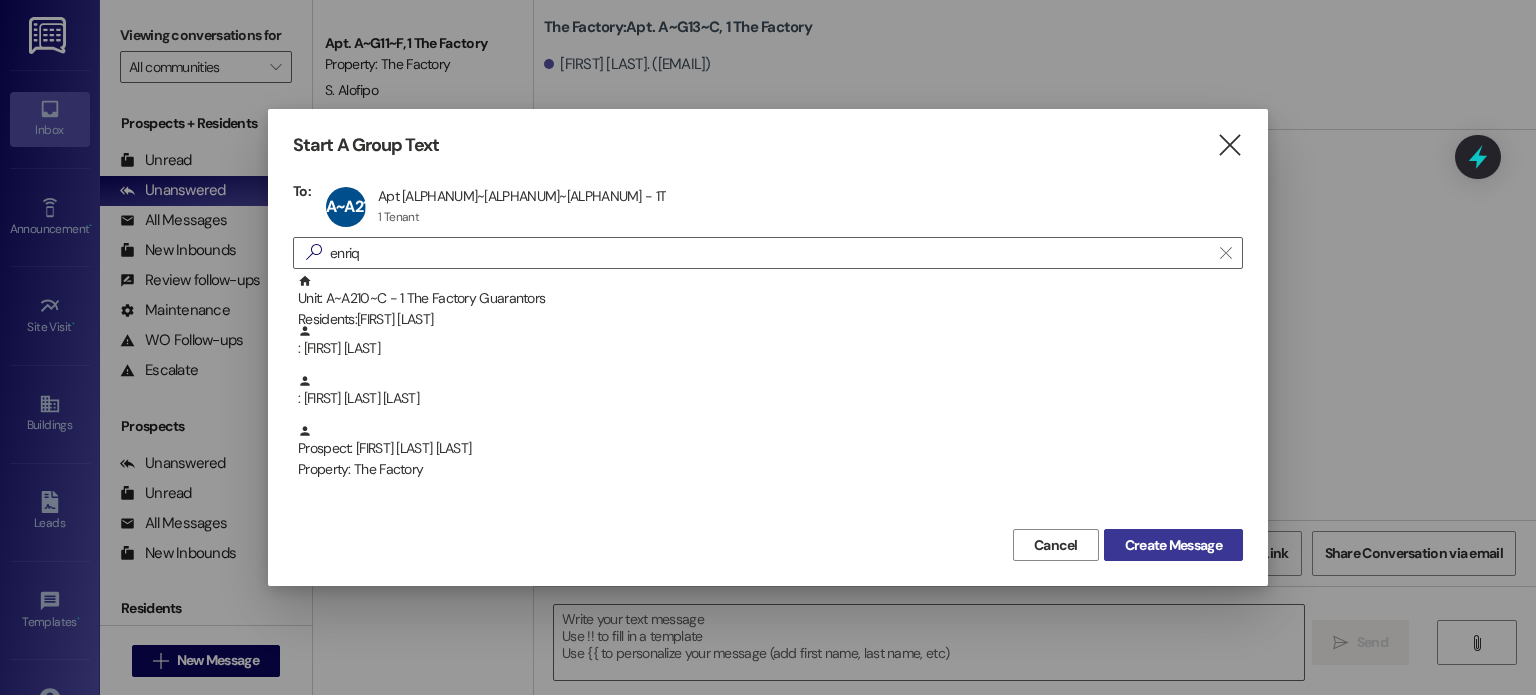 click on "Create Message" at bounding box center (1173, 545) 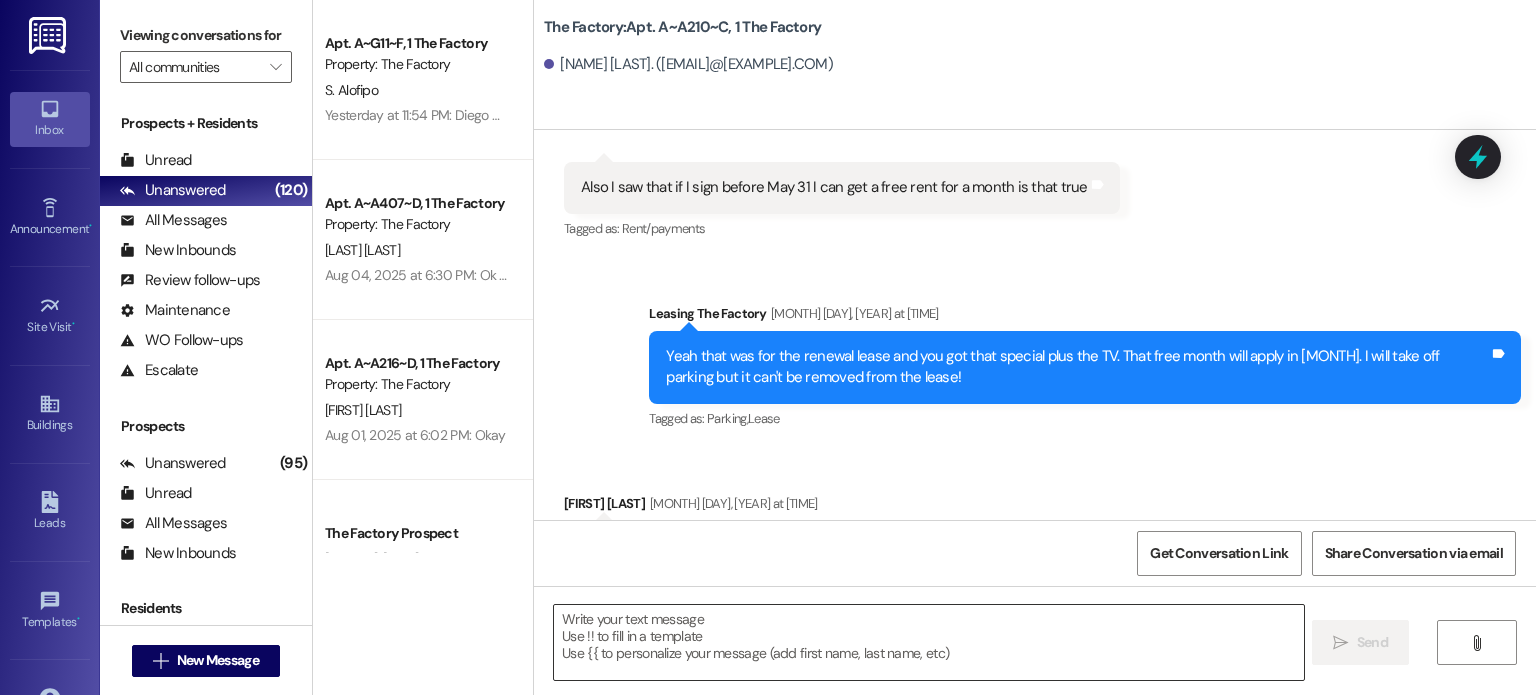 scroll, scrollTop: 14089, scrollLeft: 0, axis: vertical 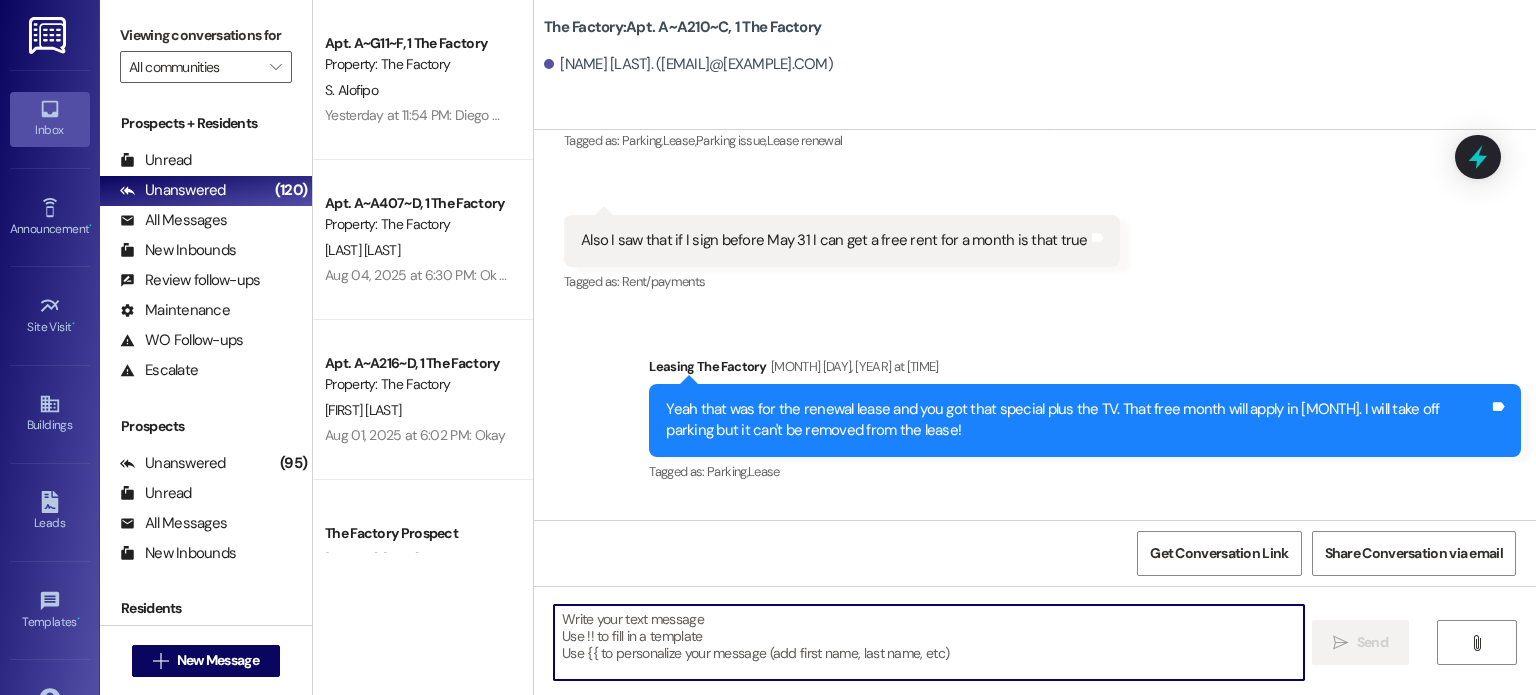 click at bounding box center [928, 642] 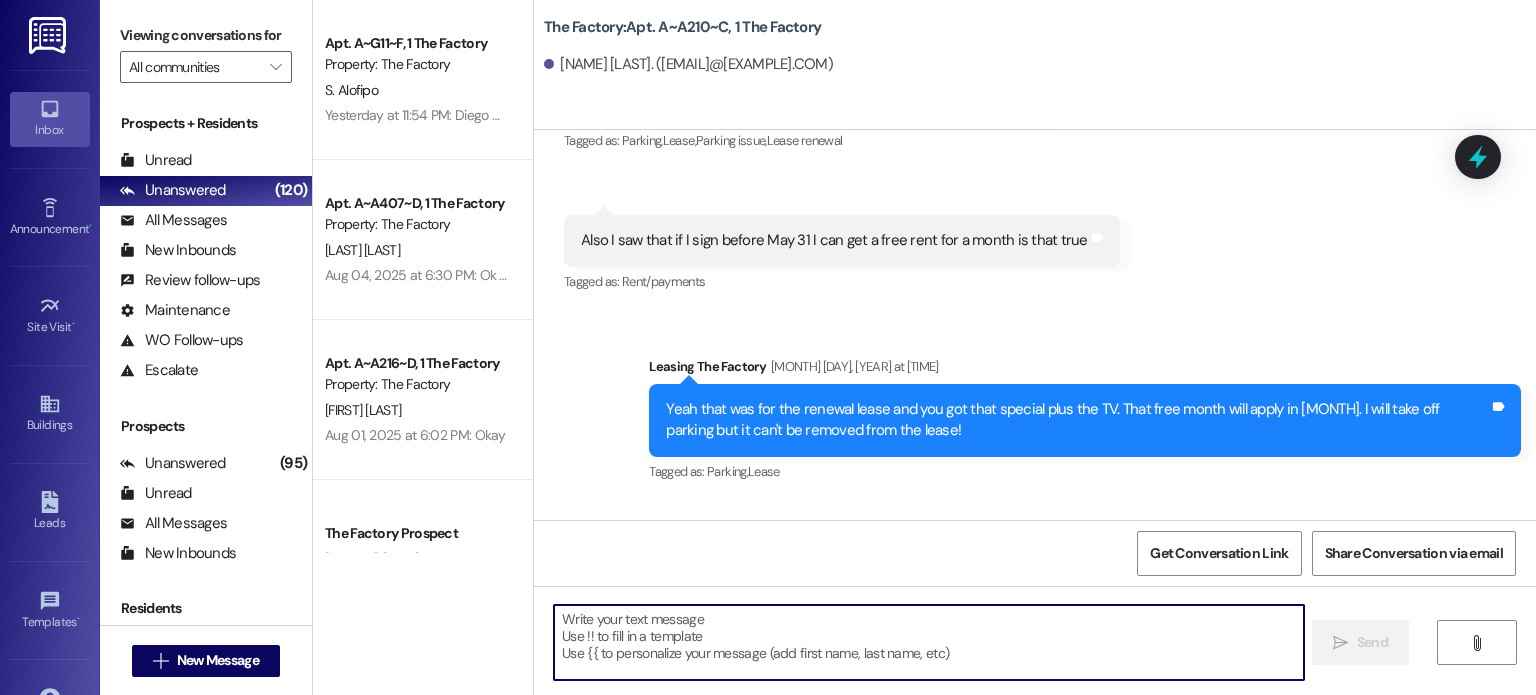 paste on "Hi {{first_name}}, just a reminder that your [MONTH] rent must be paid in full by 5 PM tomorrow ([MONTH]/[DAY]). We’ll send more details about your unit transfer as soon when your new space is ready. Please note: we will not be able to issue keys for your new room if there is any remaining balance on your account." 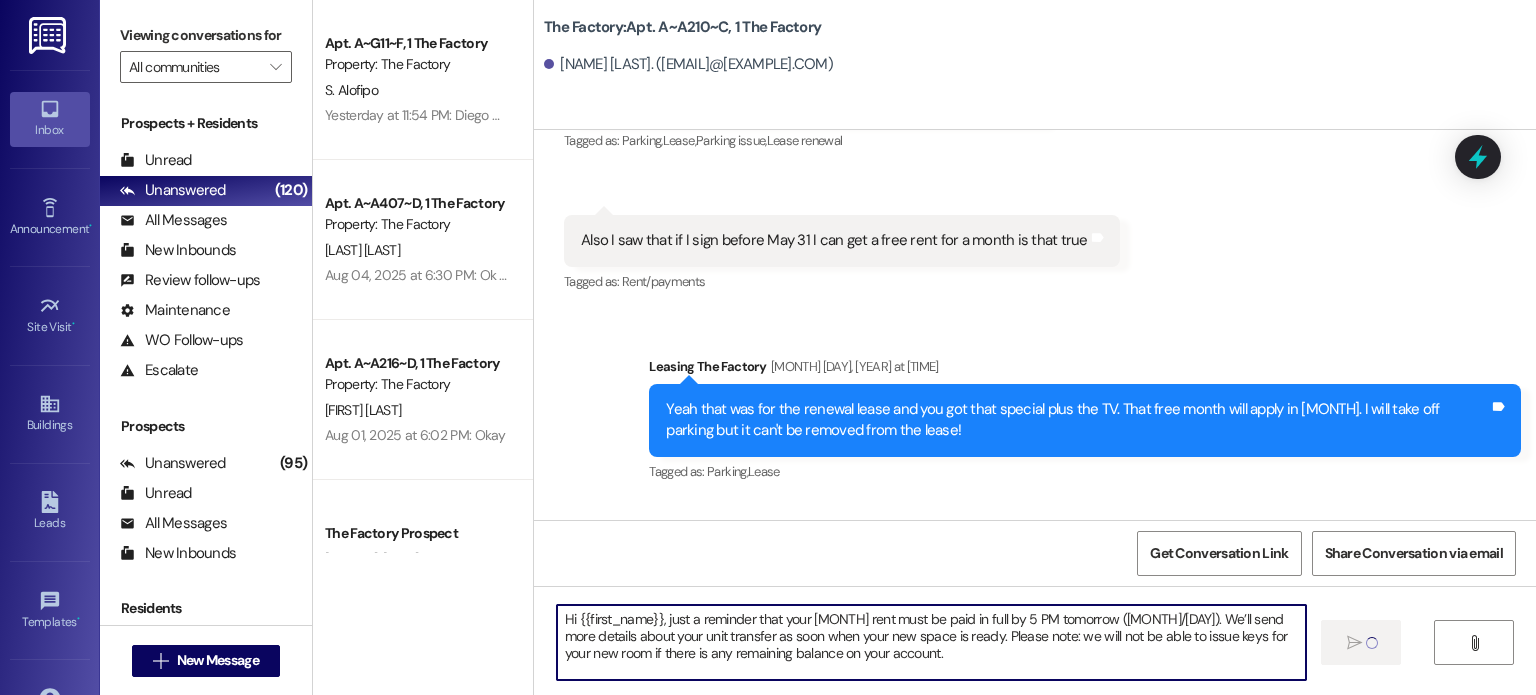 type 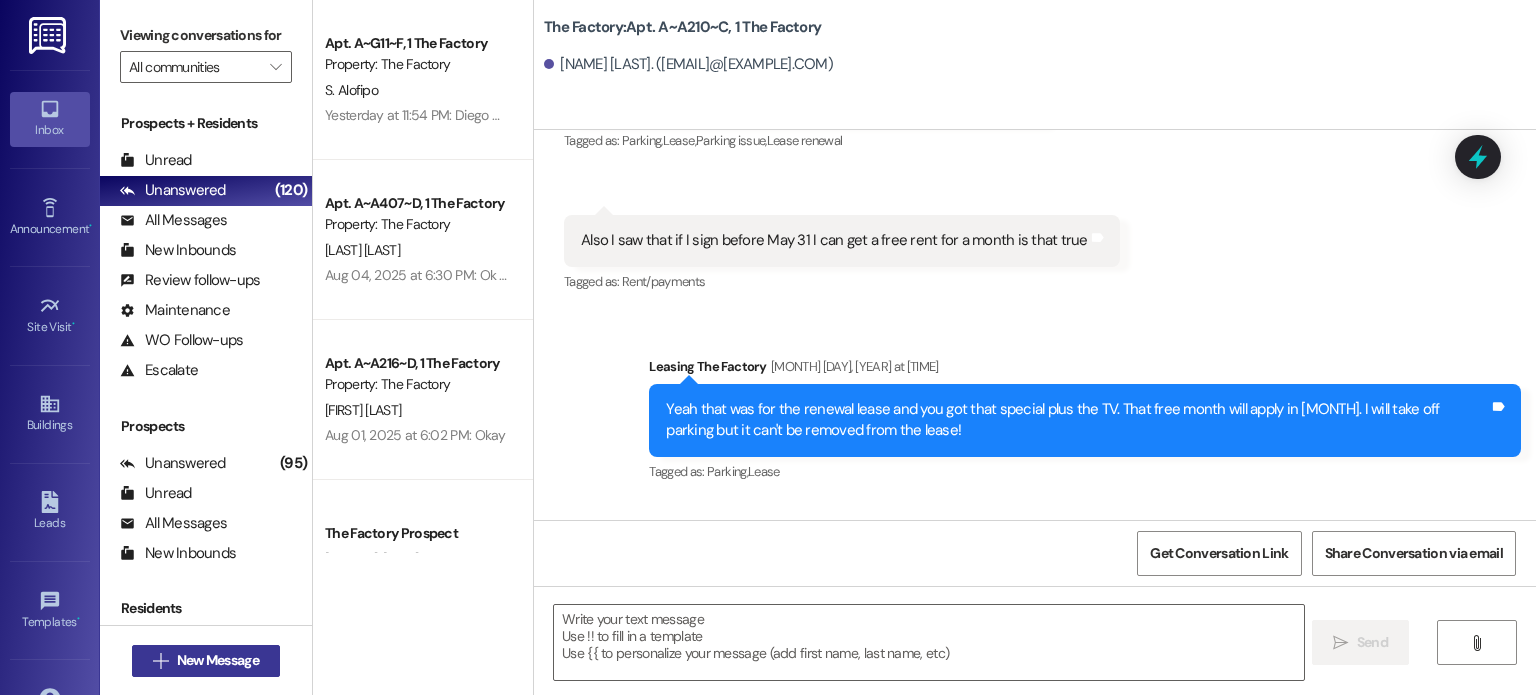 click on "New Message" at bounding box center [218, 660] 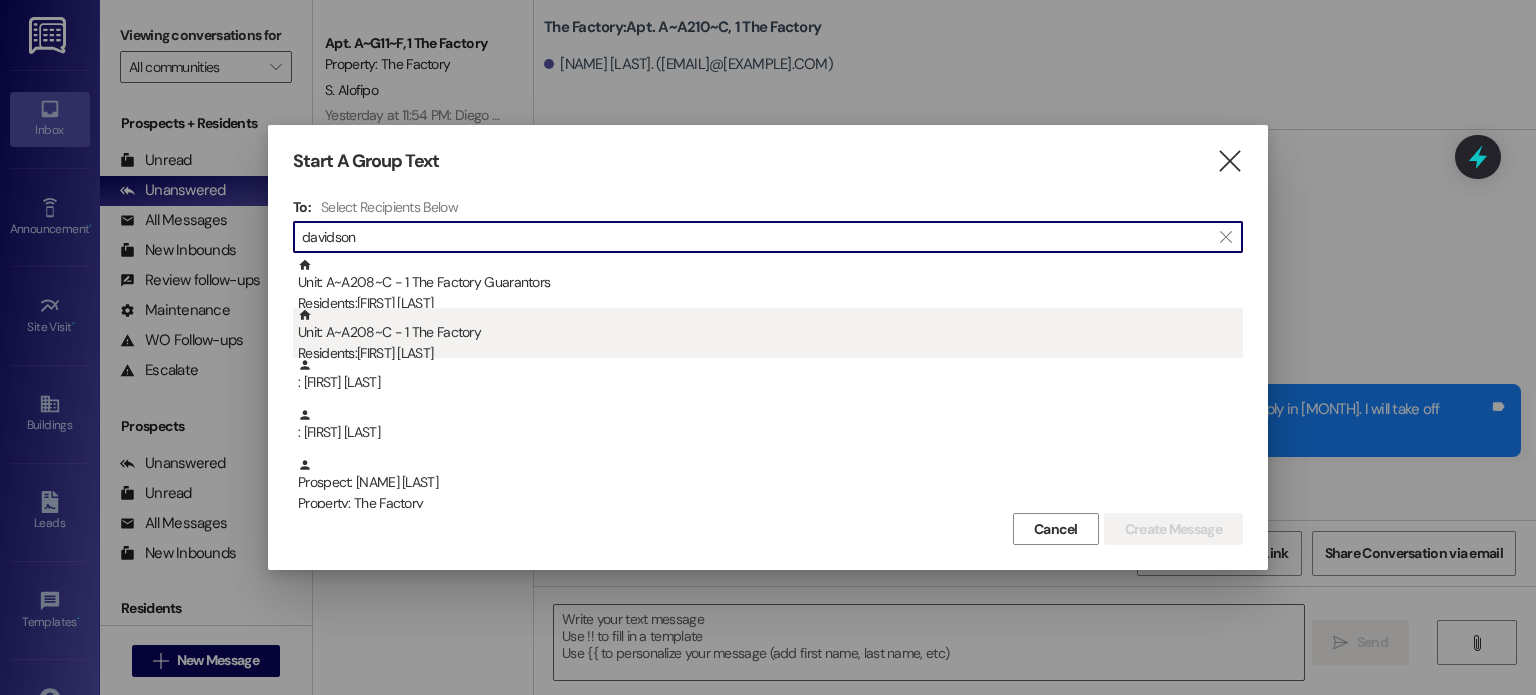 type on "davidson" 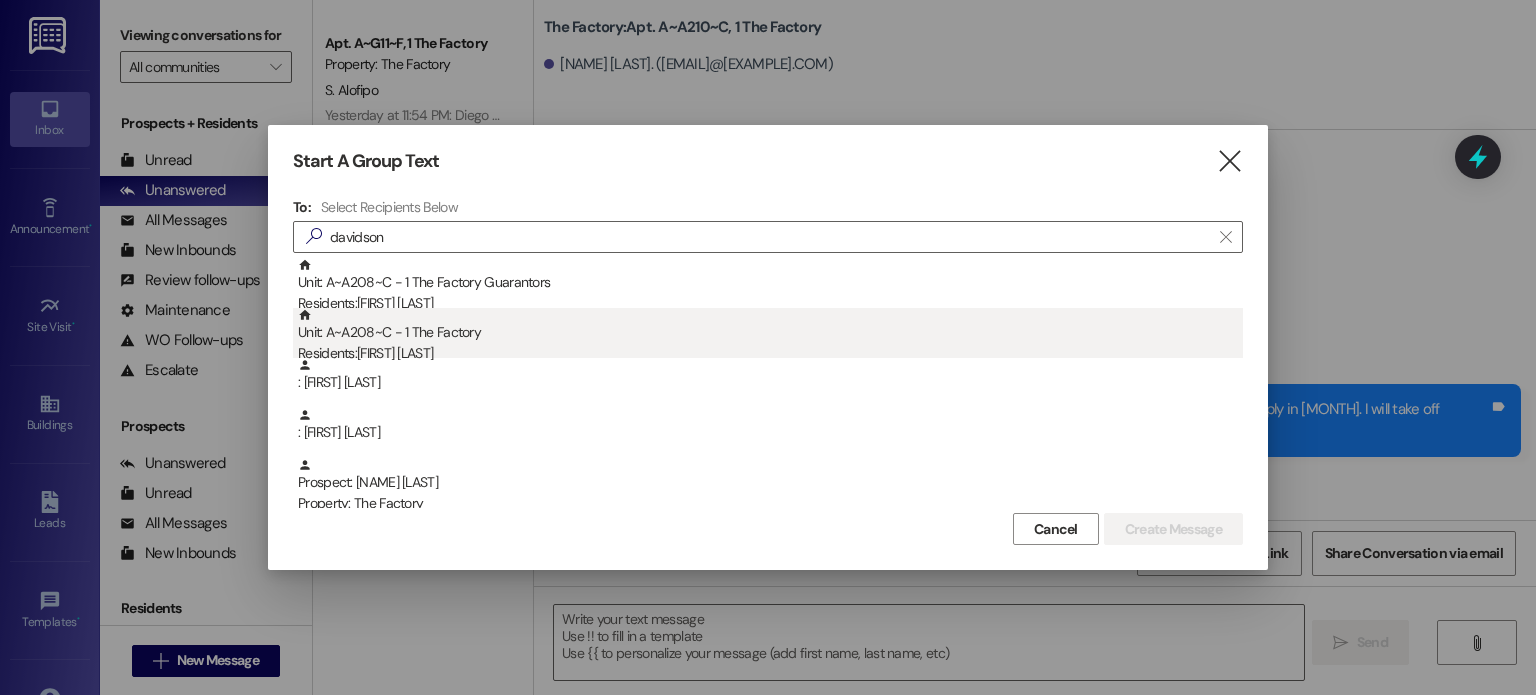 click on "Residents:  [FIRST] [LAST]" at bounding box center (770, 353) 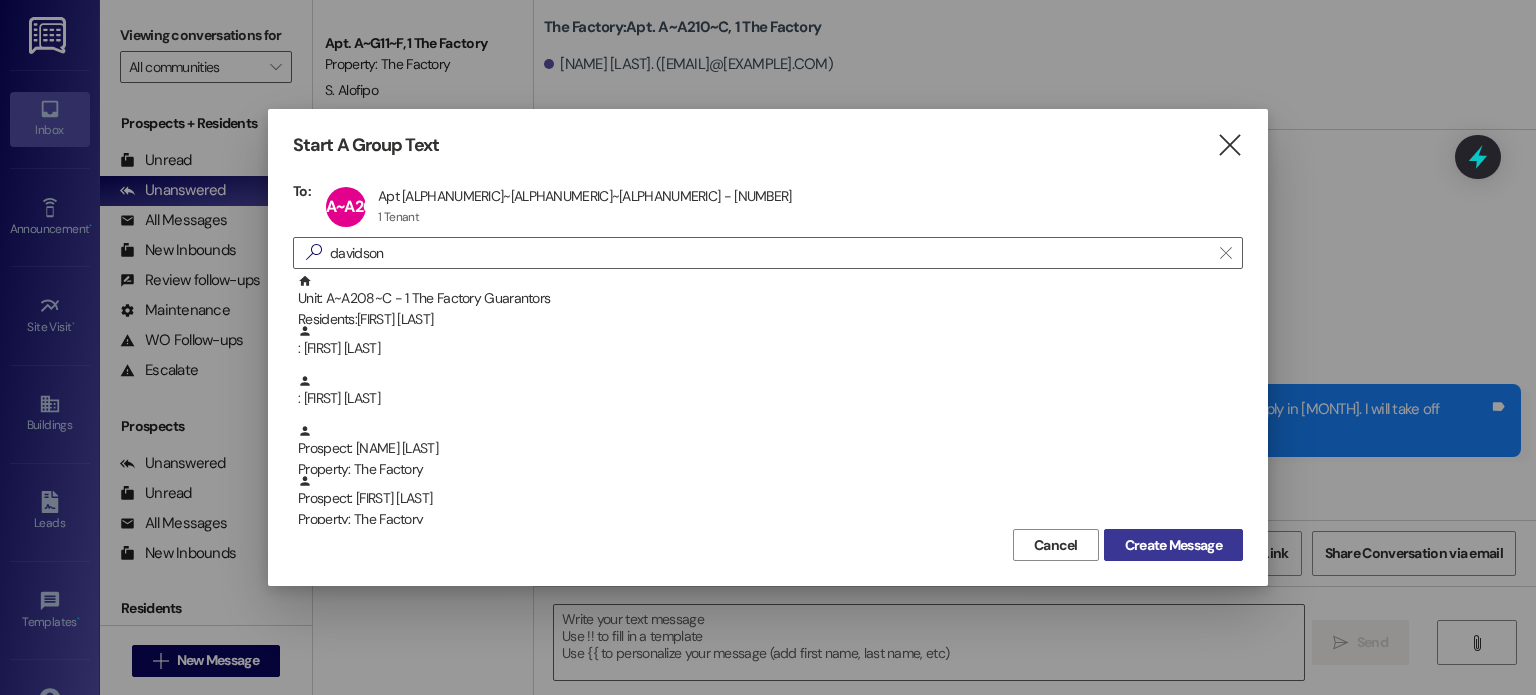 click on "Create Message" at bounding box center (1173, 545) 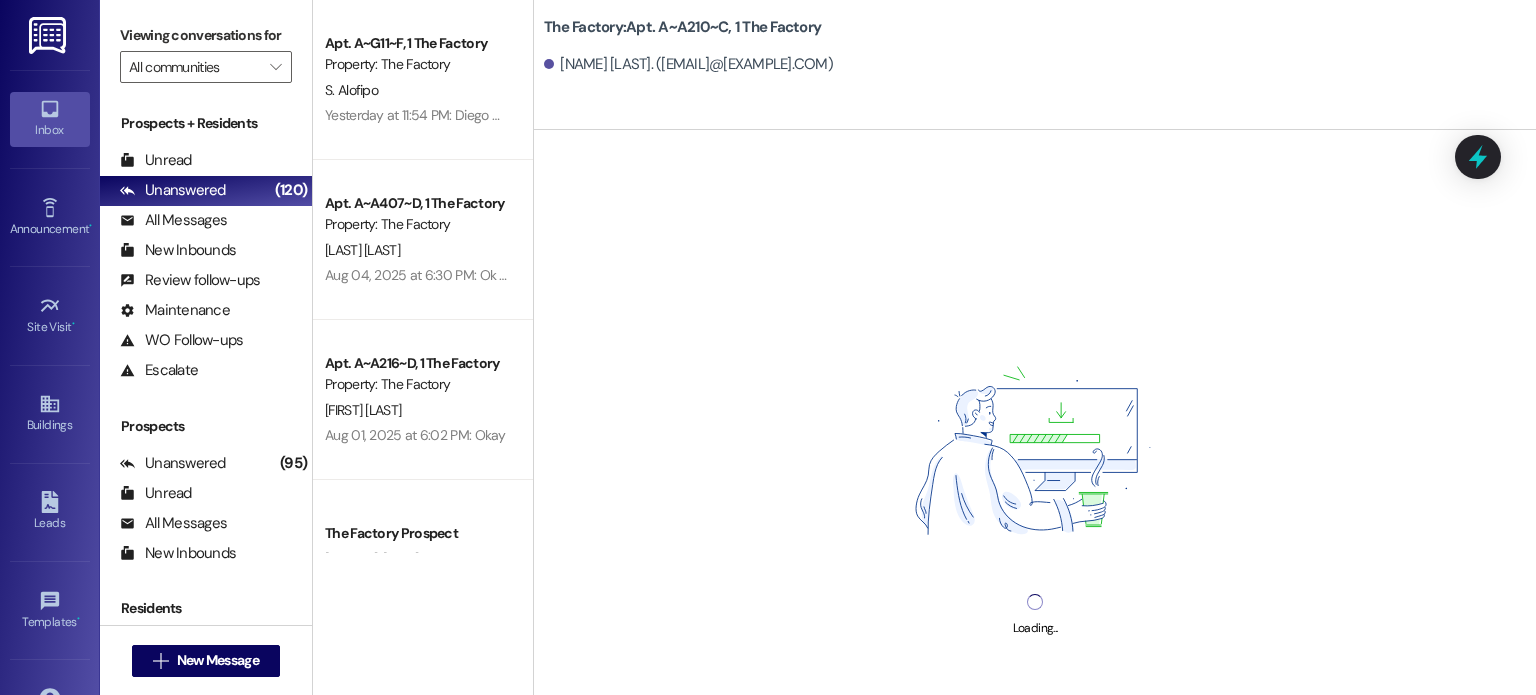 click on "Loading..." at bounding box center [1035, 477] 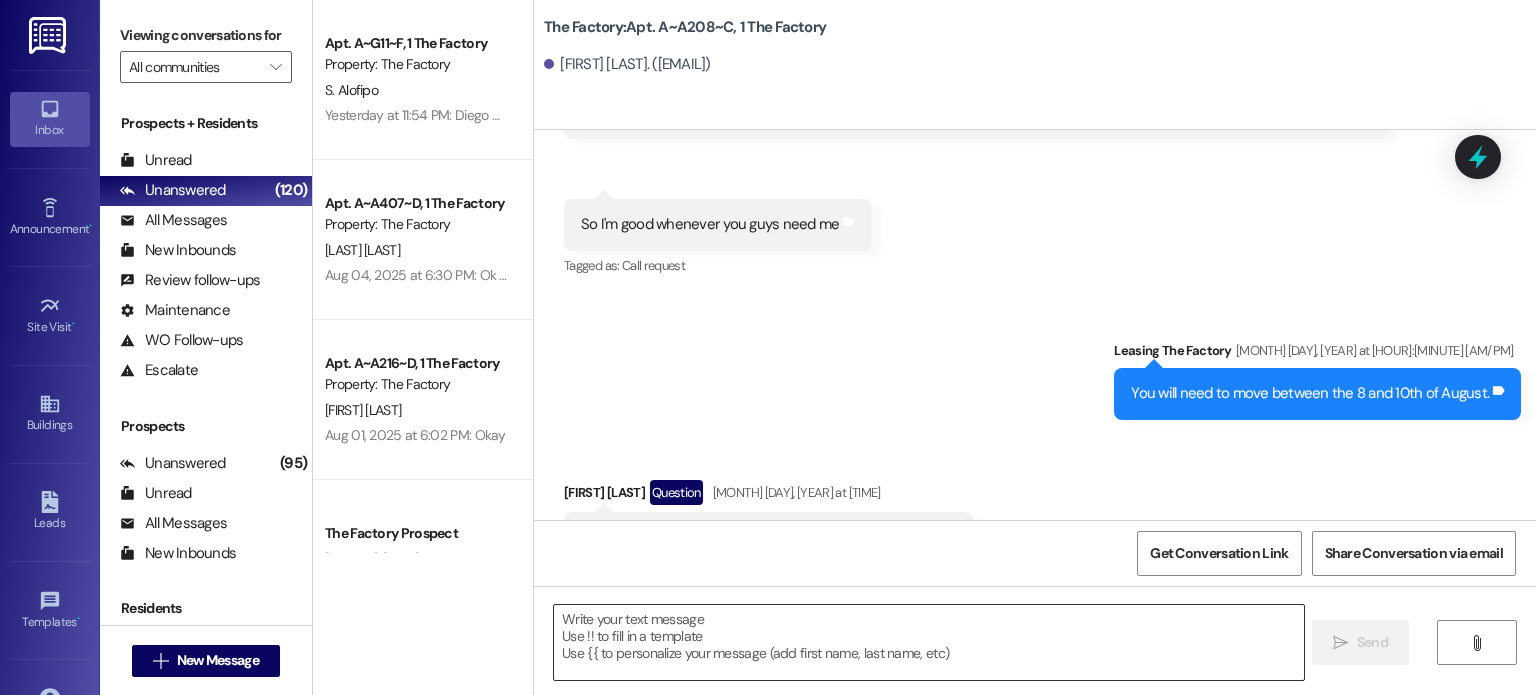 click at bounding box center (928, 642) 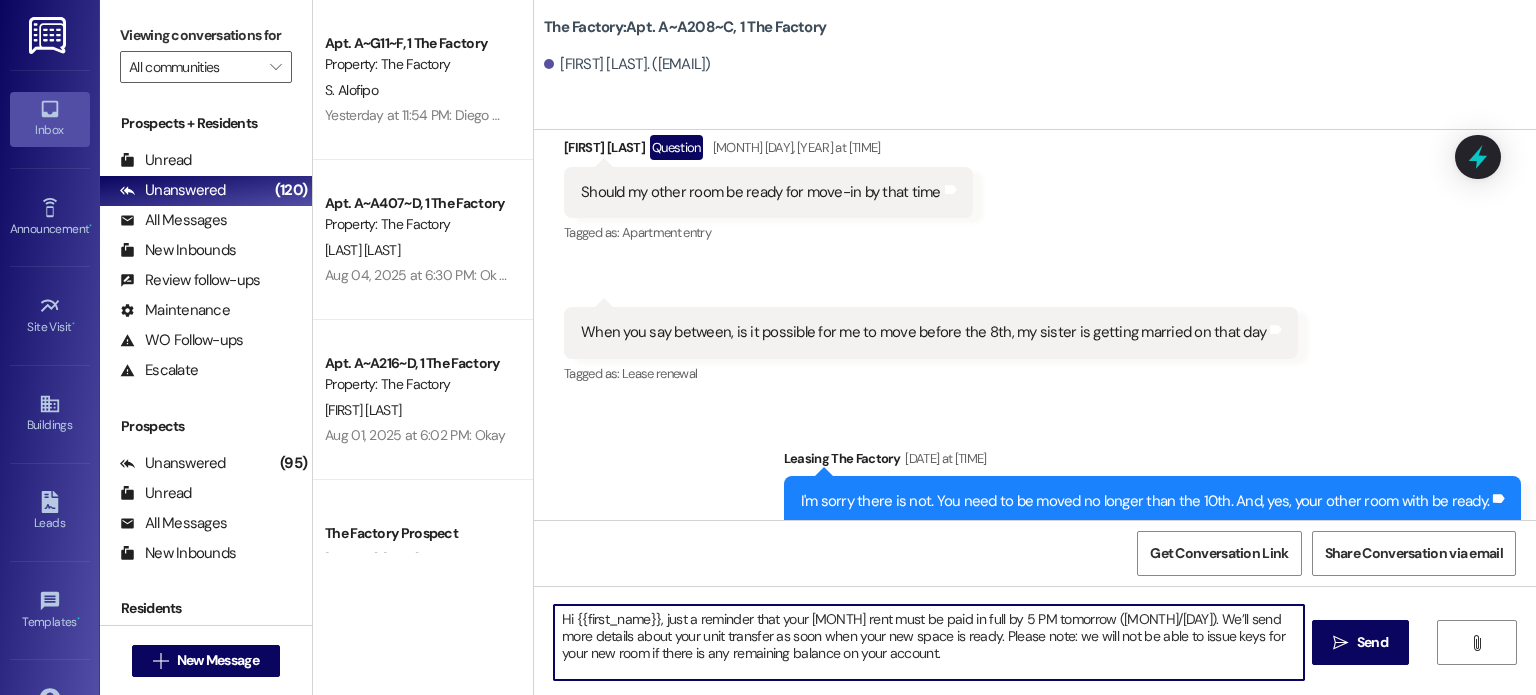 scroll, scrollTop: 20137, scrollLeft: 0, axis: vertical 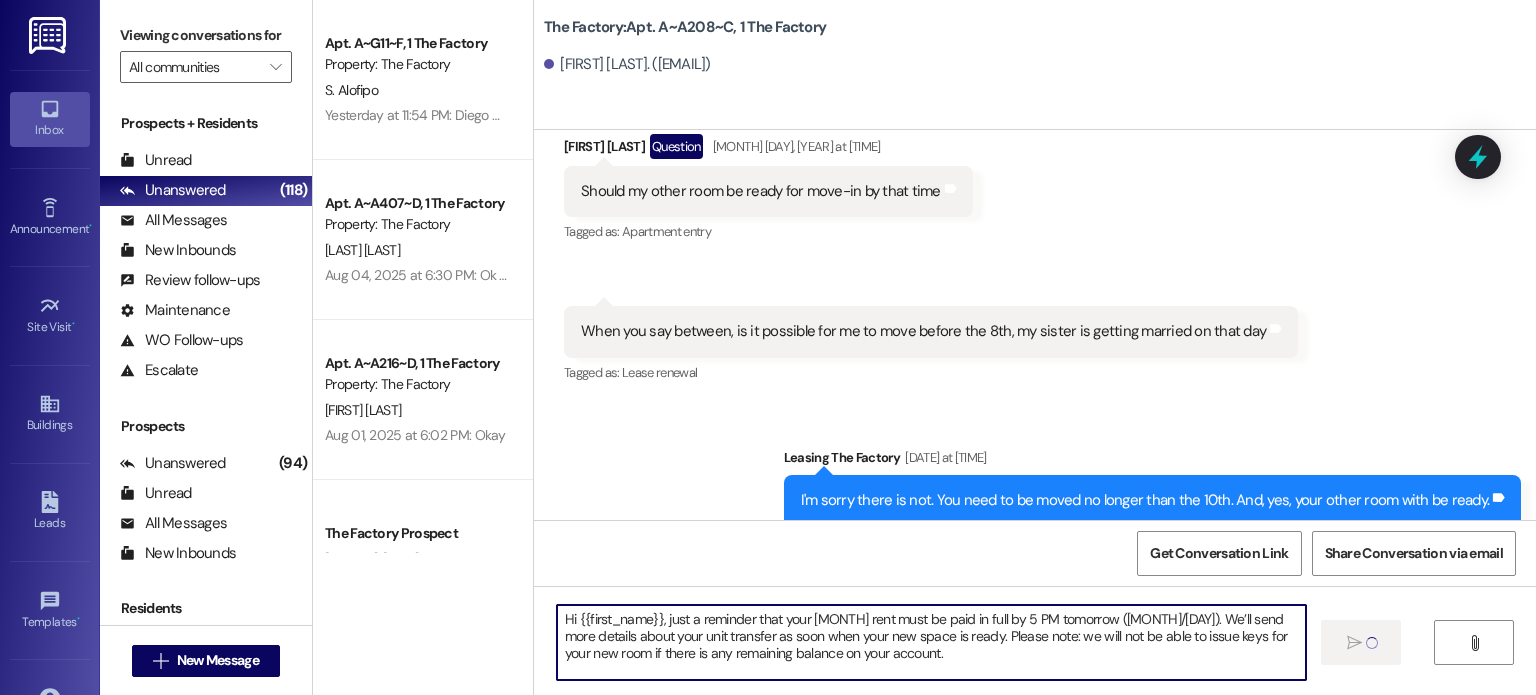 type 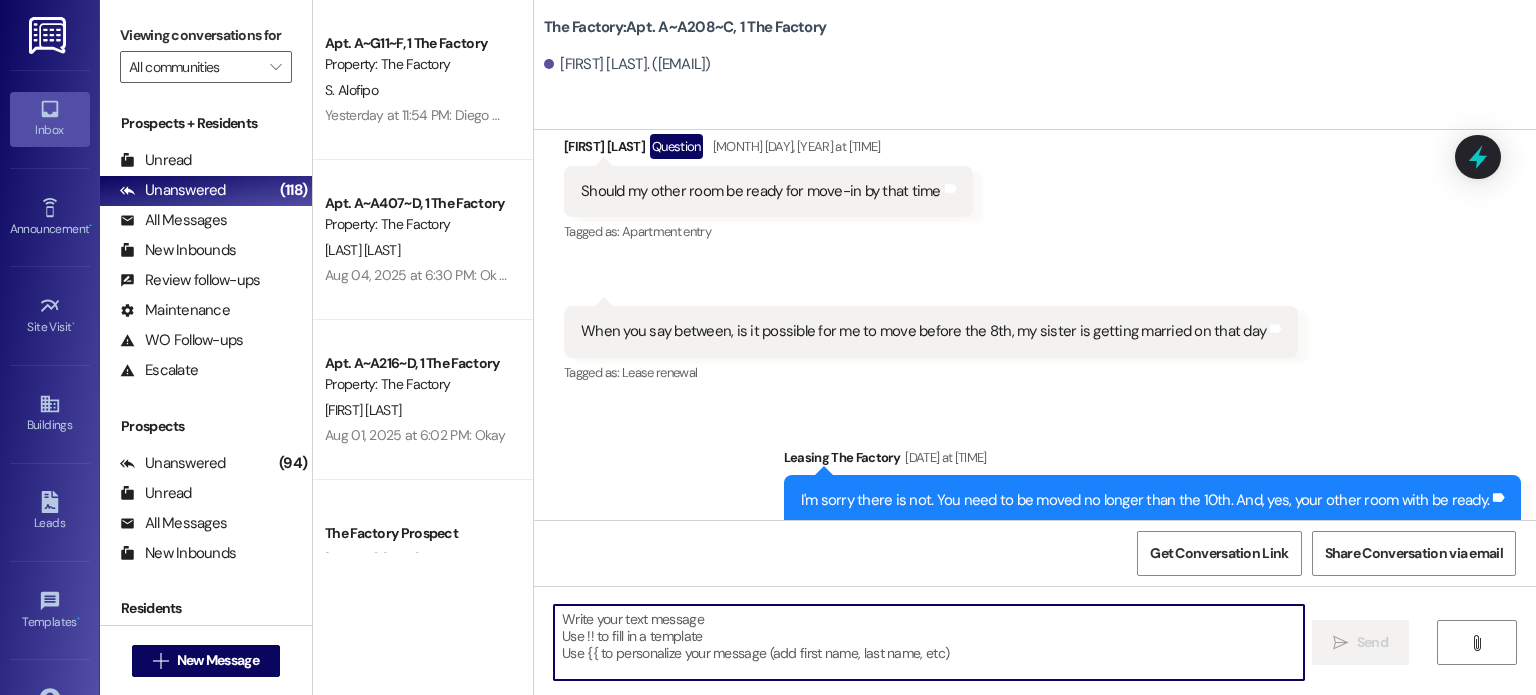 scroll, scrollTop: 20156, scrollLeft: 0, axis: vertical 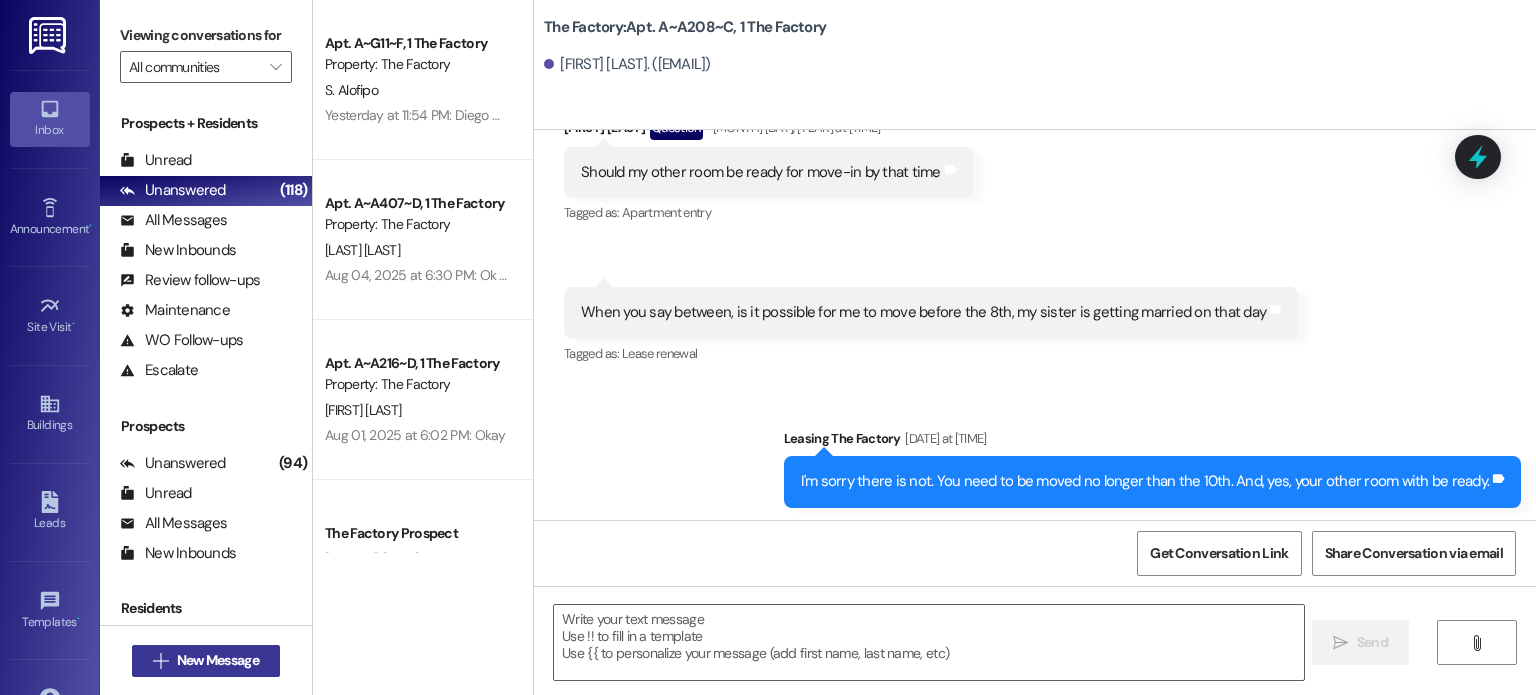 click on "New Message" at bounding box center (218, 660) 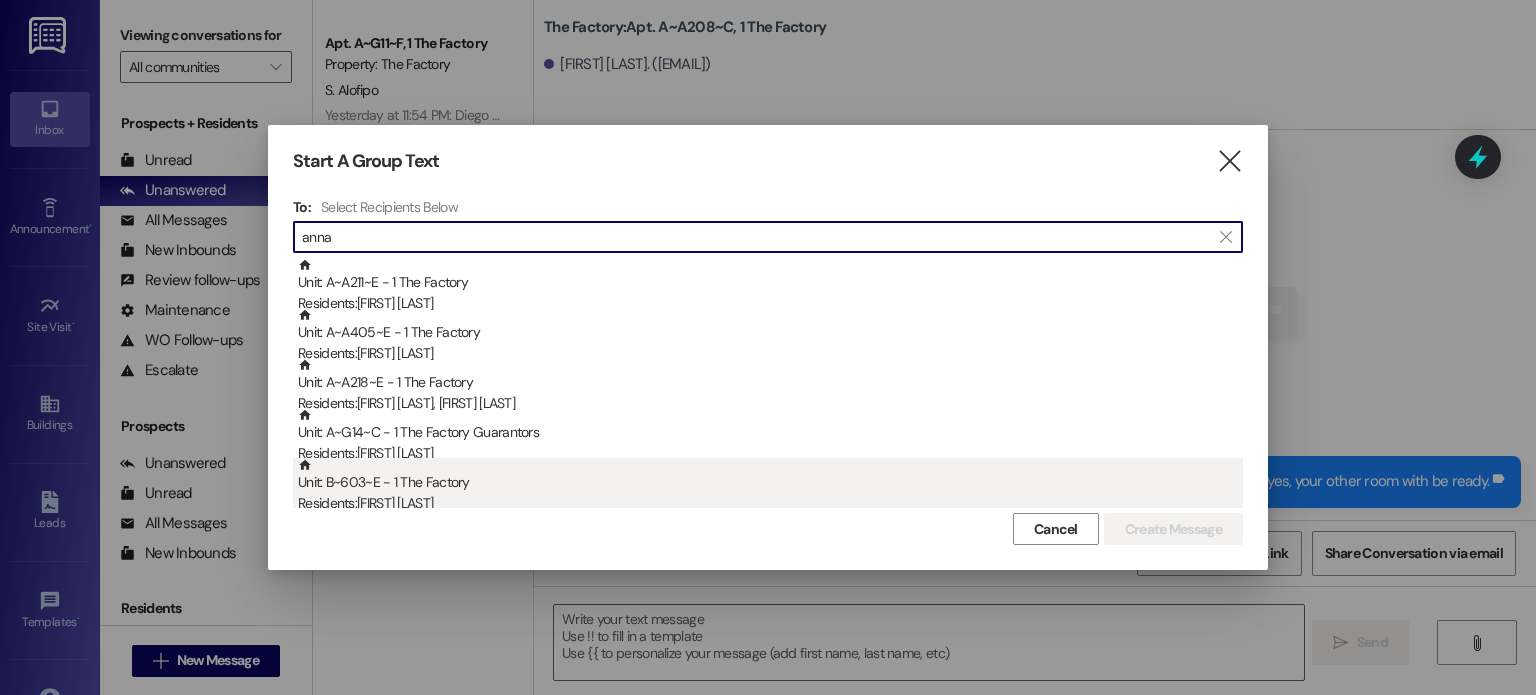 type on "anna" 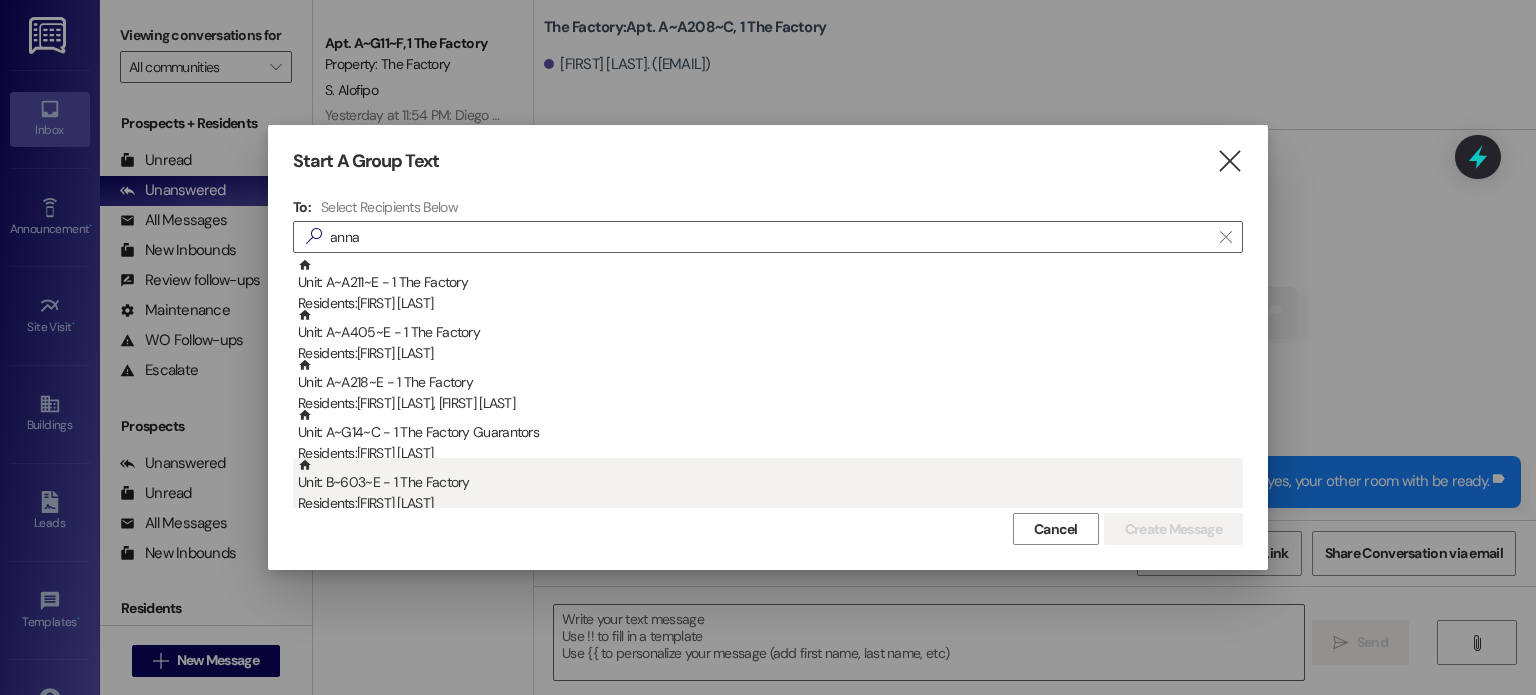 click on "Unit: [ALPHANUM]~[ALPHANUM]~[ALPHANUM] - 1 The Factory Residents:  [FIRST] [LAST]" at bounding box center [770, 486] 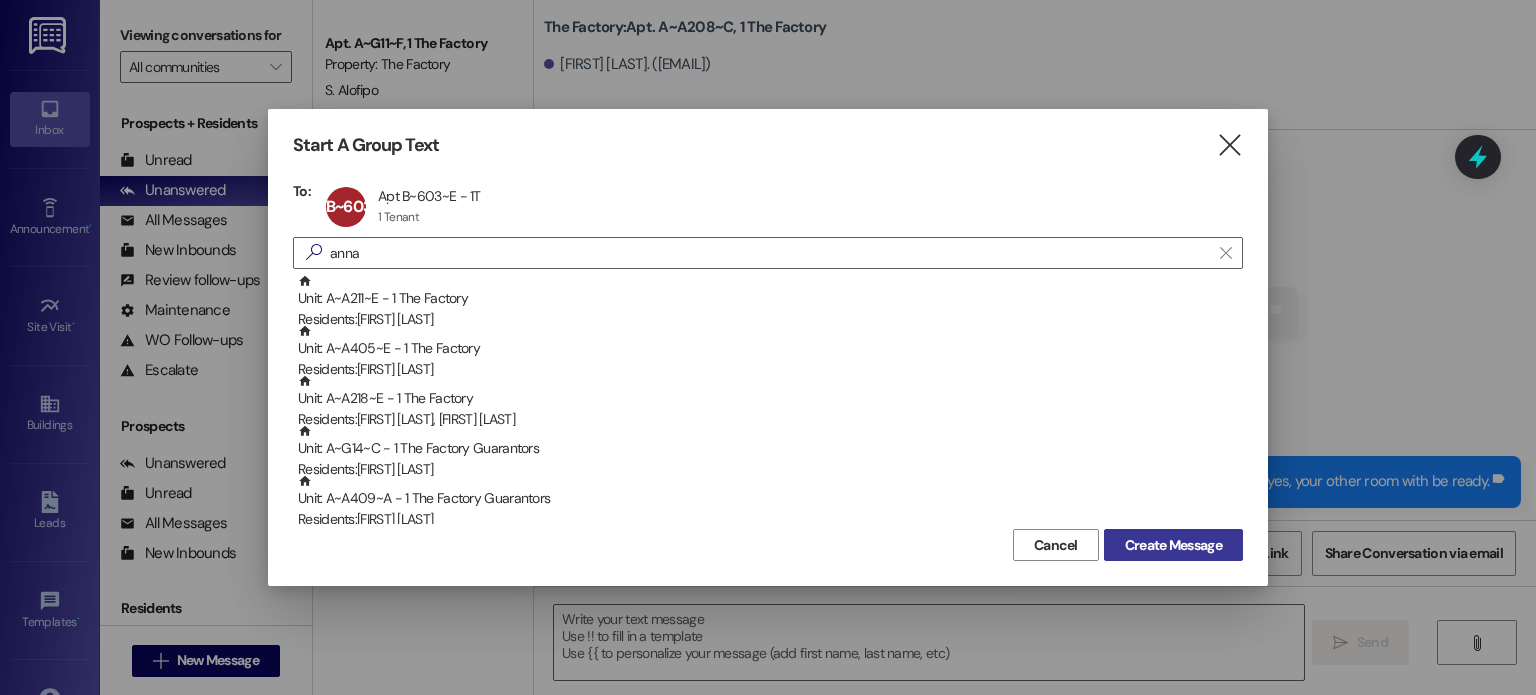 click on "Create Message" at bounding box center (1173, 545) 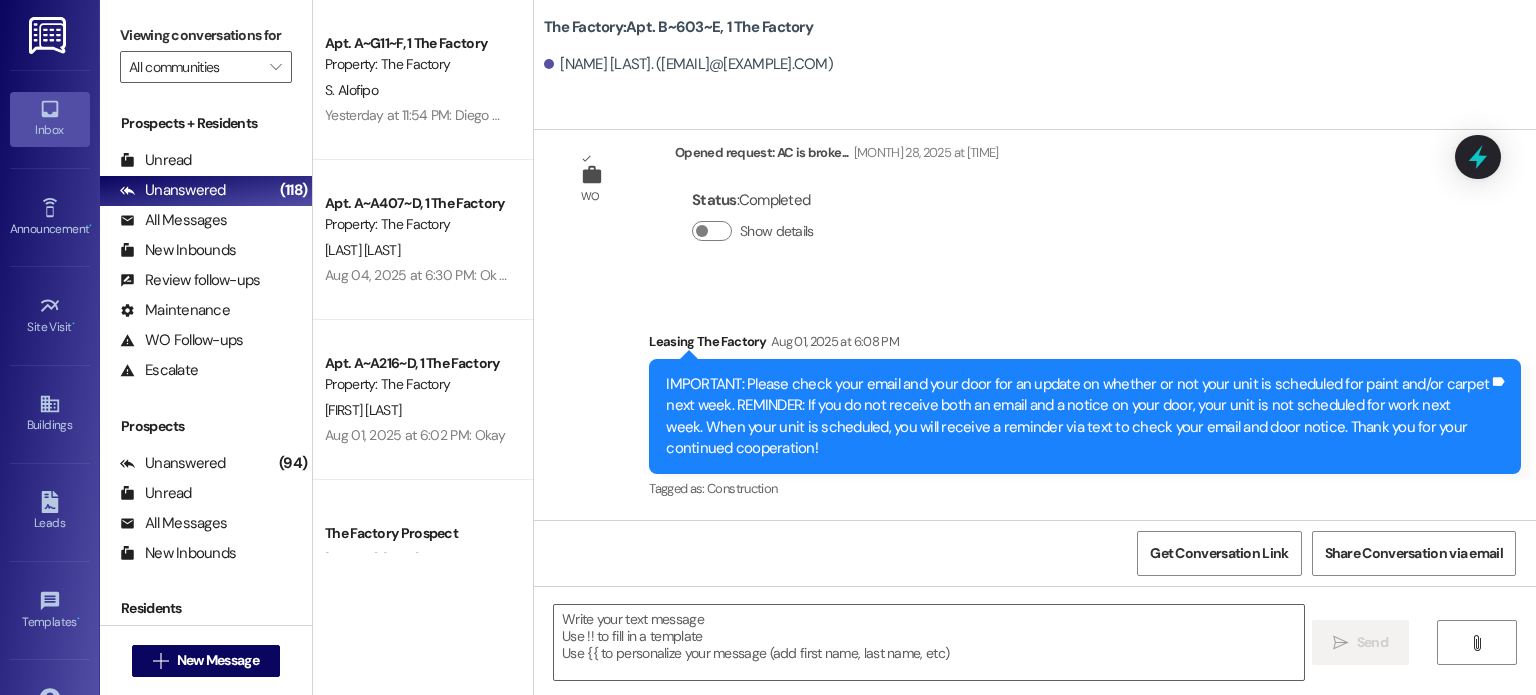scroll, scrollTop: 8977, scrollLeft: 0, axis: vertical 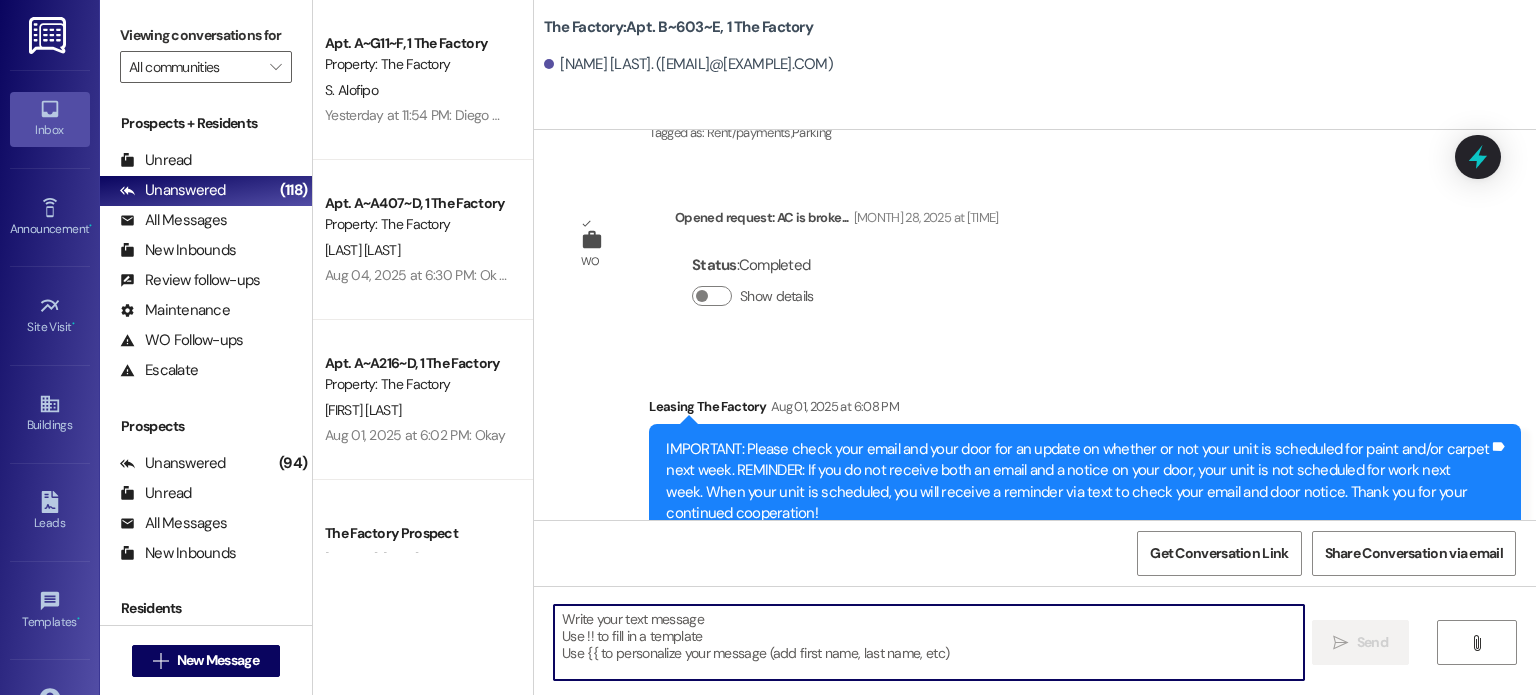 click at bounding box center [928, 642] 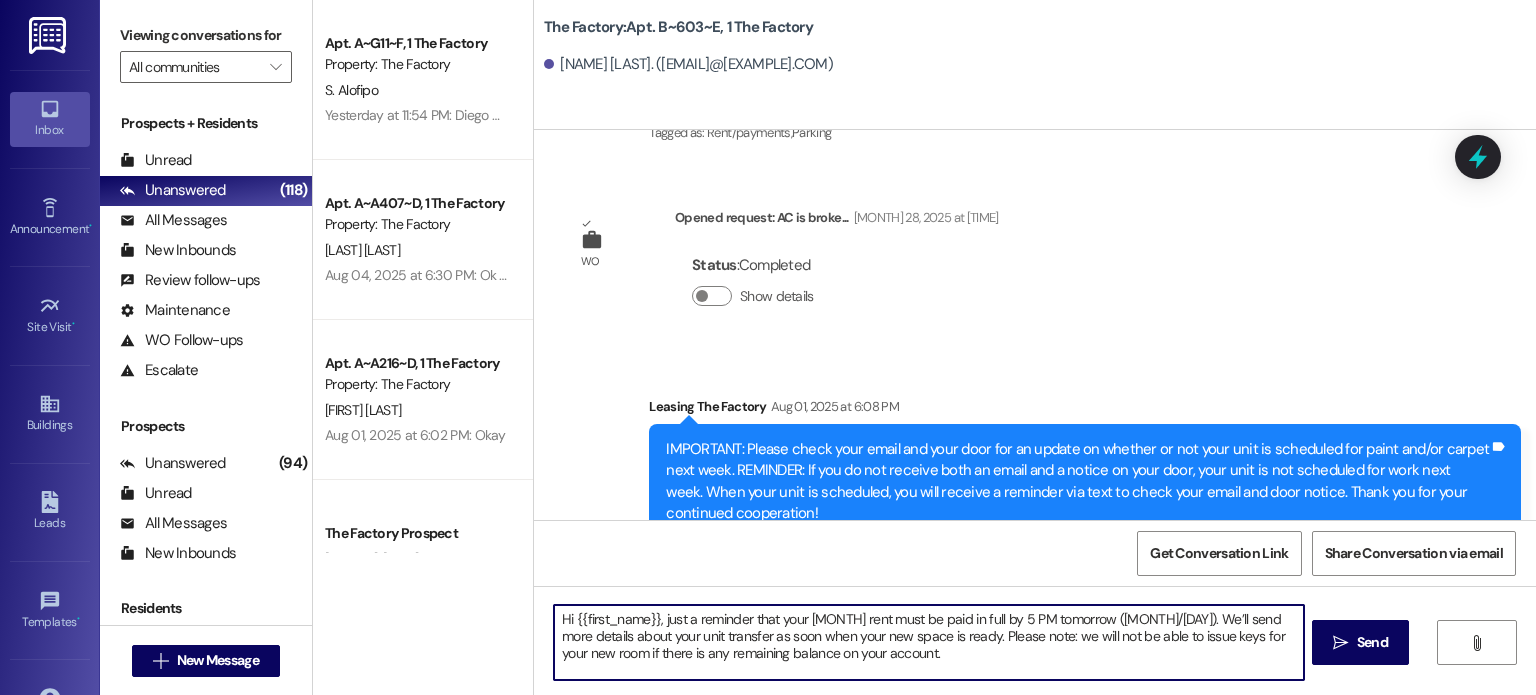 drag, startPoint x: 1145, startPoint y: 618, endPoint x: 916, endPoint y: 633, distance: 229.49074 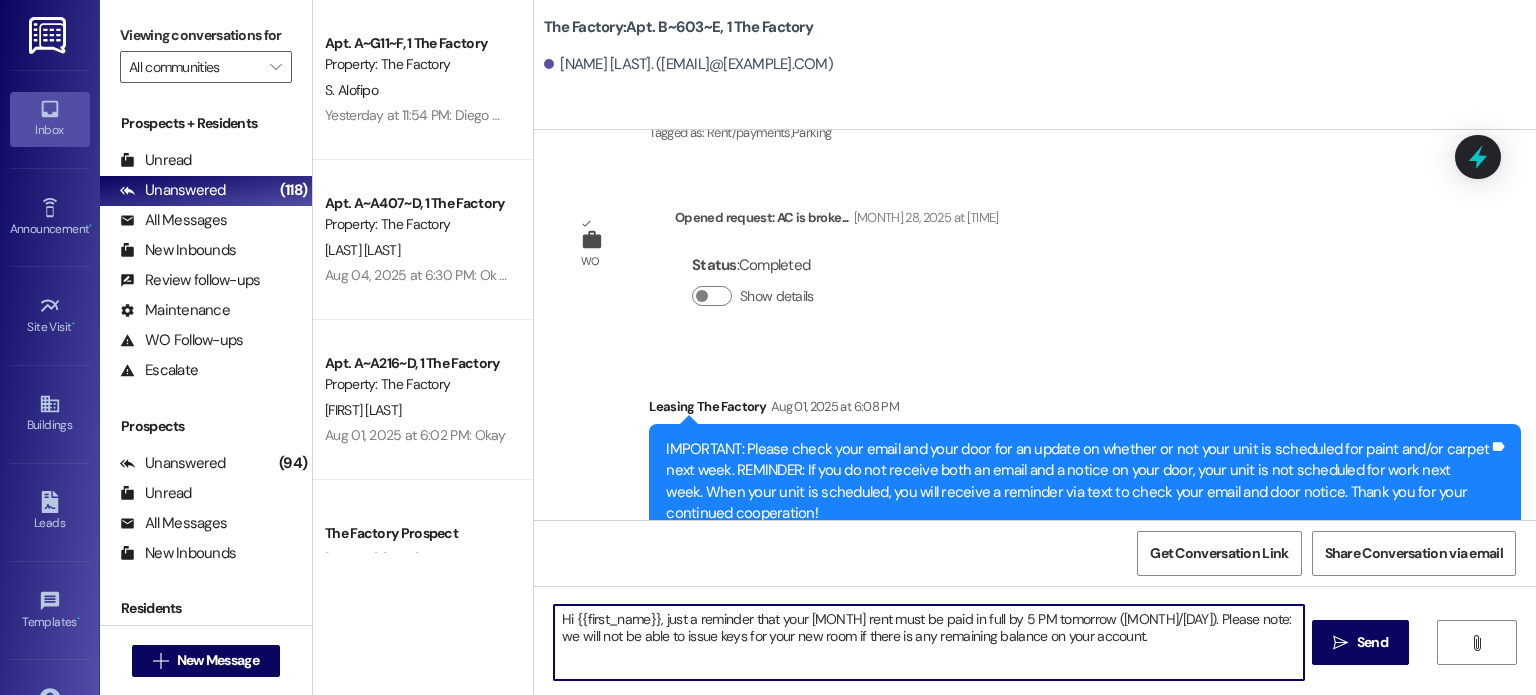 drag, startPoint x: 1146, startPoint y: 620, endPoint x: 1175, endPoint y: 666, distance: 54.378304 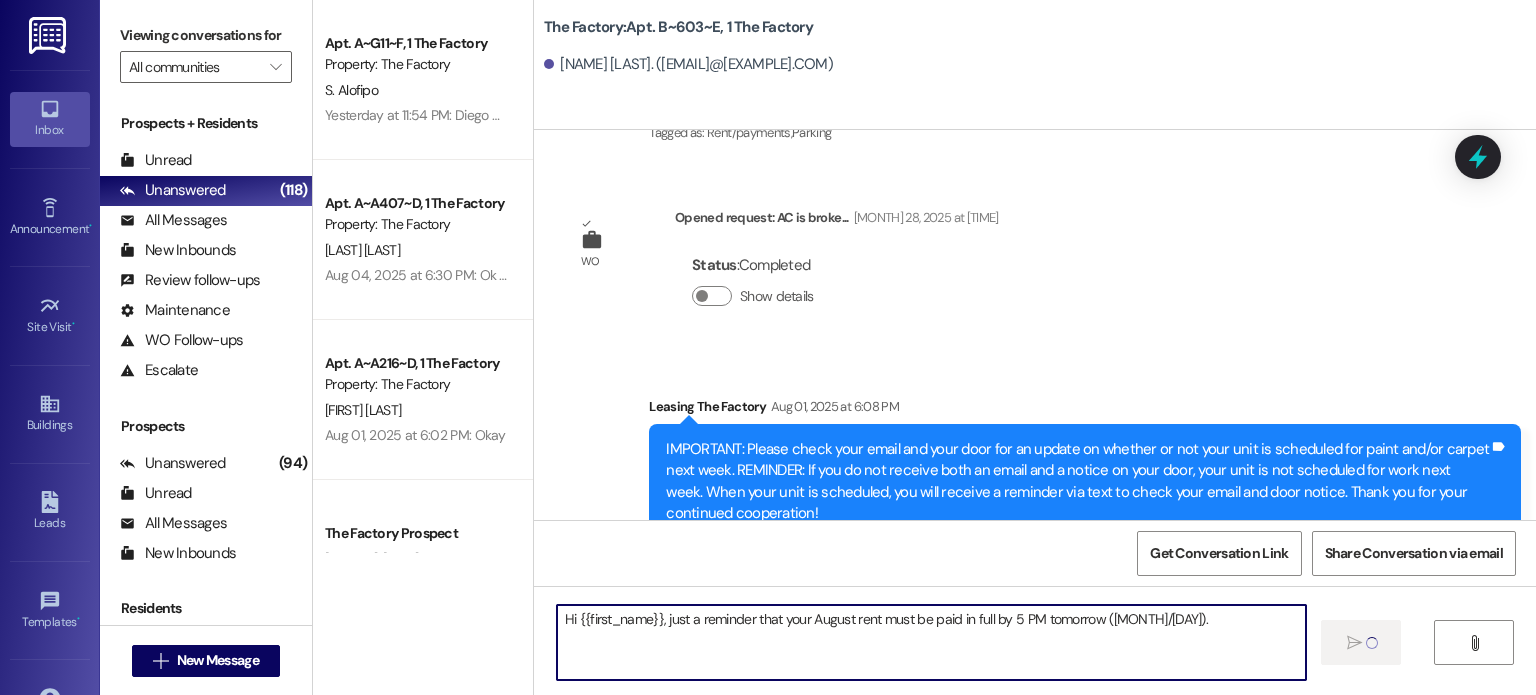 type 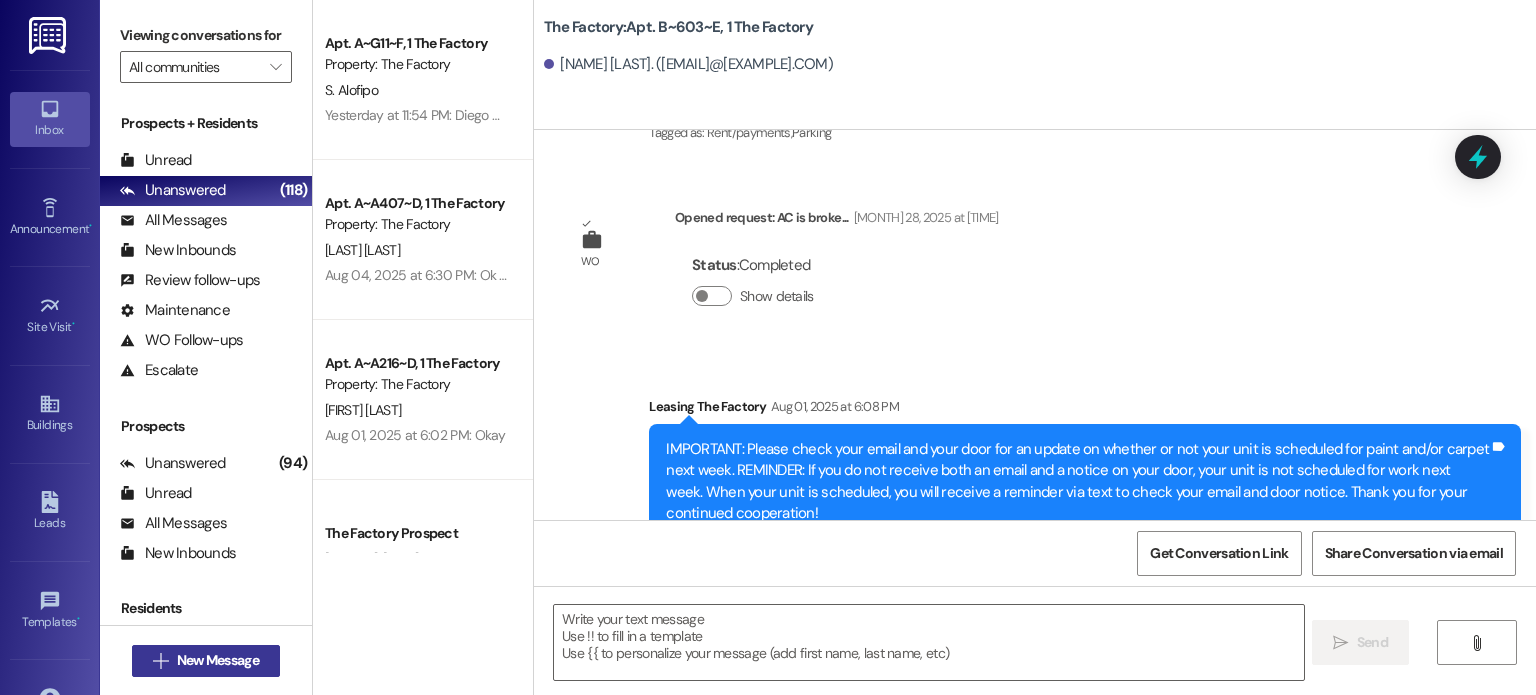 click on "New Message" at bounding box center [218, 660] 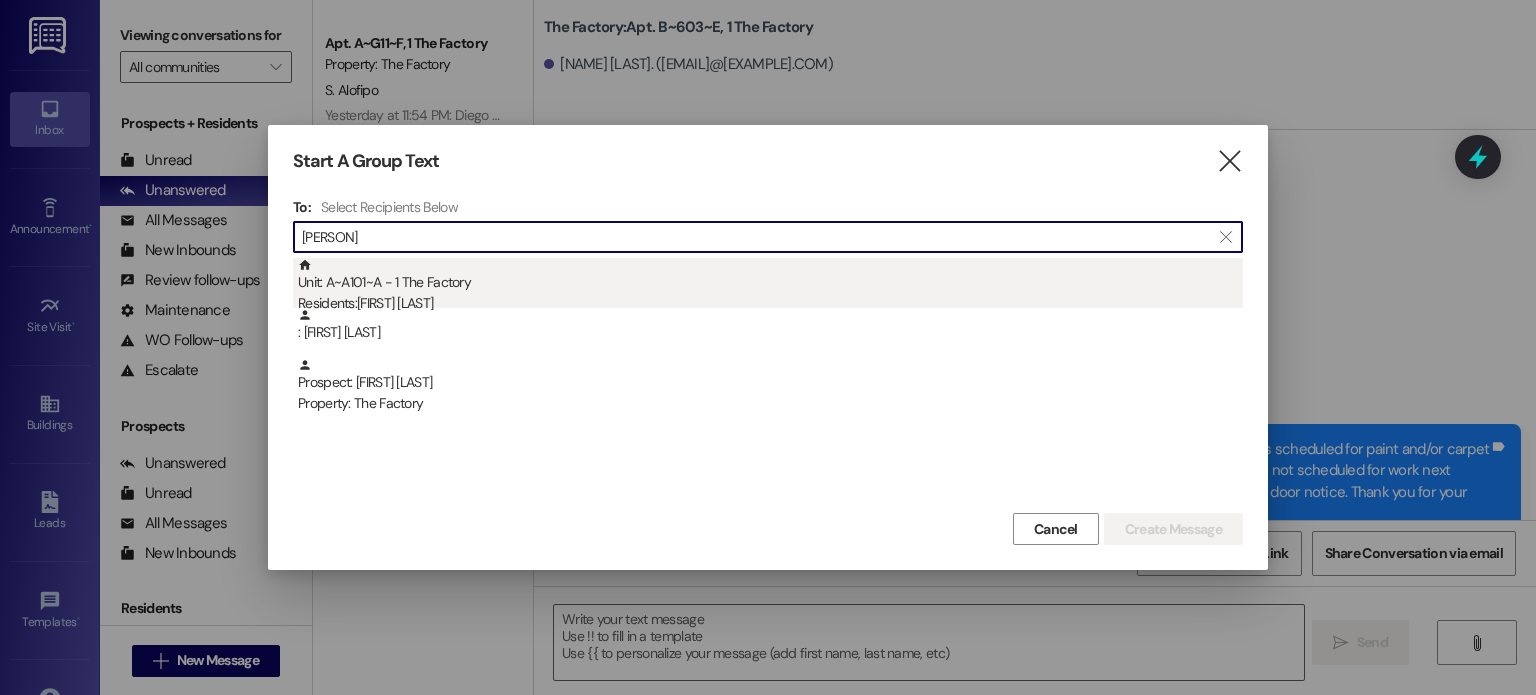 type on "[PERSON]" 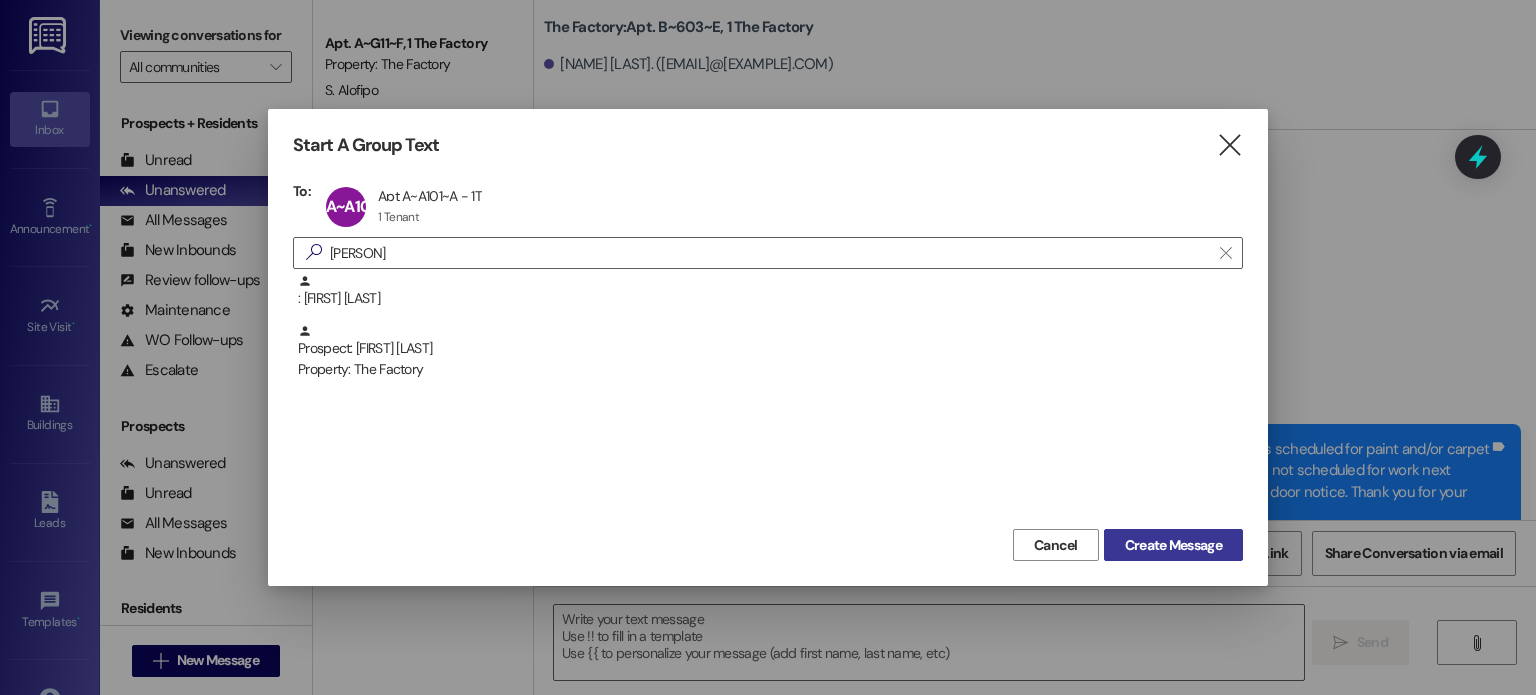 click on "Create Message" at bounding box center (1173, 545) 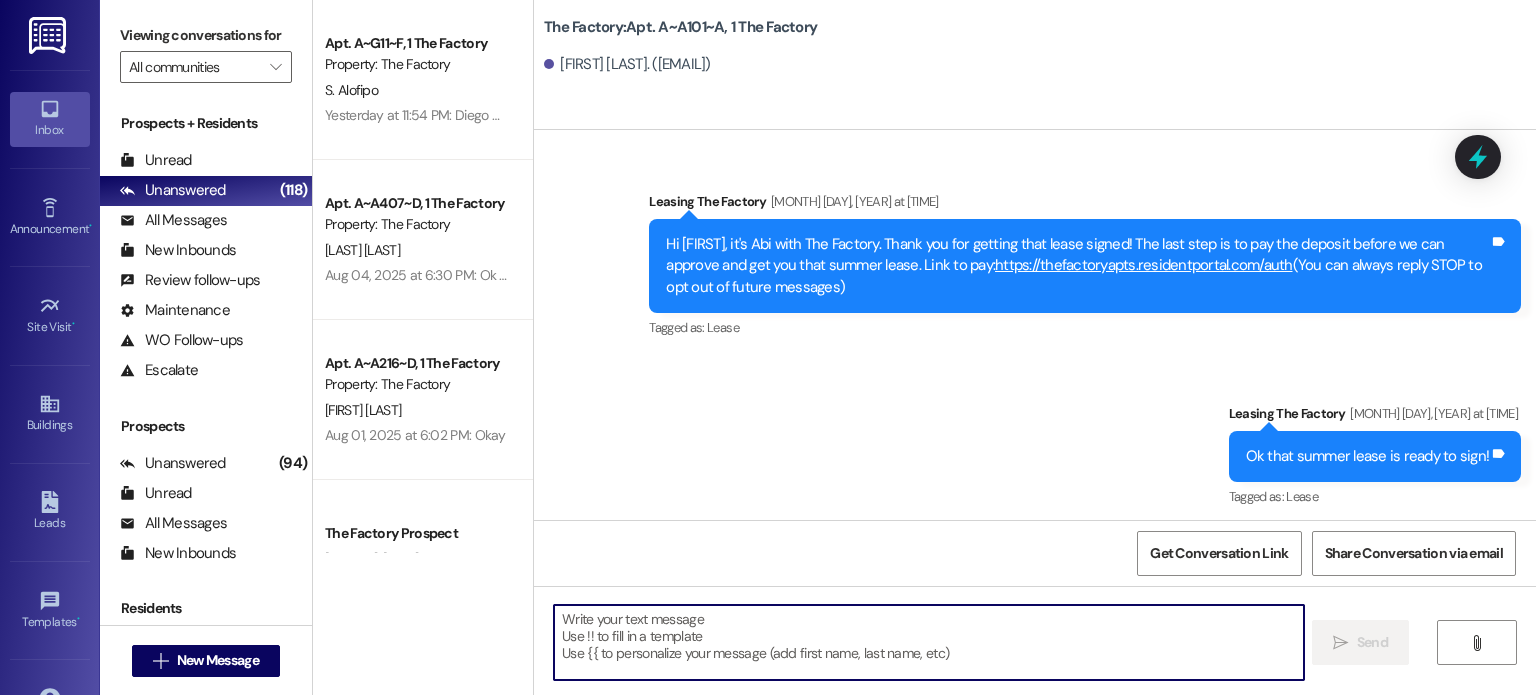 click at bounding box center [928, 642] 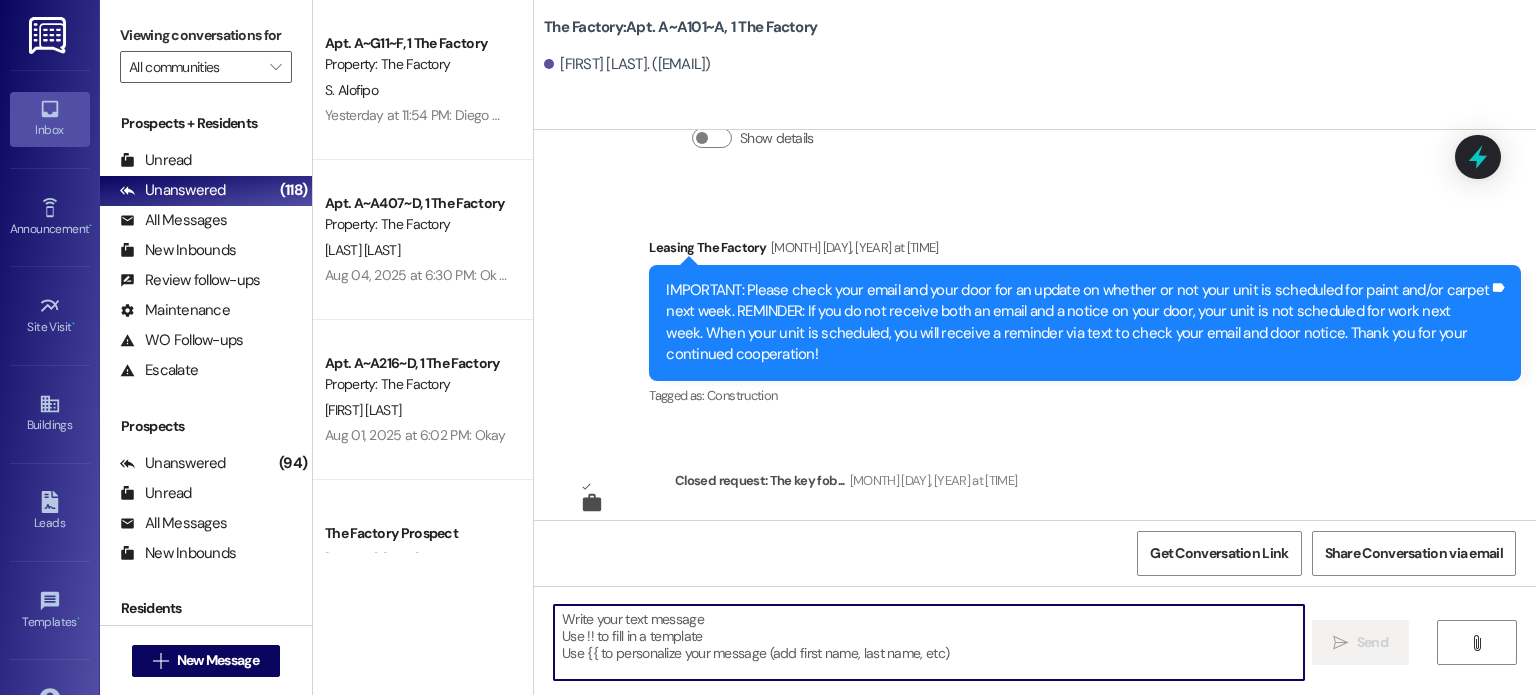 scroll, scrollTop: 2066, scrollLeft: 0, axis: vertical 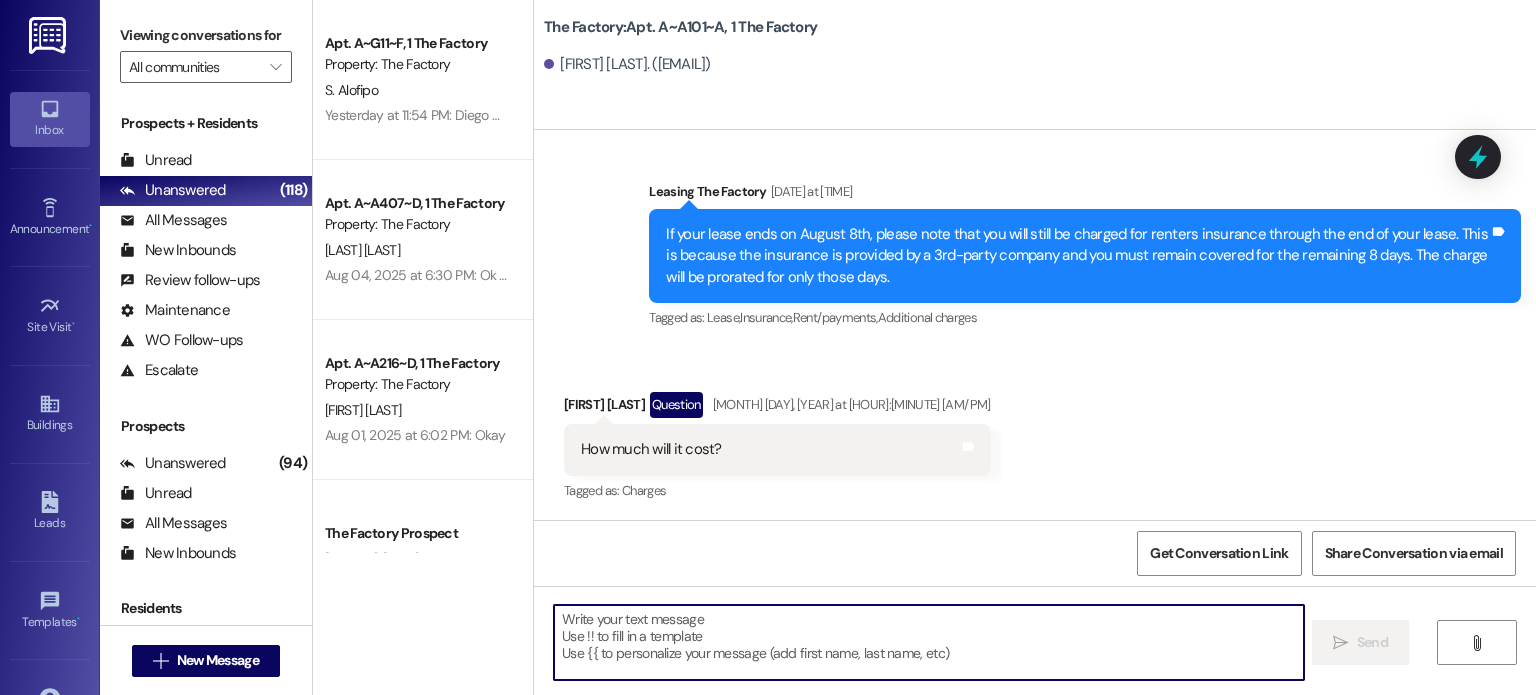 type on "Hi {{first_name}}, just a reminder that your [MONTH] rent must be paid in full by 5 PM tomorrow ([MONTH]/[DAY]). We’ll send more details about your unit transfer as soon when your new space is ready. Please note: we will not be able to issue keys for your new room if there is any remaining balance on your account." 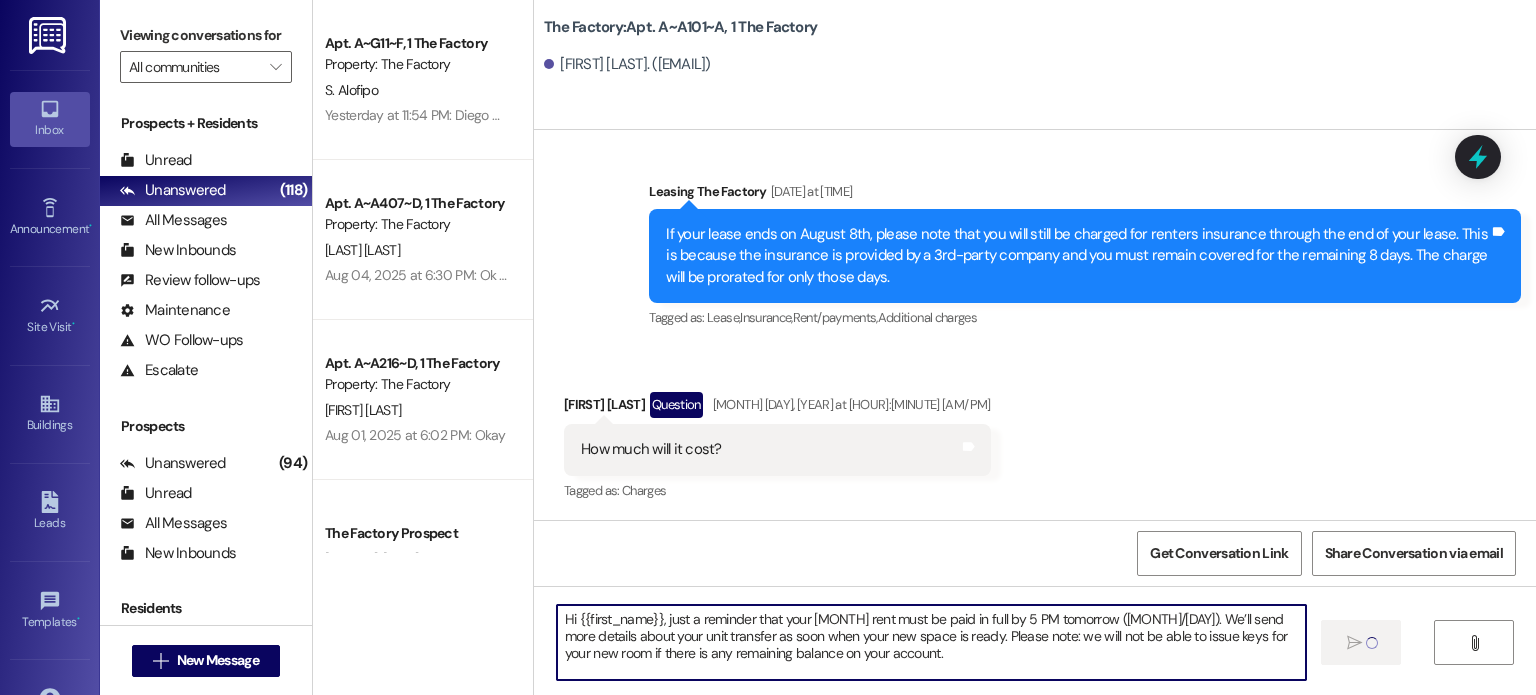 type 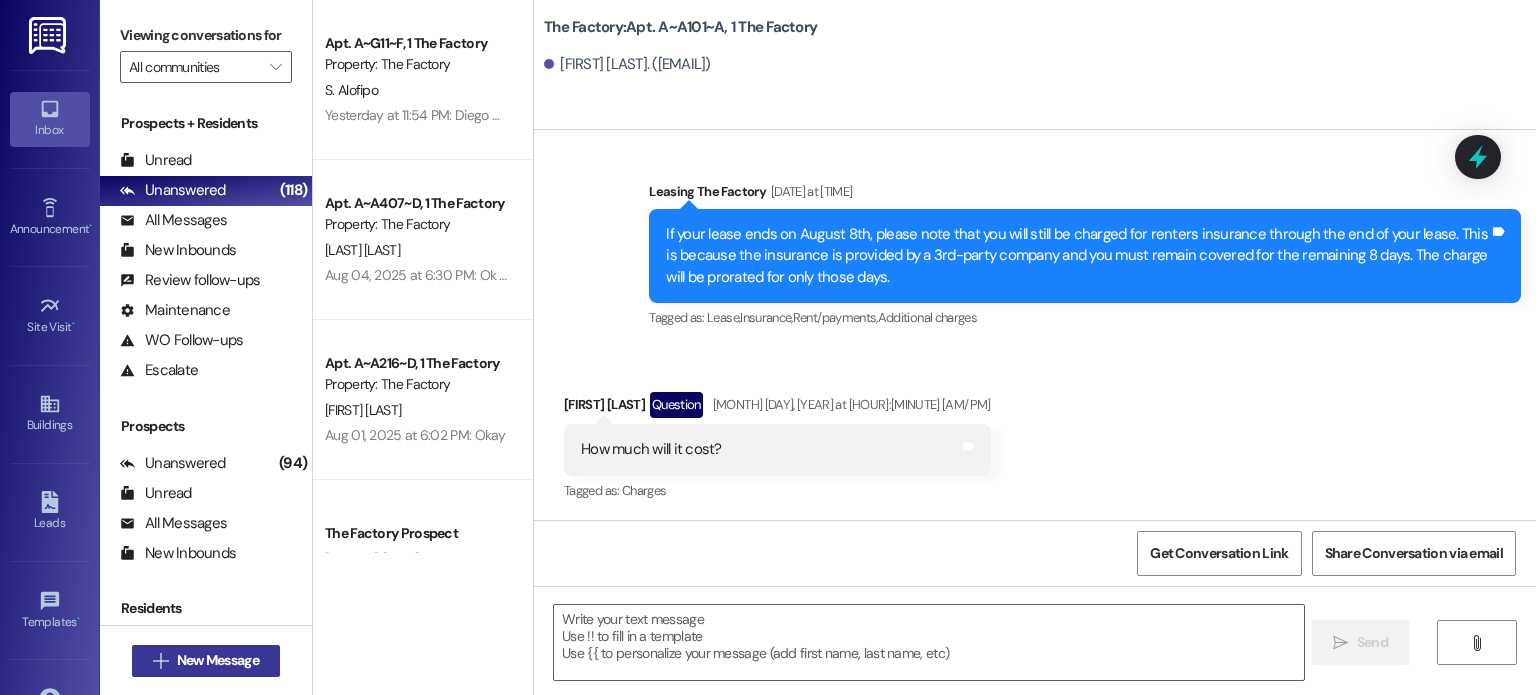 click on "New Message" at bounding box center (218, 660) 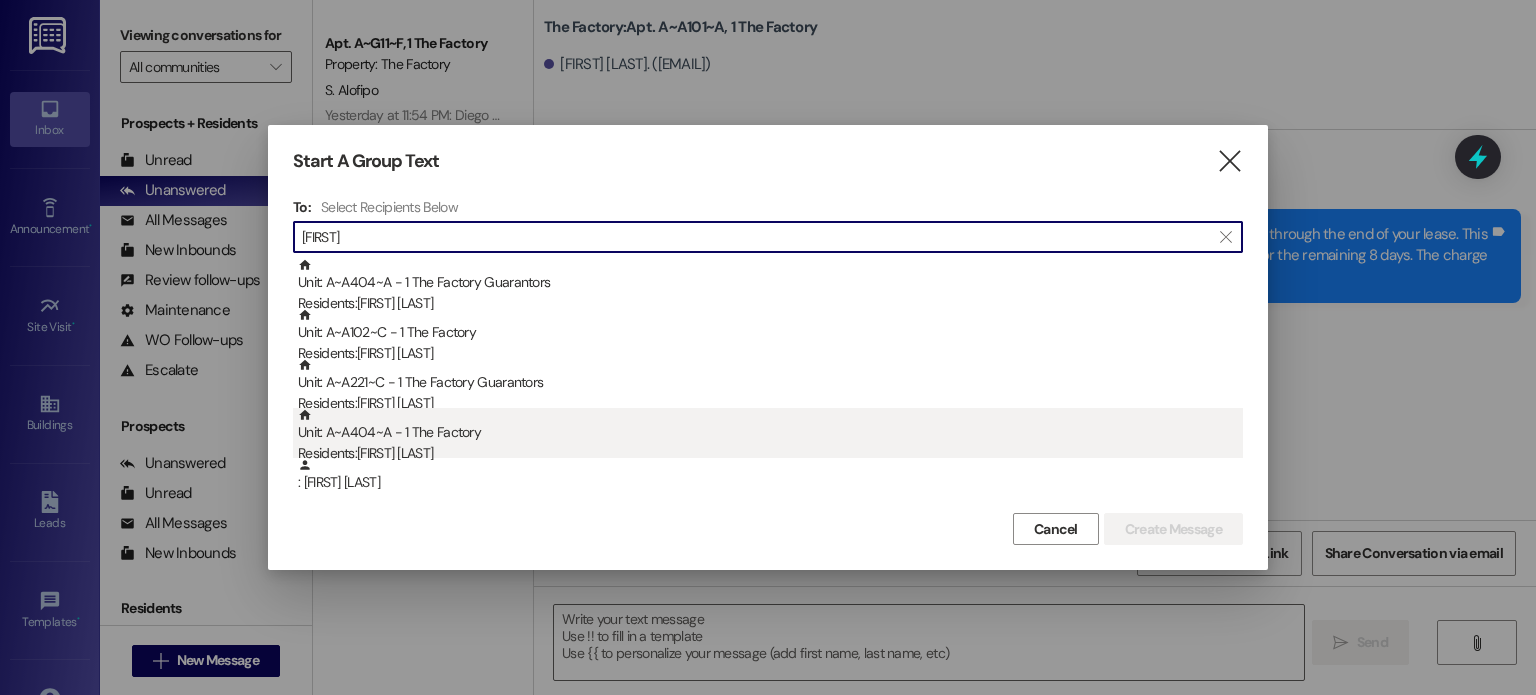 type on "[FIRST]" 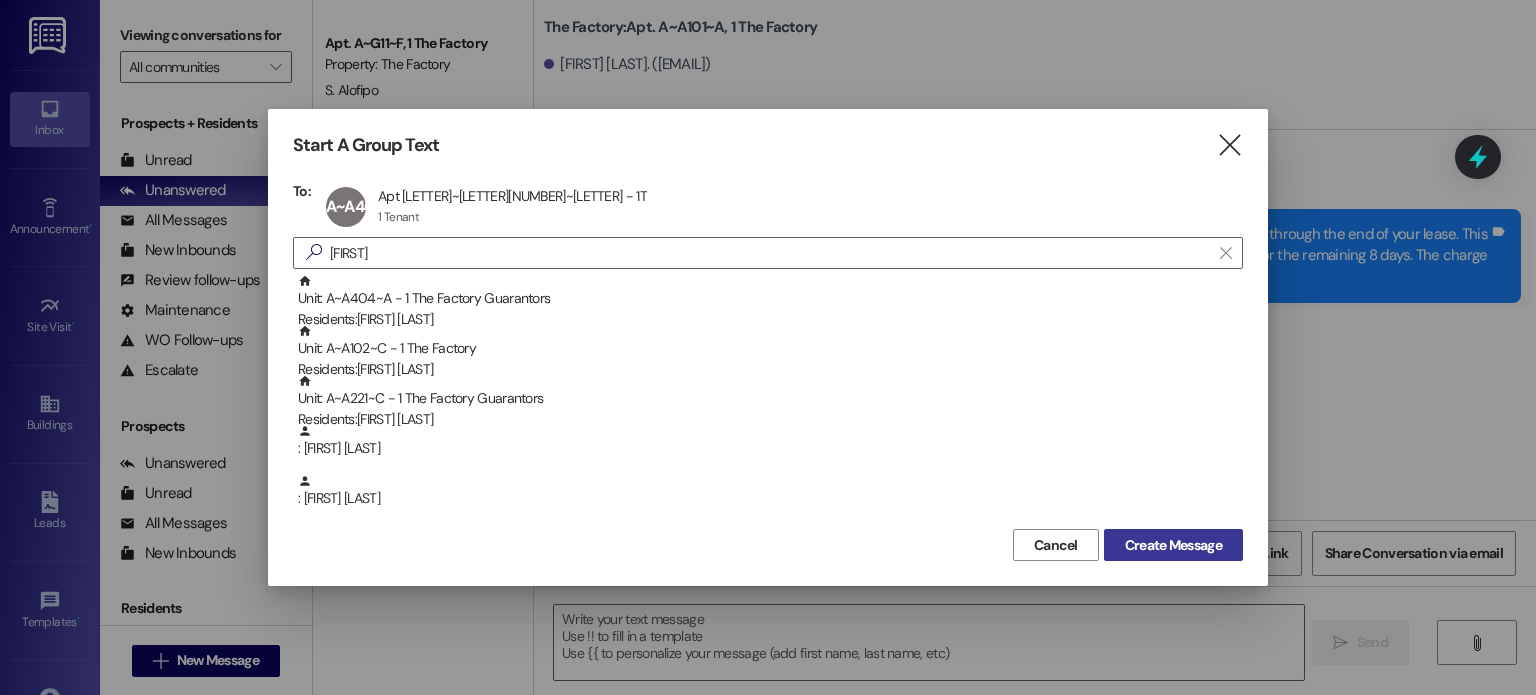 click on "Create Message" at bounding box center [1173, 545] 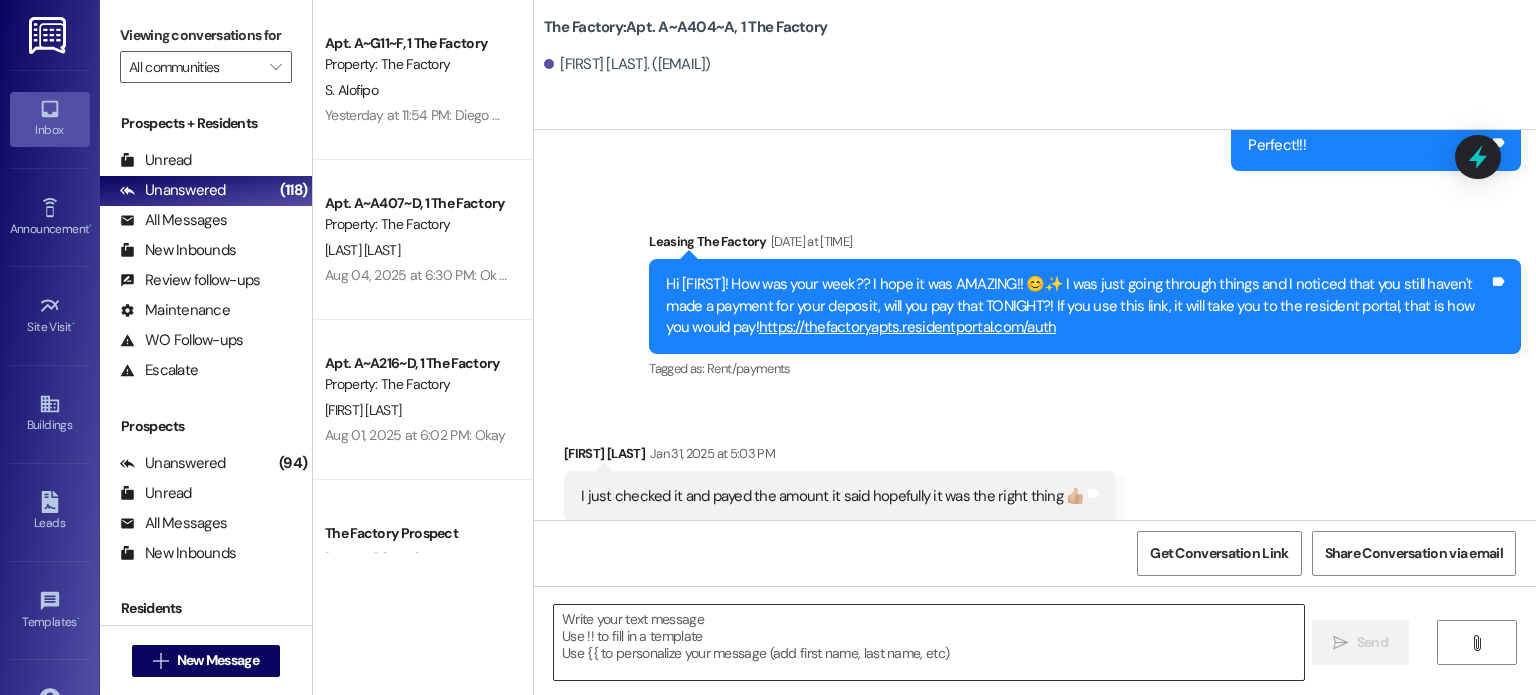 click at bounding box center (928, 642) 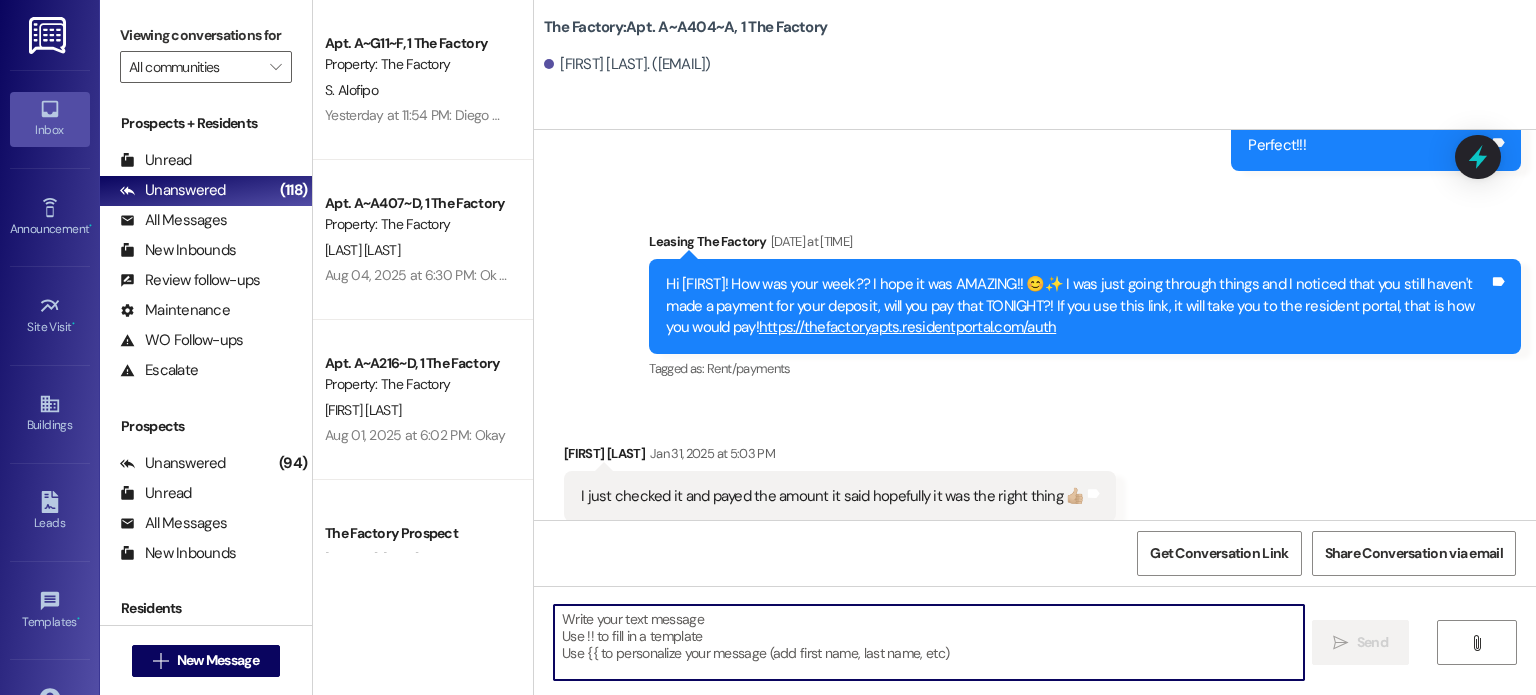 scroll, scrollTop: 5325, scrollLeft: 0, axis: vertical 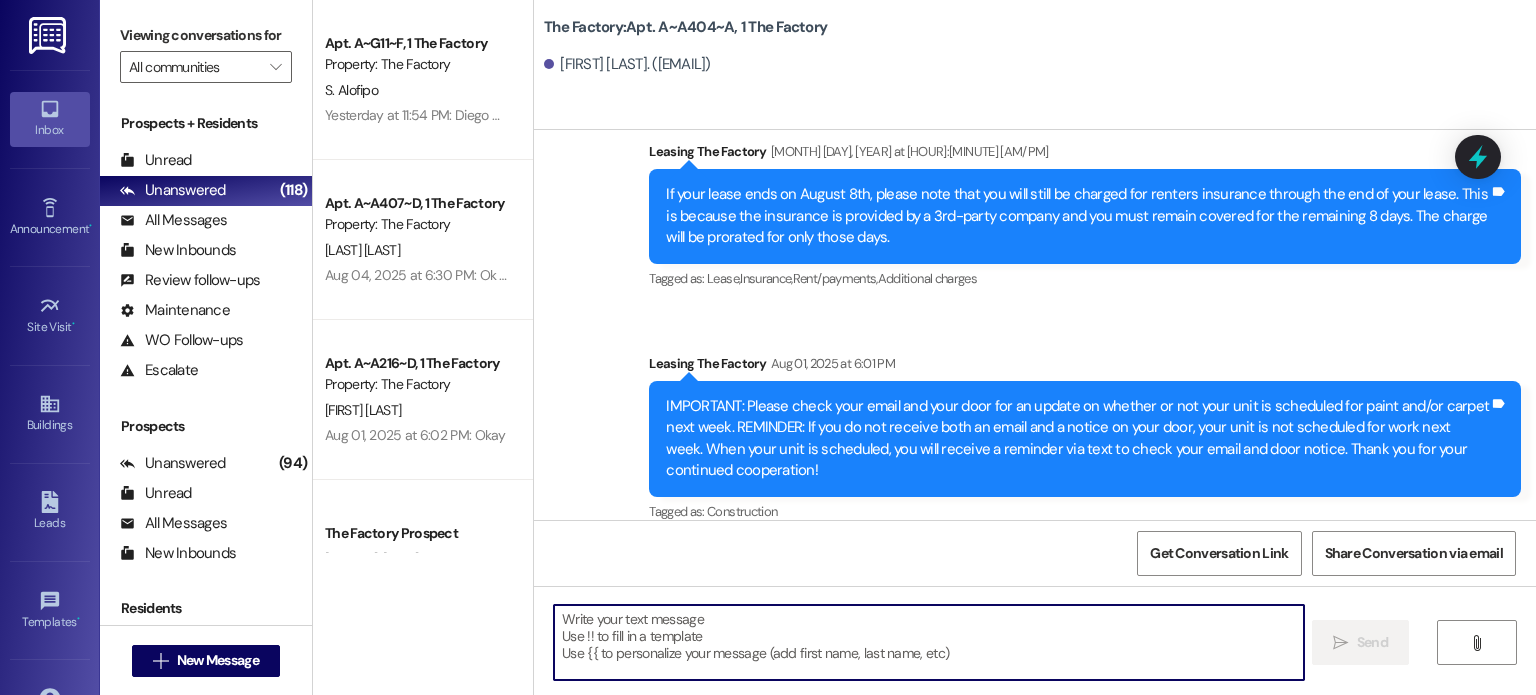 paste on "Hi {{first_name}}, just a reminder that your [MONTH] rent must be paid in full by 5 PM tomorrow ([MONTH]/[DAY]). We’ll send more details about your unit transfer as soon when your new space is ready. Please note: we will not be able to issue keys for your new room if there is any remaining balance on your account." 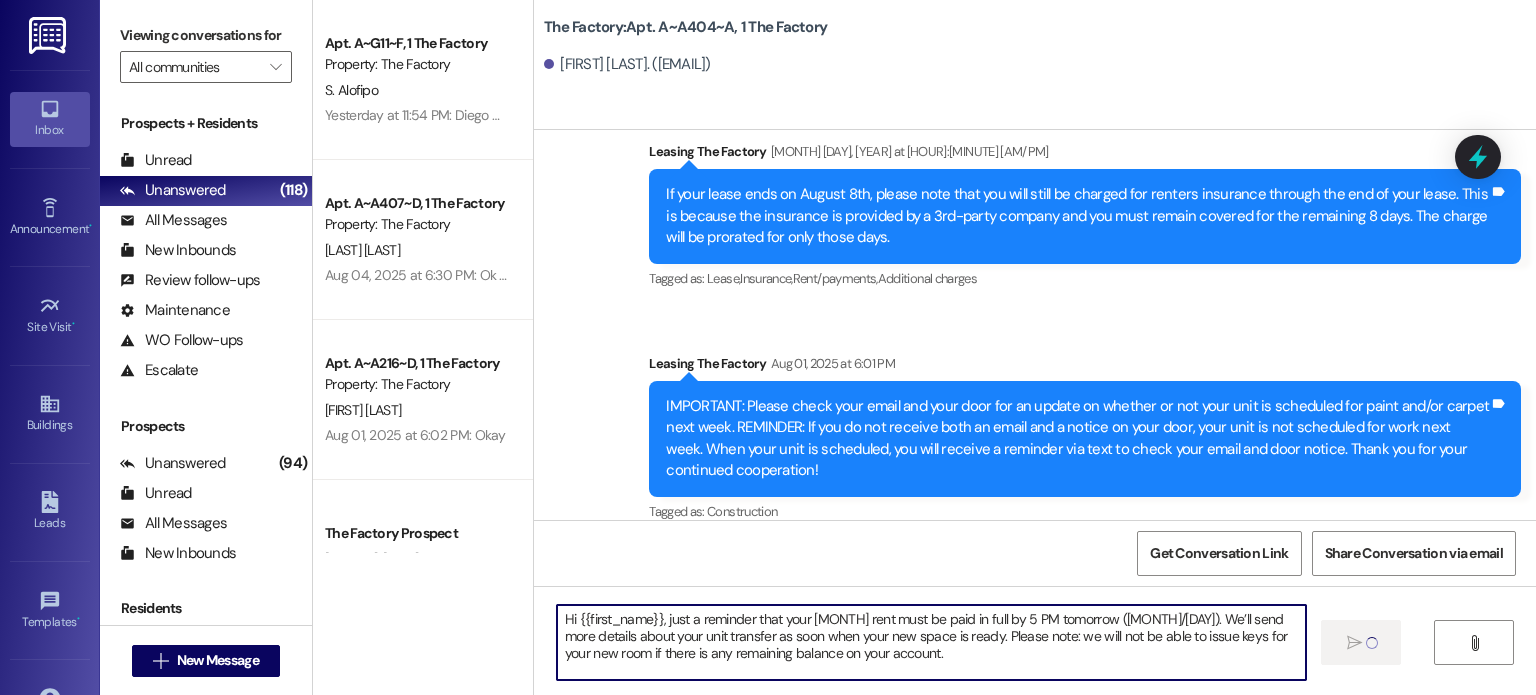 type 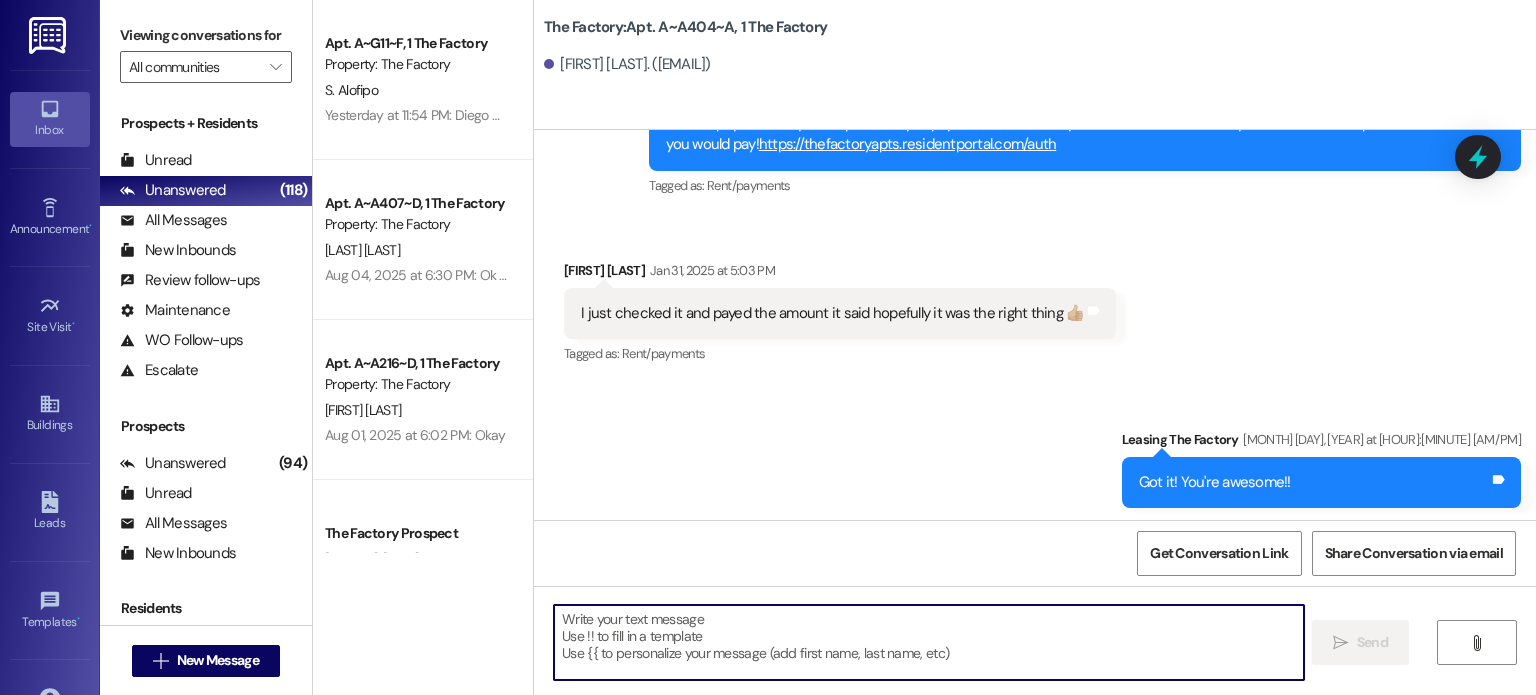 scroll, scrollTop: 1959, scrollLeft: 0, axis: vertical 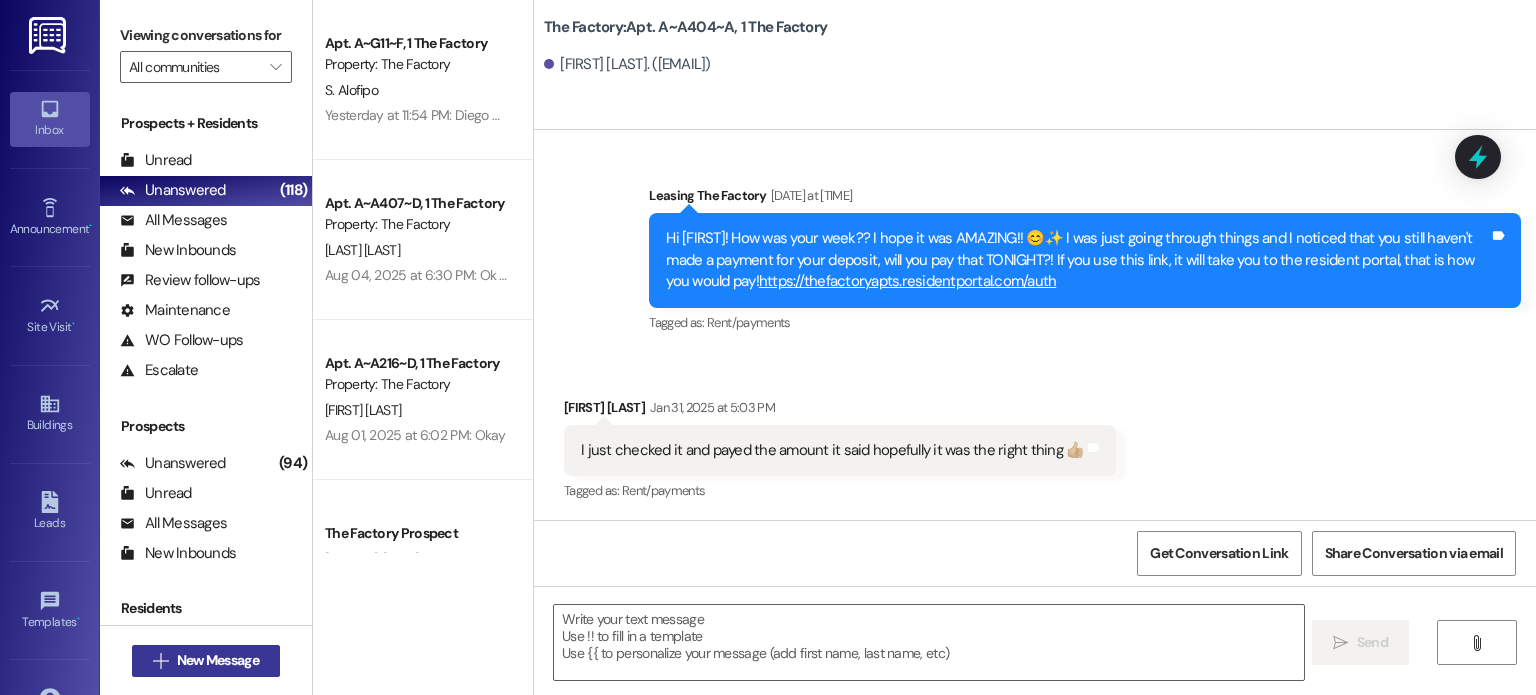 click on "New Message" at bounding box center (218, 660) 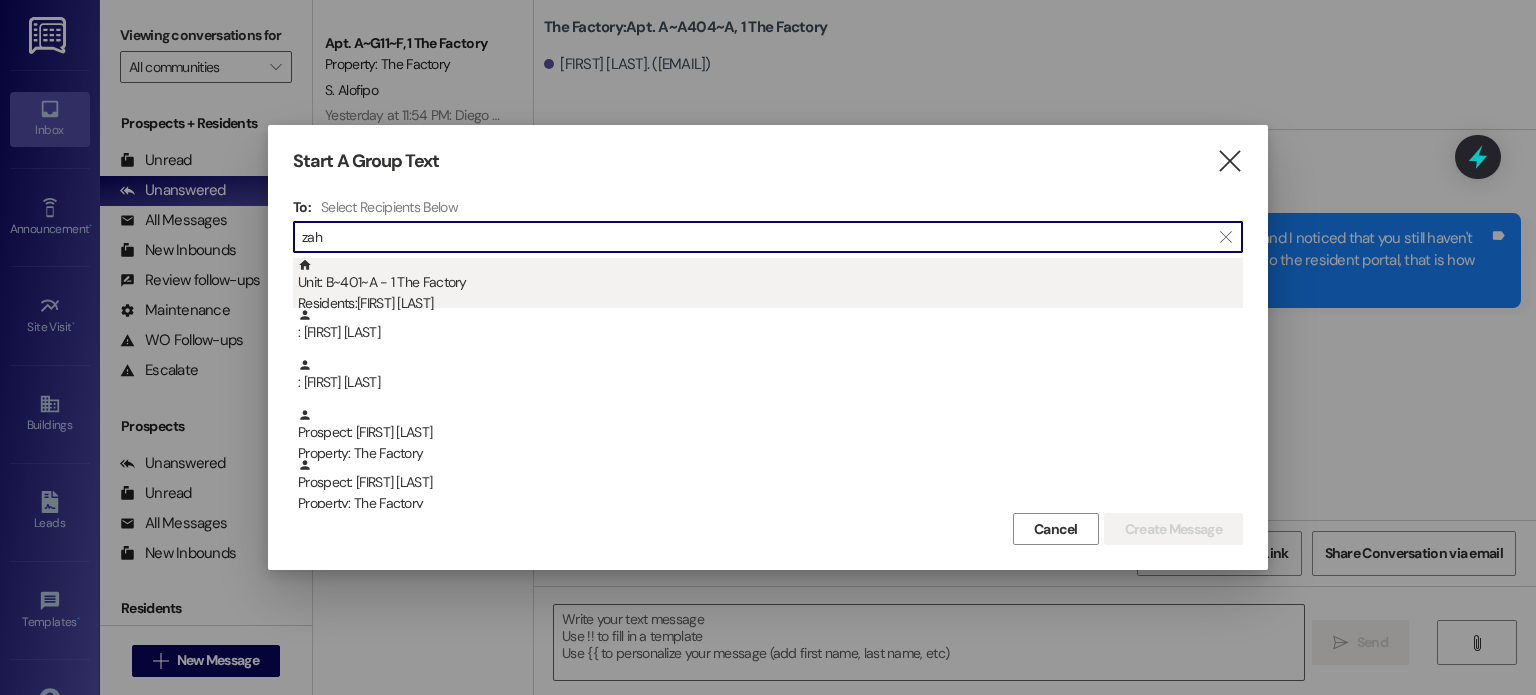type on "zah" 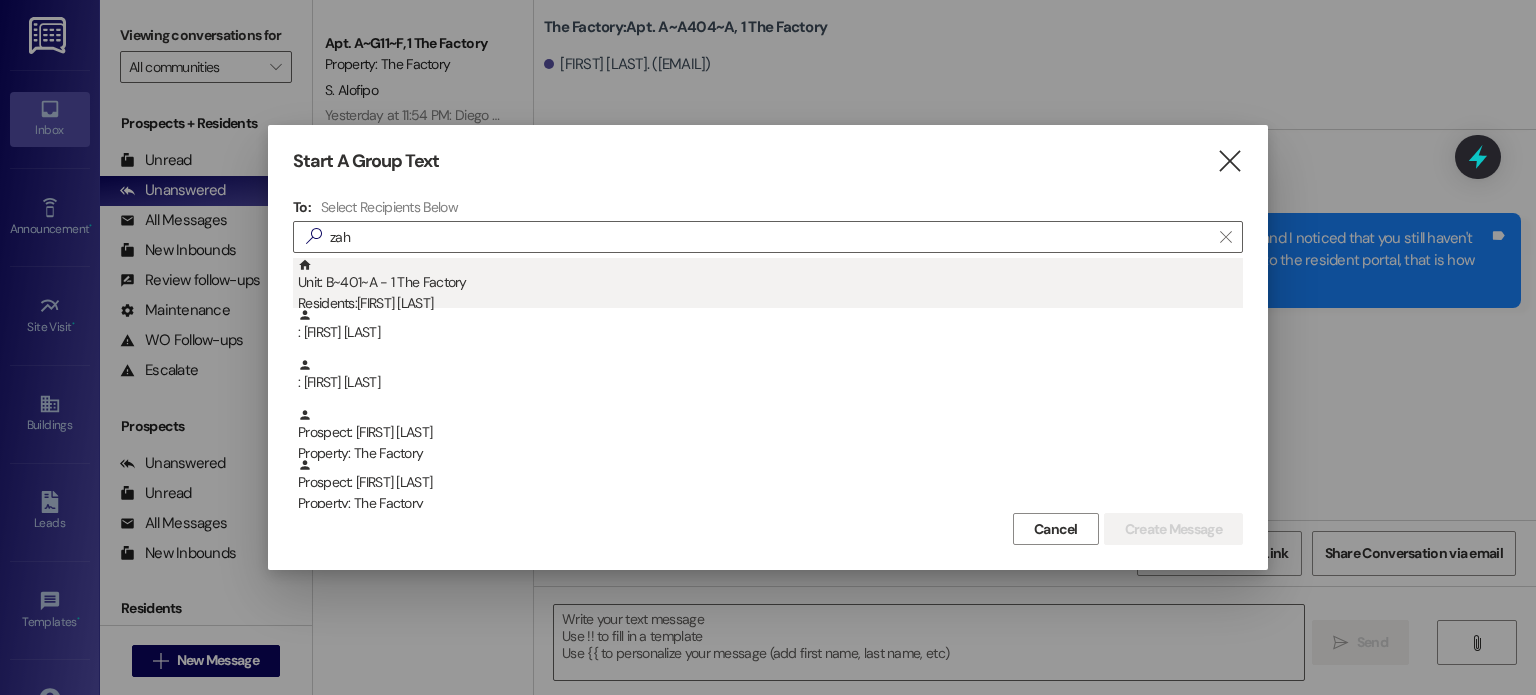 click on "Unit: [LETTER]~[NUMBER]~[LETTER] - 1 The Factory Residents: [FIRST] [LAST]" at bounding box center [770, 286] 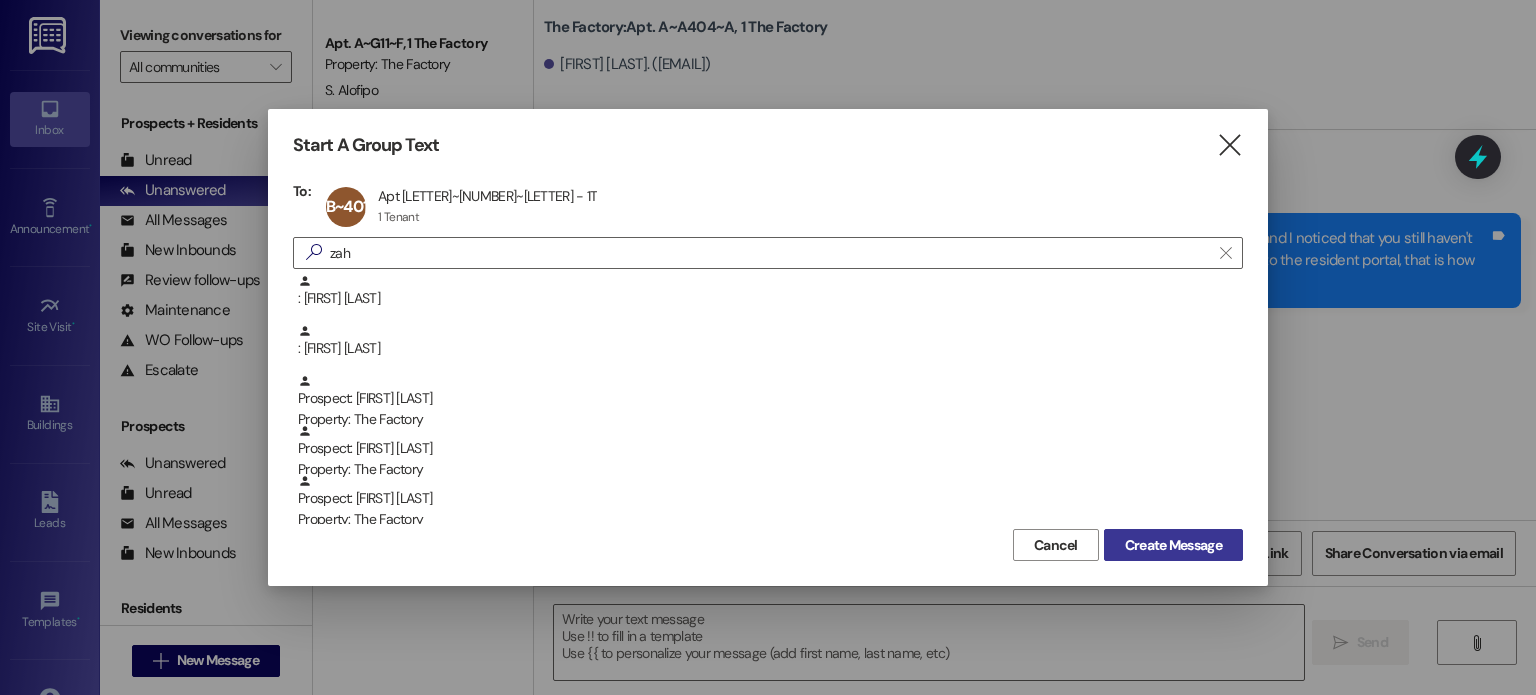 click on "Create Message" at bounding box center (1173, 545) 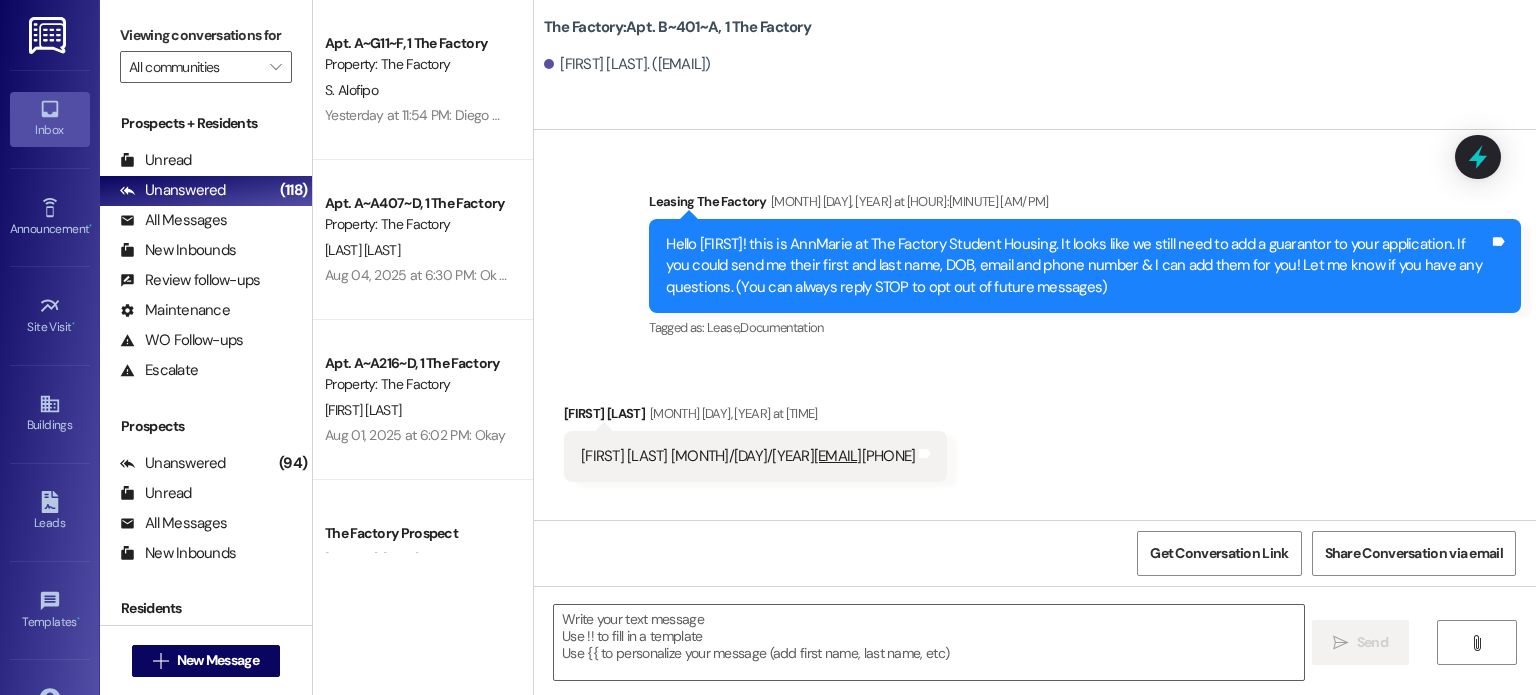 scroll, scrollTop: 21060, scrollLeft: 0, axis: vertical 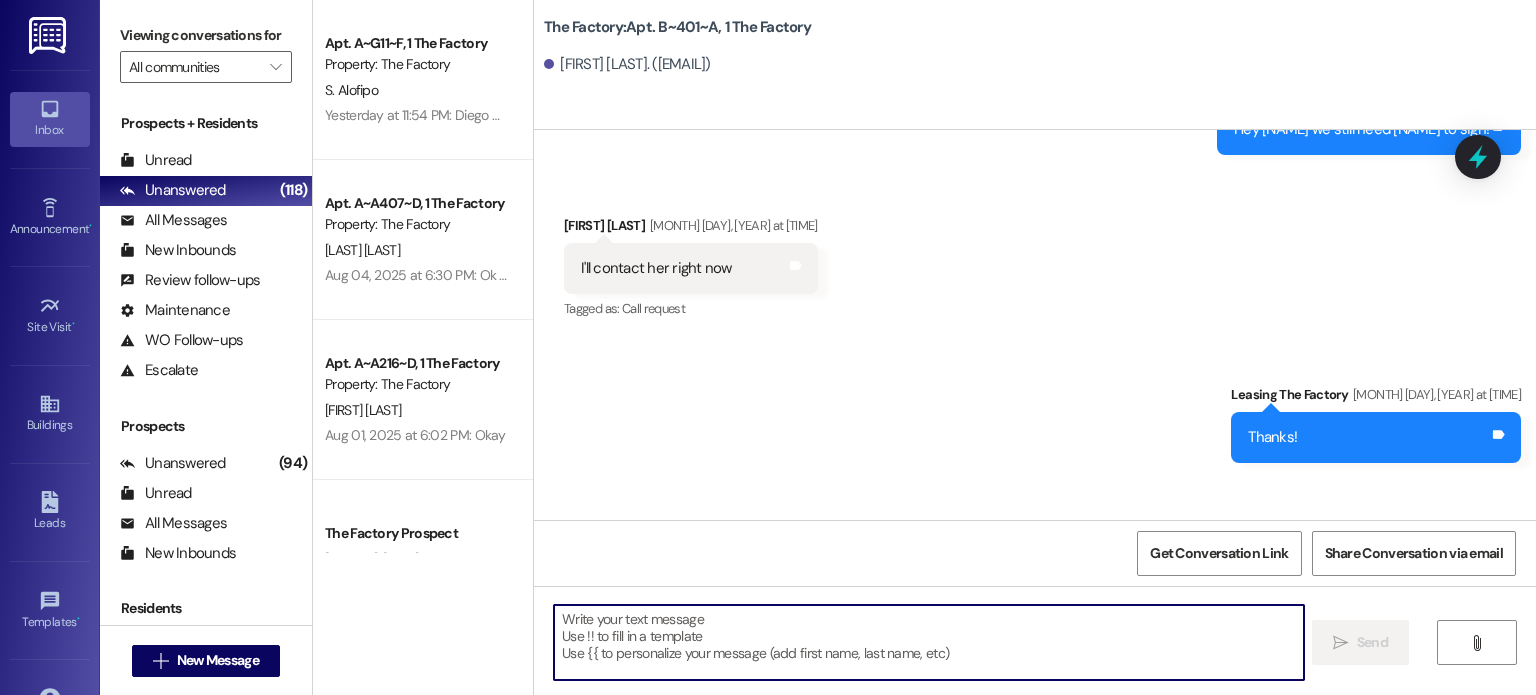 click at bounding box center (928, 642) 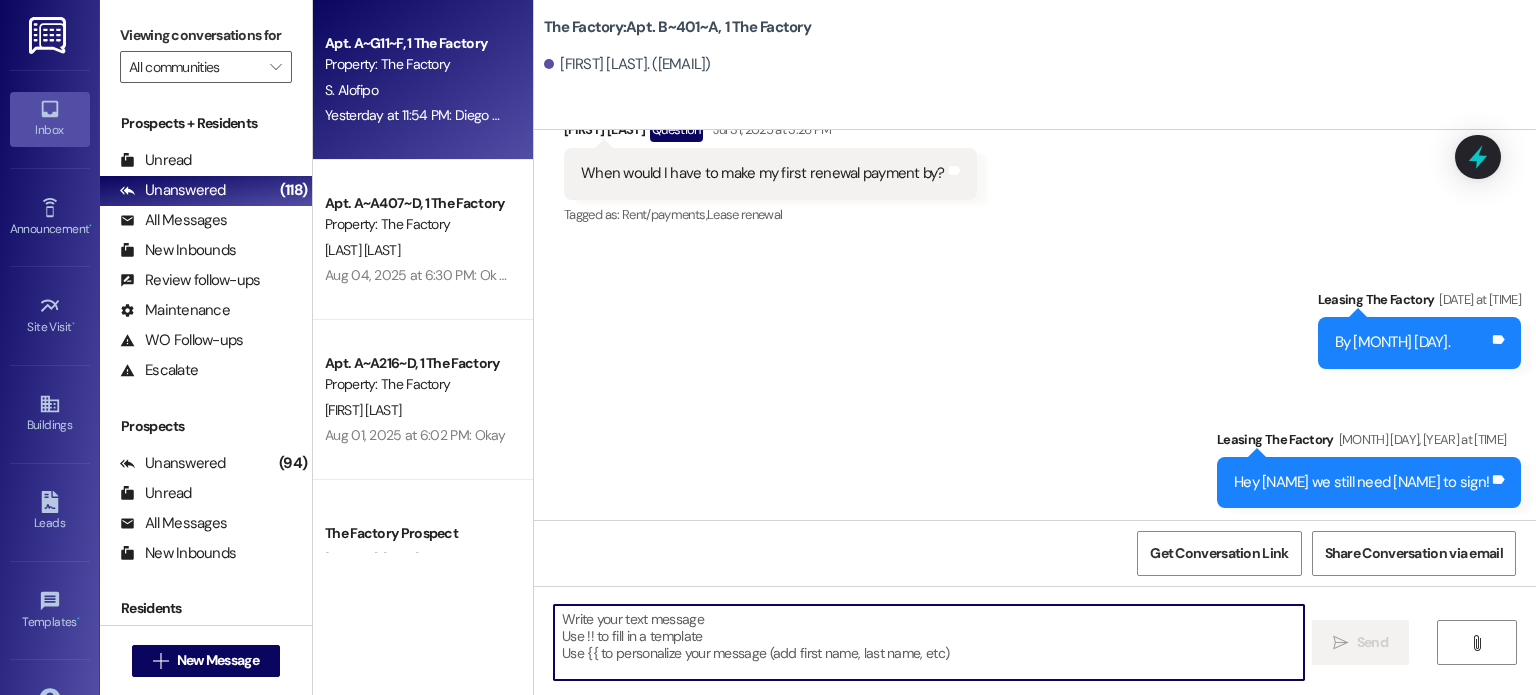 scroll, scrollTop: 20686, scrollLeft: 0, axis: vertical 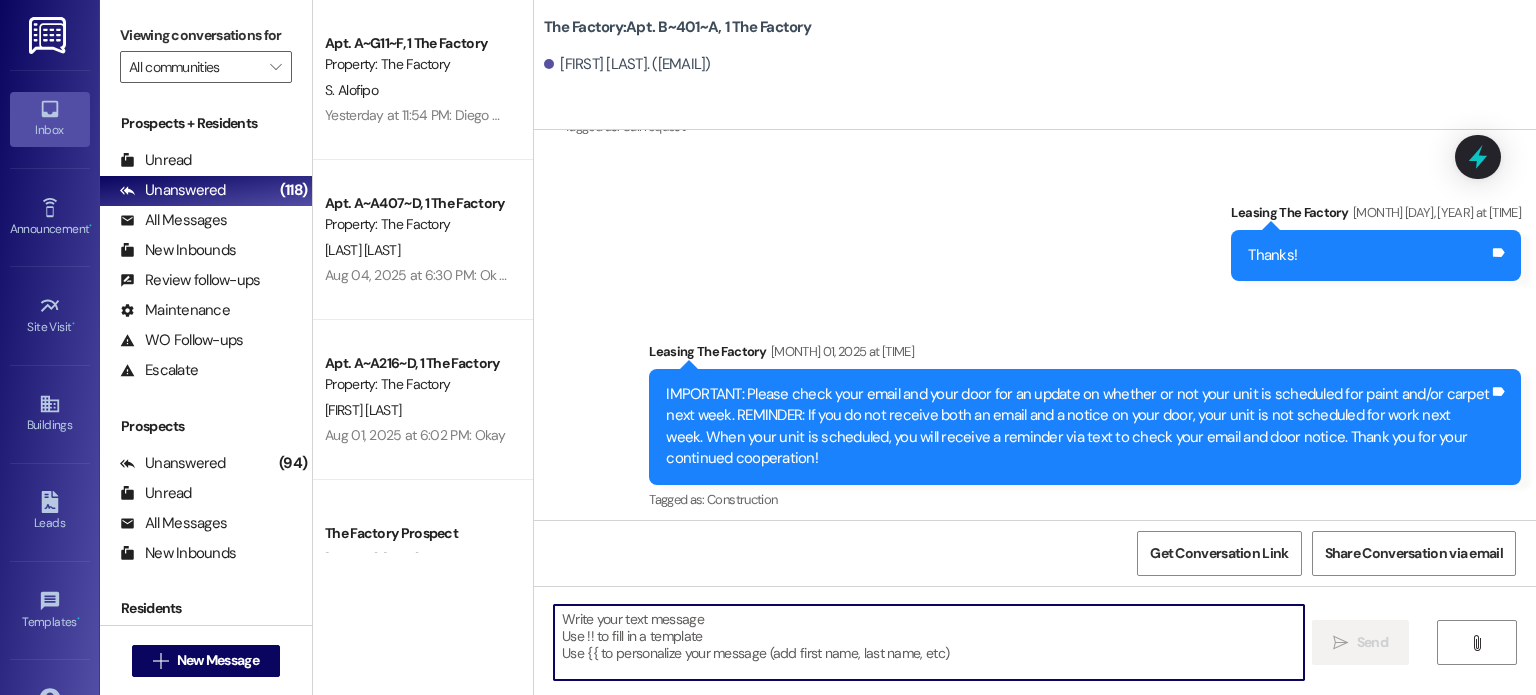 click at bounding box center [928, 642] 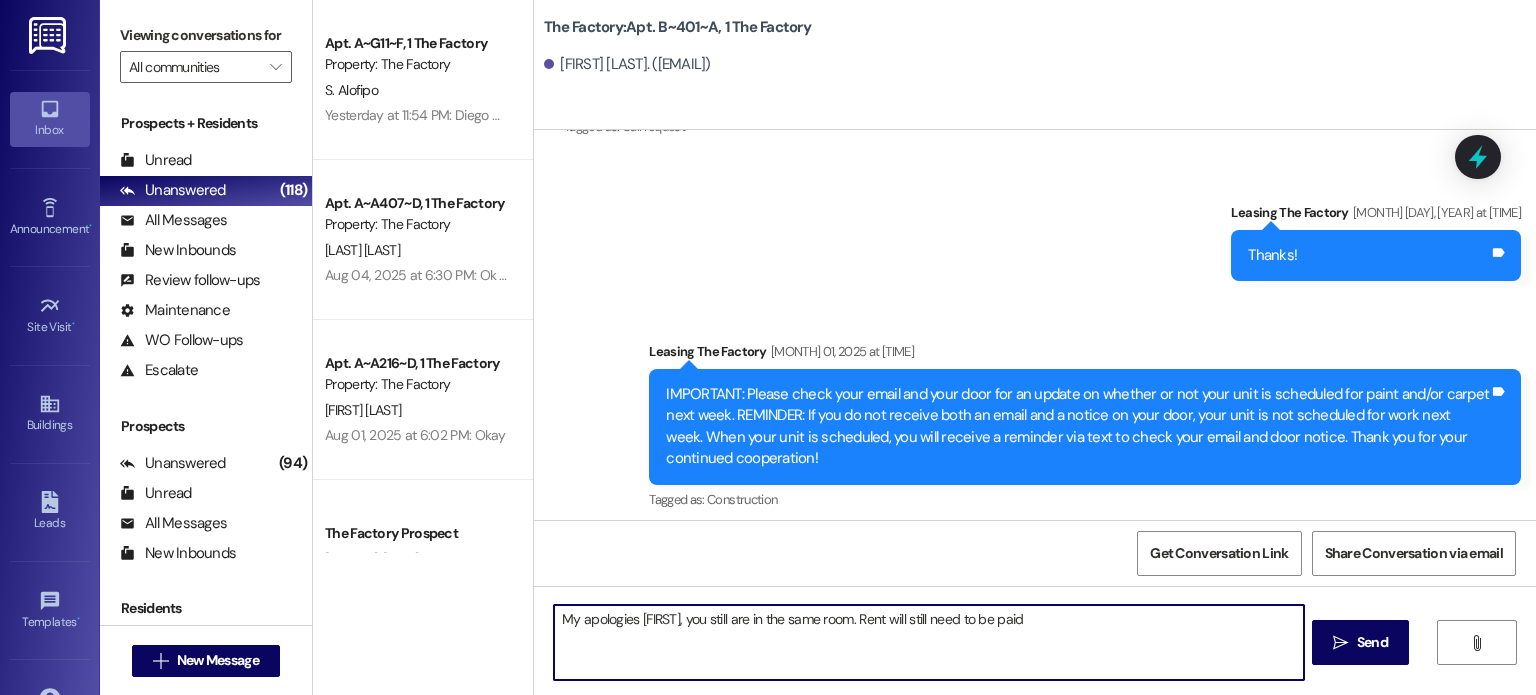type on "My apologies [LAST], you still are in the same room. Rent will still need to be paid!" 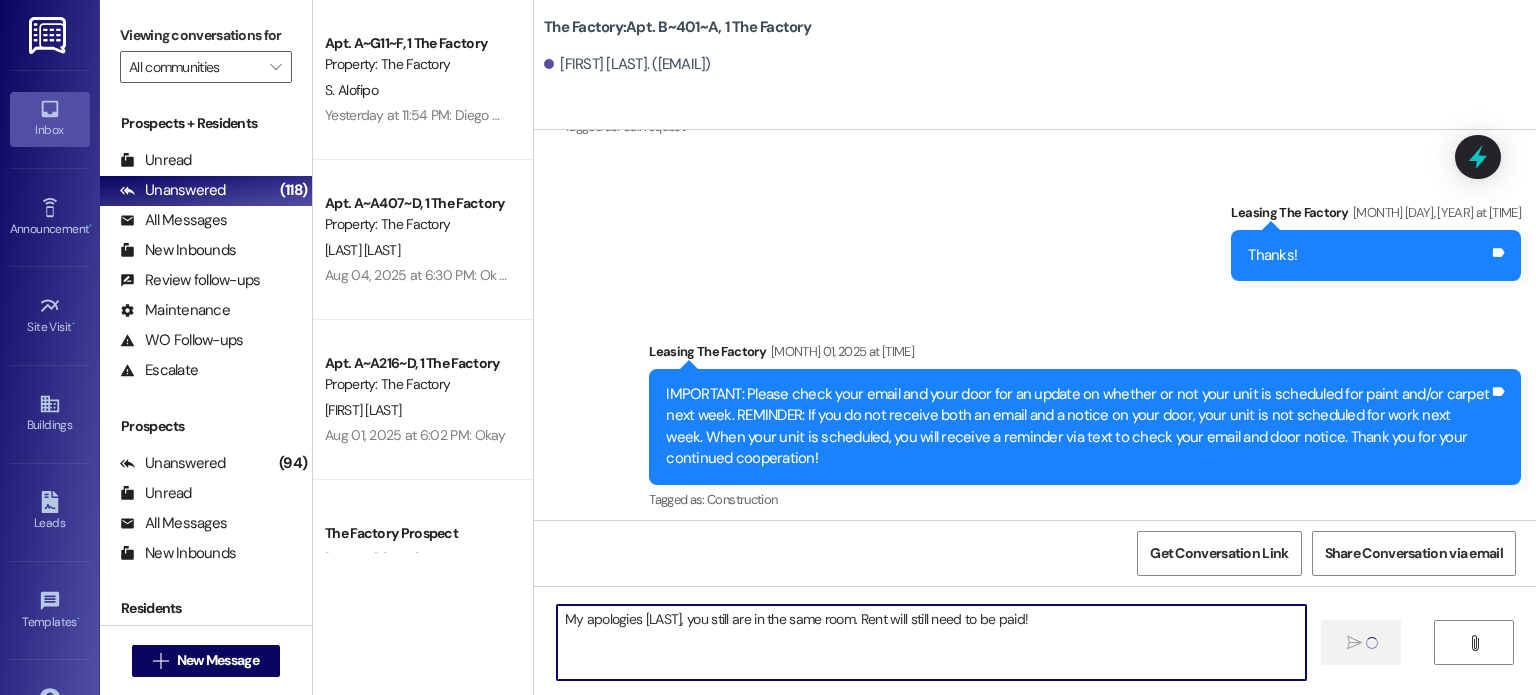 type 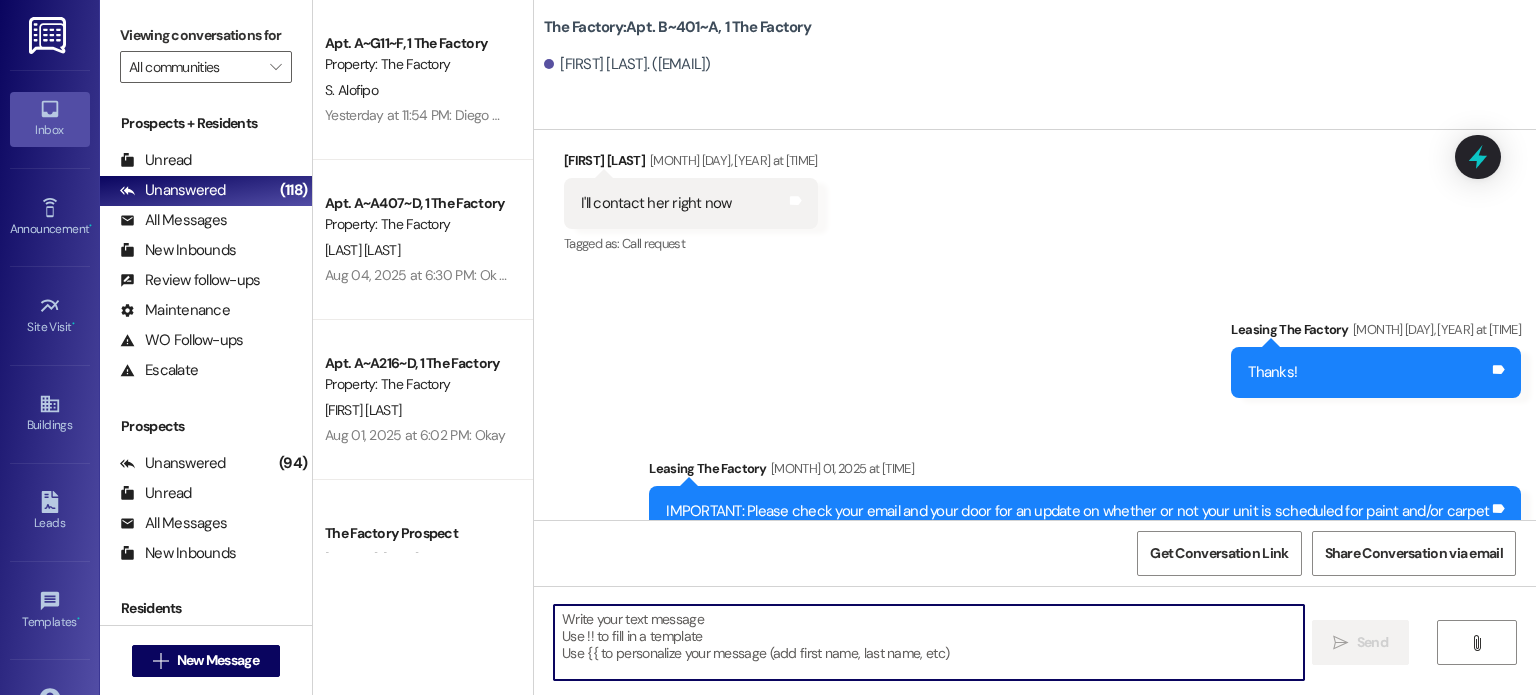 scroll, scrollTop: 21381, scrollLeft: 0, axis: vertical 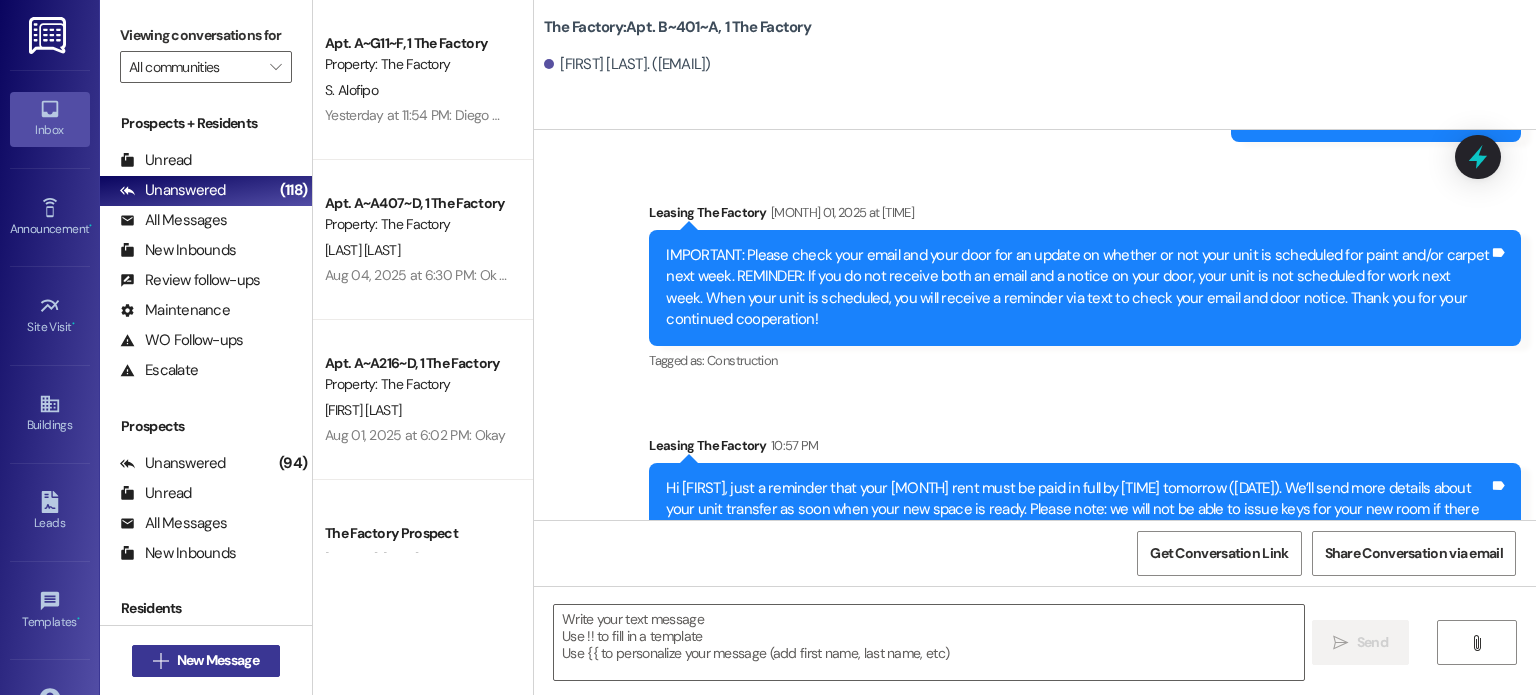 click on "New Message" at bounding box center [218, 660] 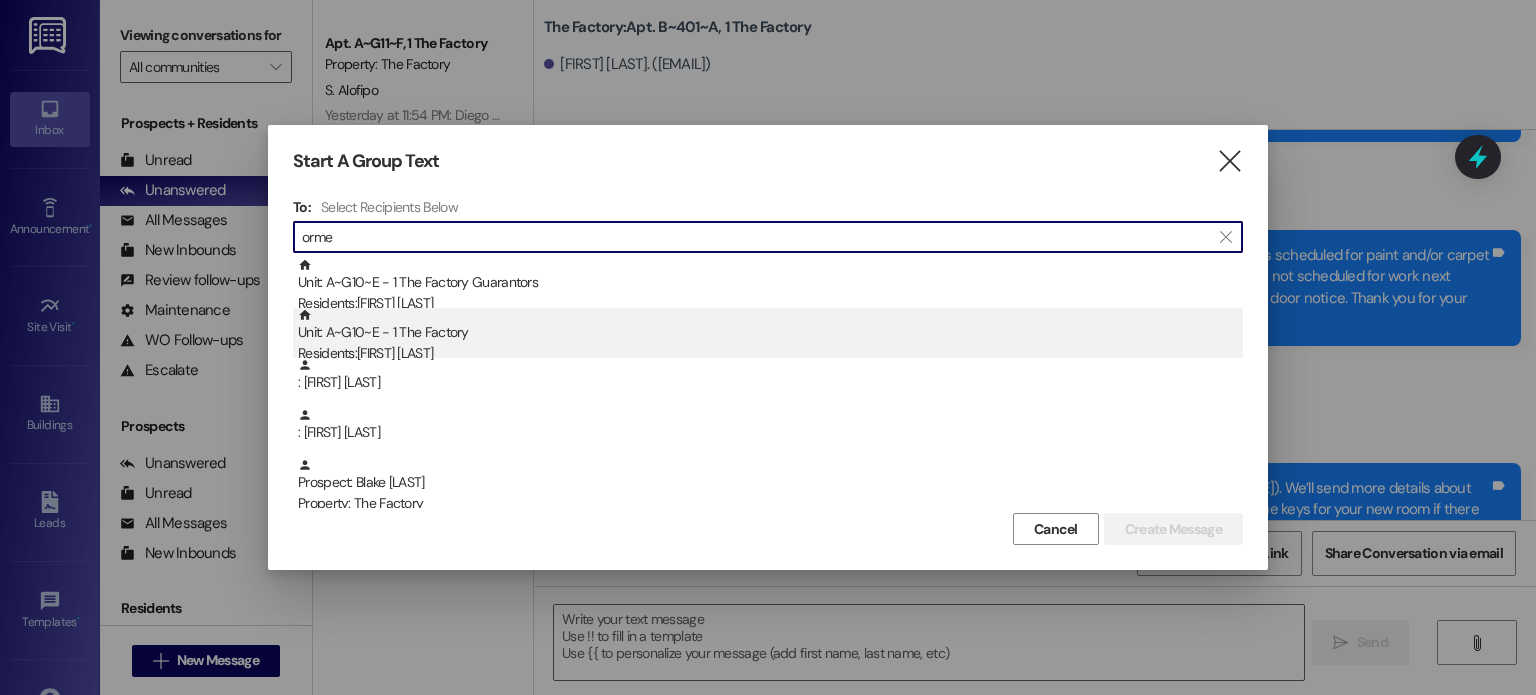 type on "orme" 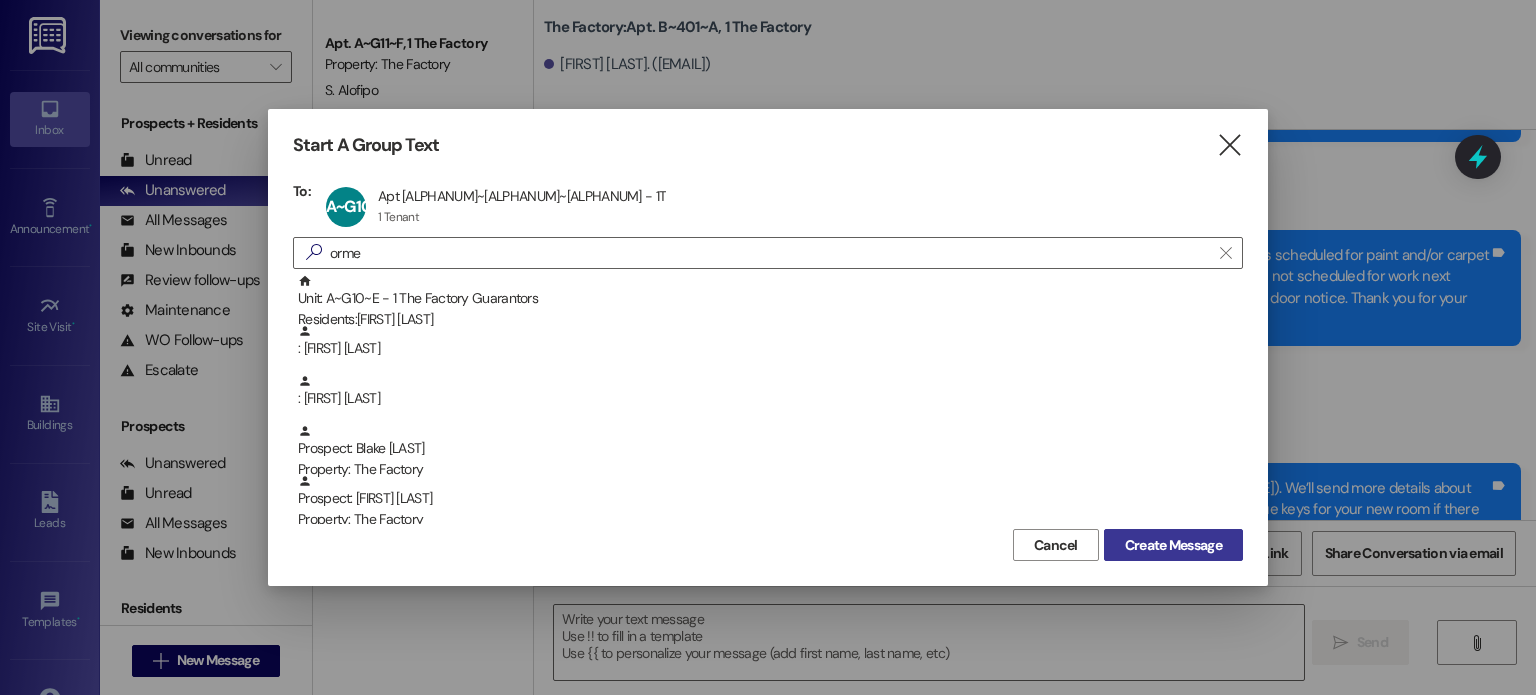 click on "Create Message" at bounding box center [1173, 545] 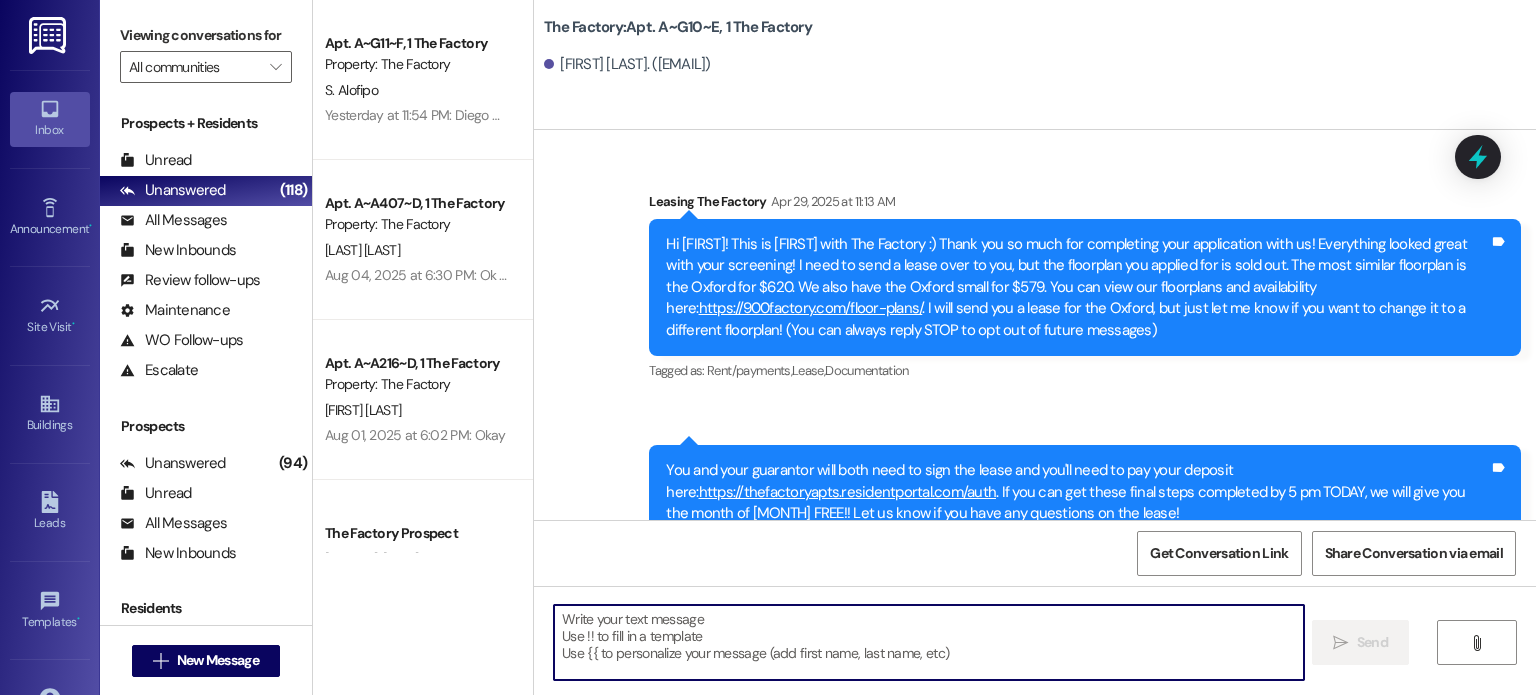 click at bounding box center [928, 642] 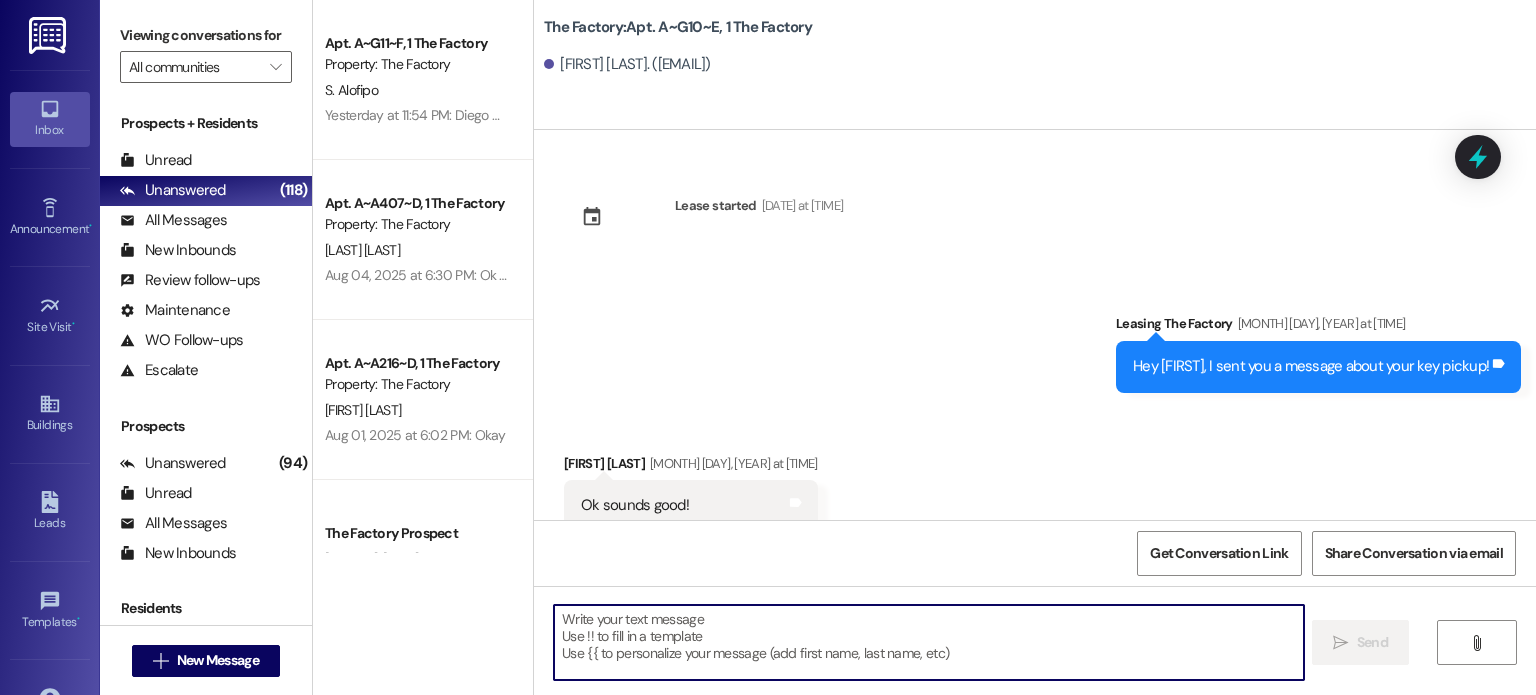scroll, scrollTop: 1031, scrollLeft: 0, axis: vertical 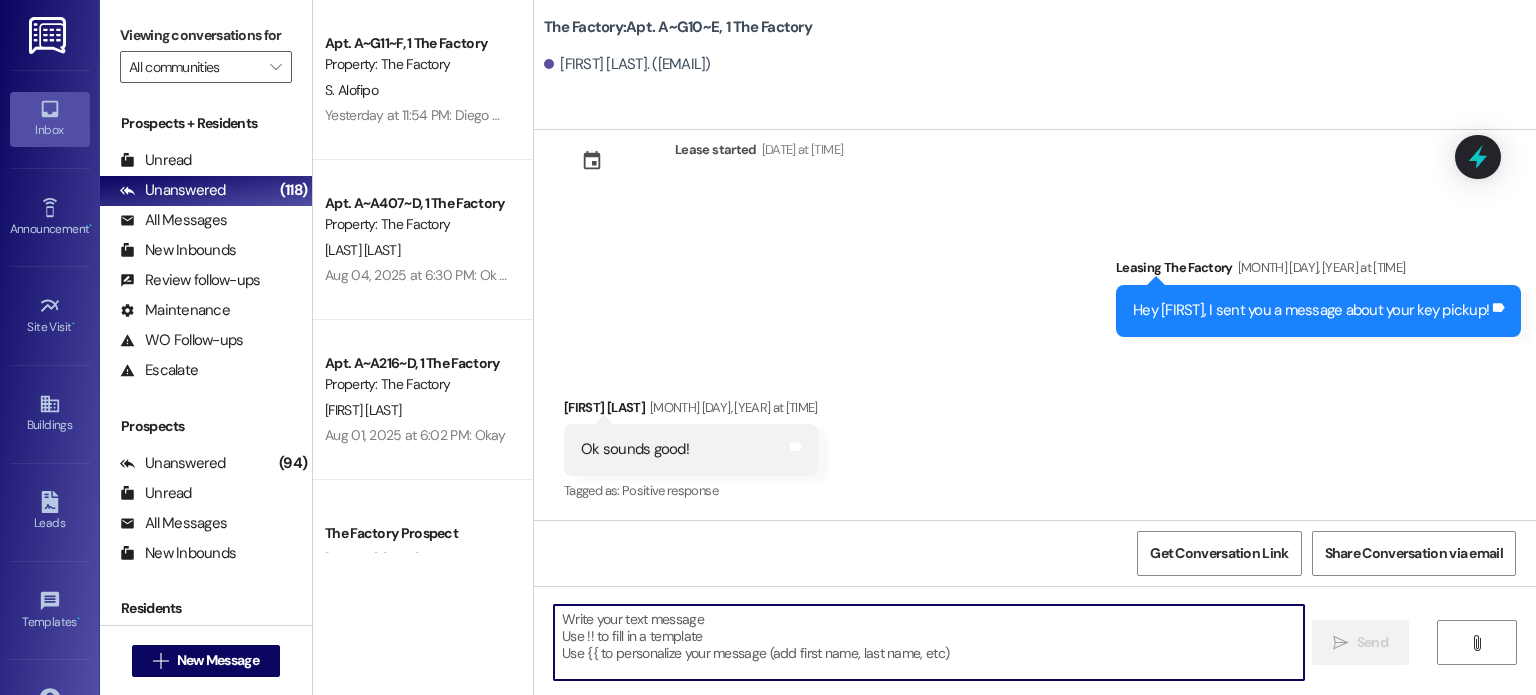 type on "Hi {{first_name}}, just a reminder that your [MONTH] rent must be paid in full by 5 PM tomorrow ([MONTH]/[DAY]). We’ll send more details about your unit transfer as soon when your new space is ready. Please note: we will not be able to issue keys for your new room if there is any remaining balance on your account." 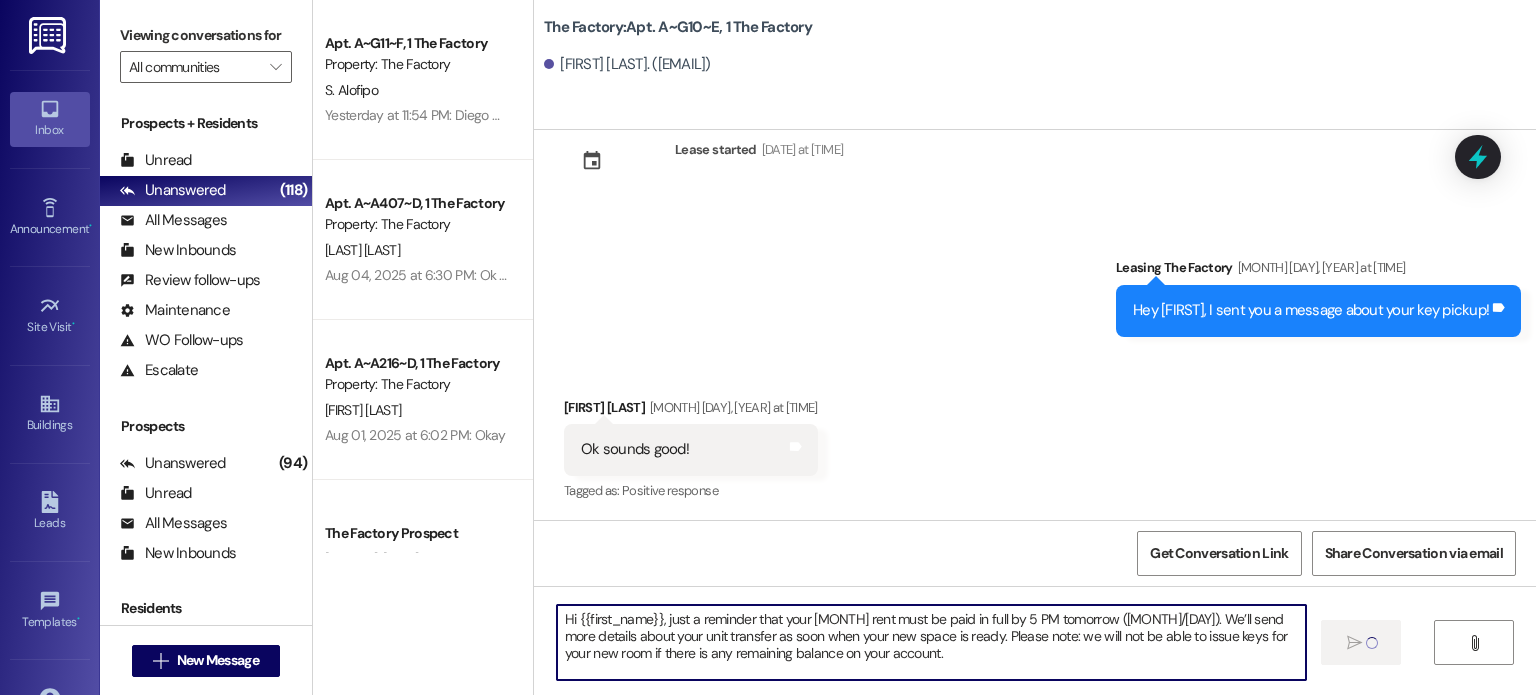 type 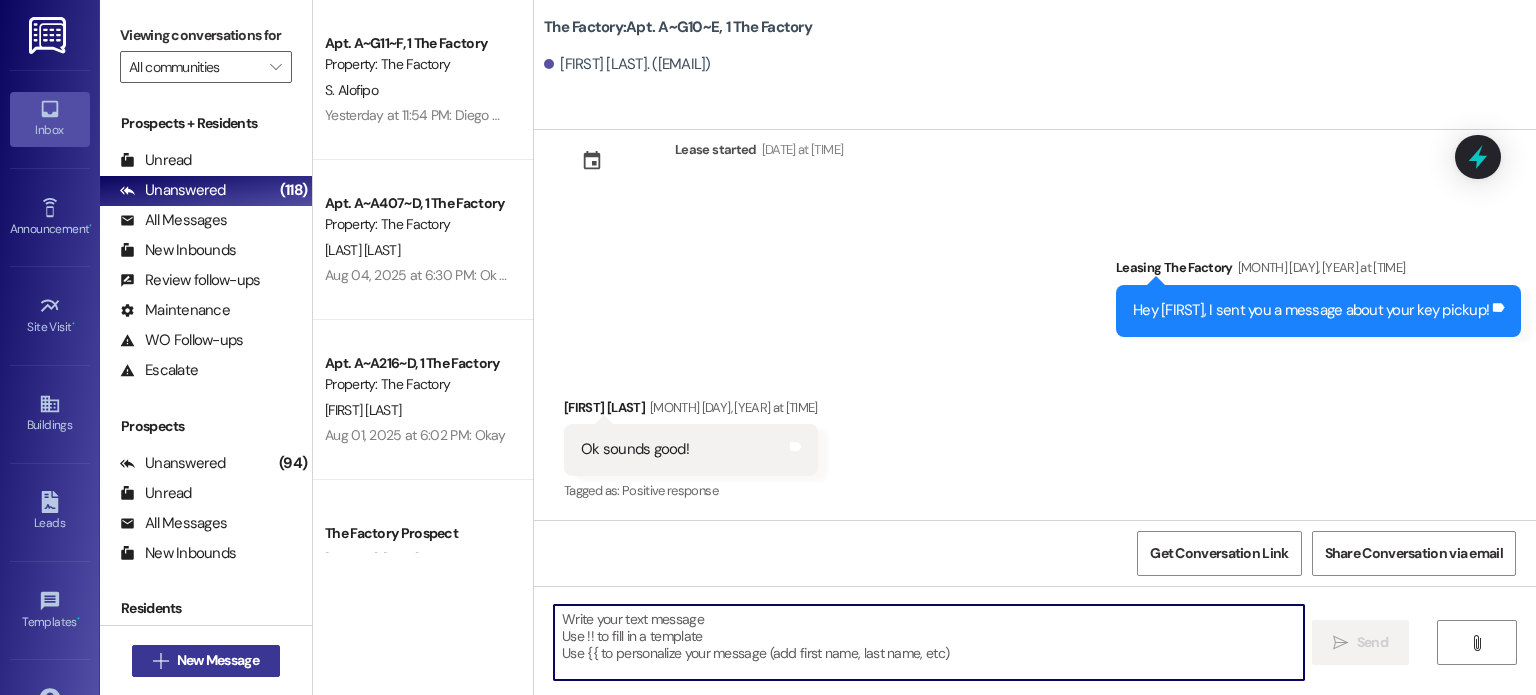 click on " New Message" at bounding box center [206, 661] 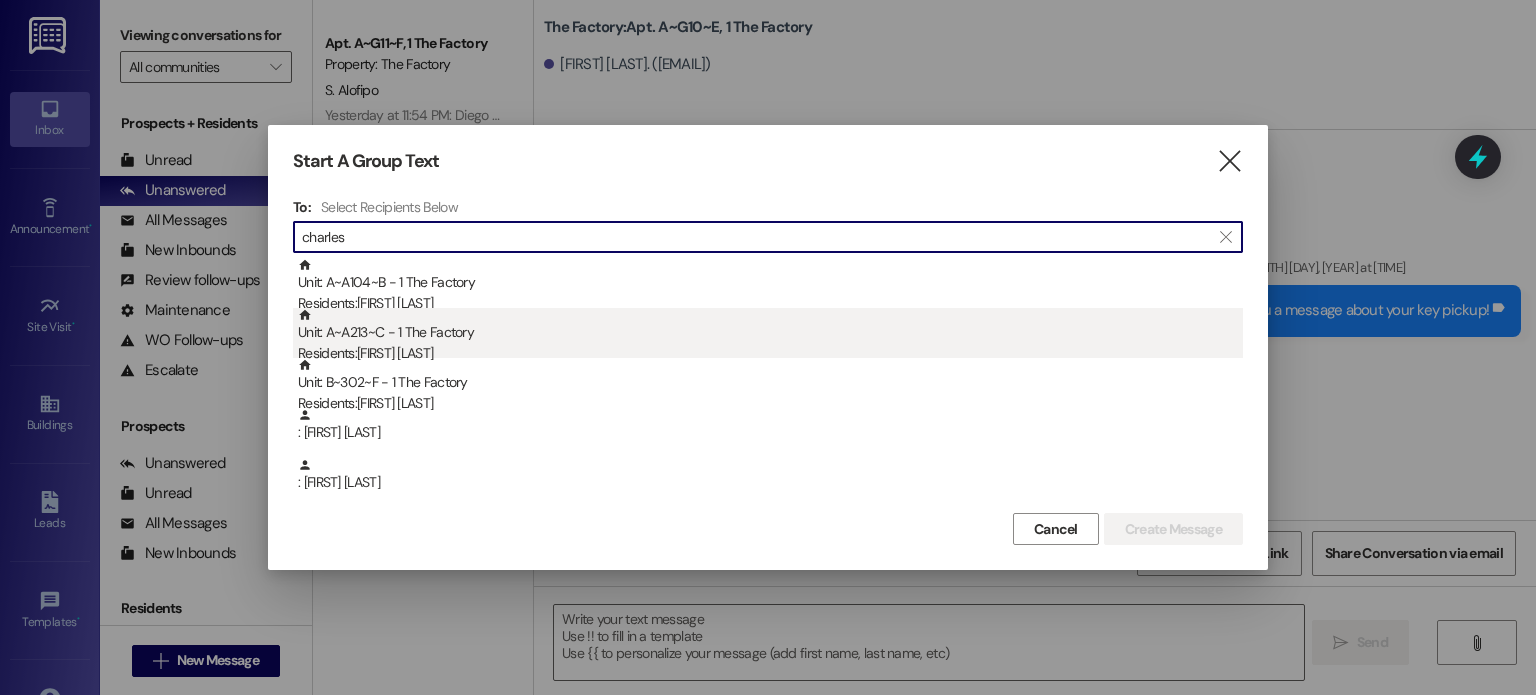 type on "charles" 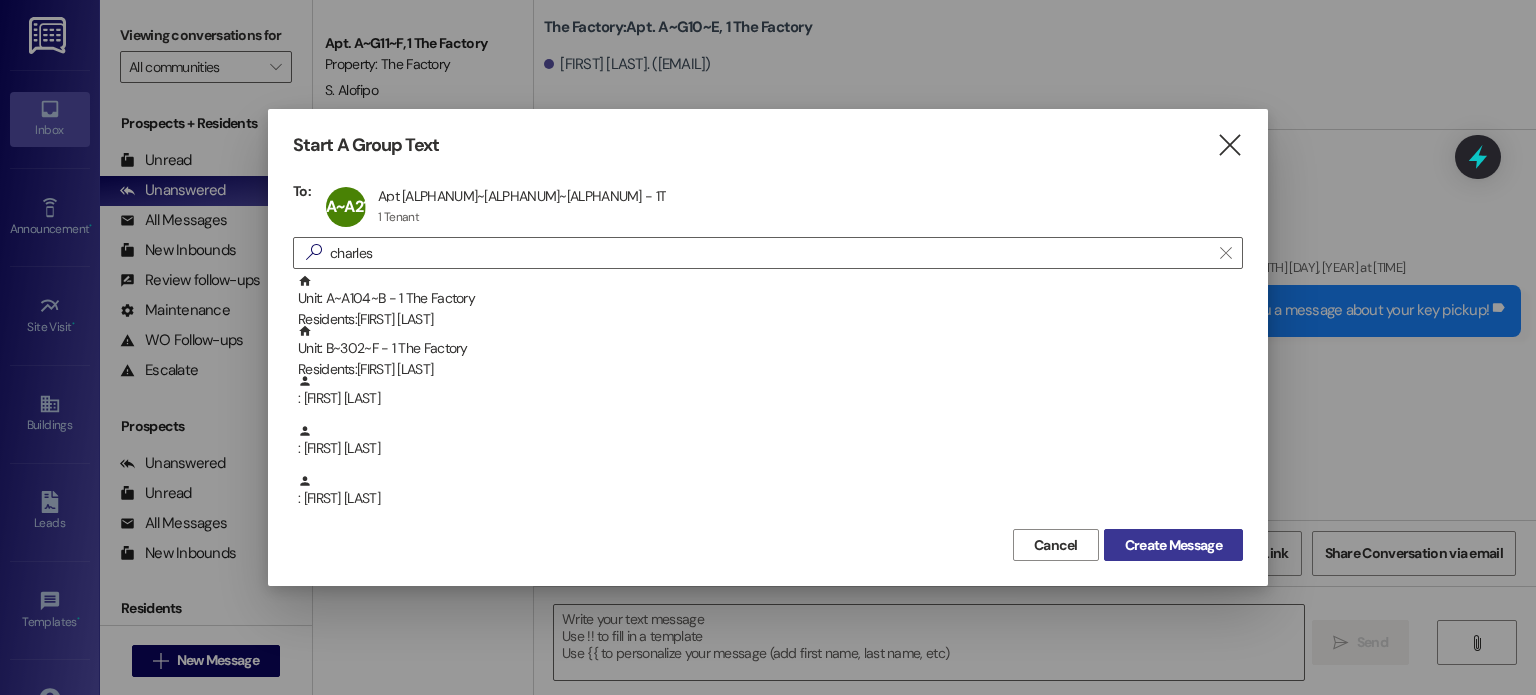 click on "Create Message" at bounding box center (1173, 545) 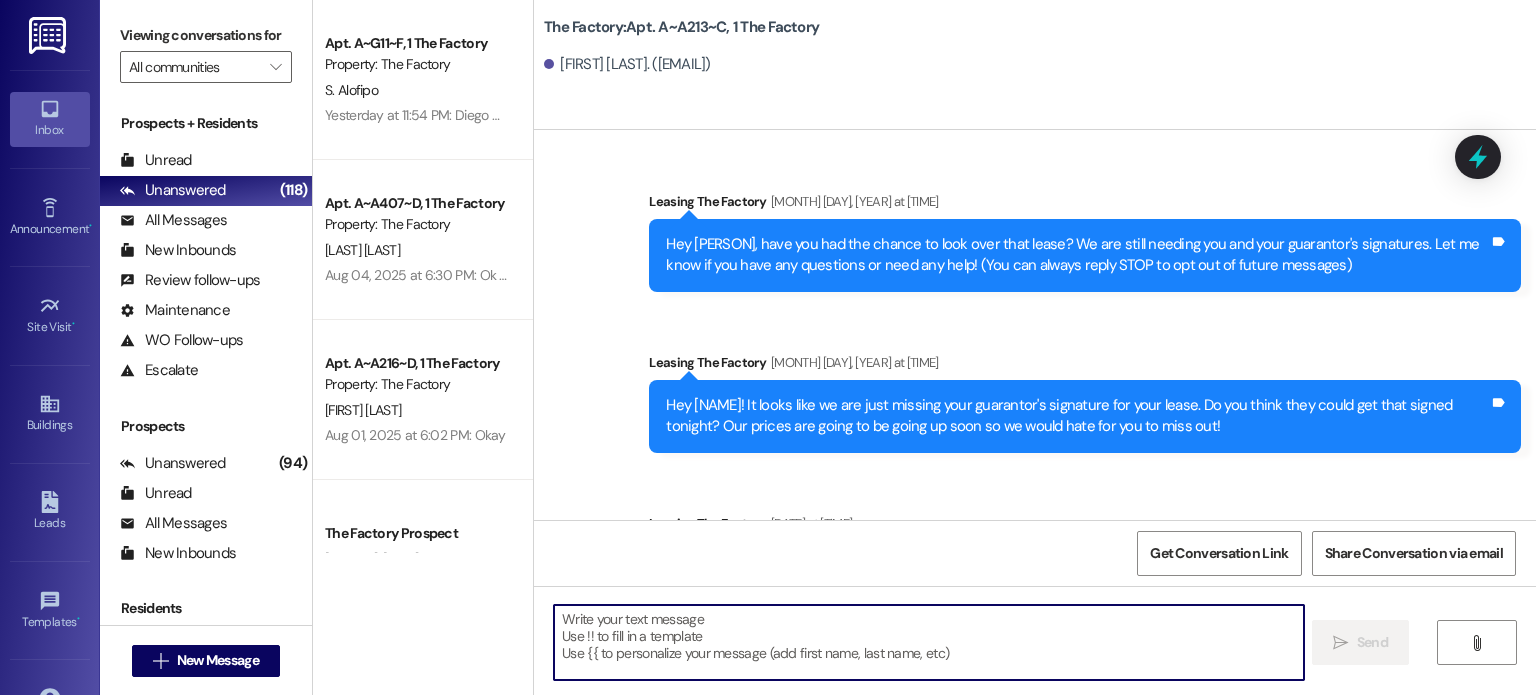click at bounding box center (928, 642) 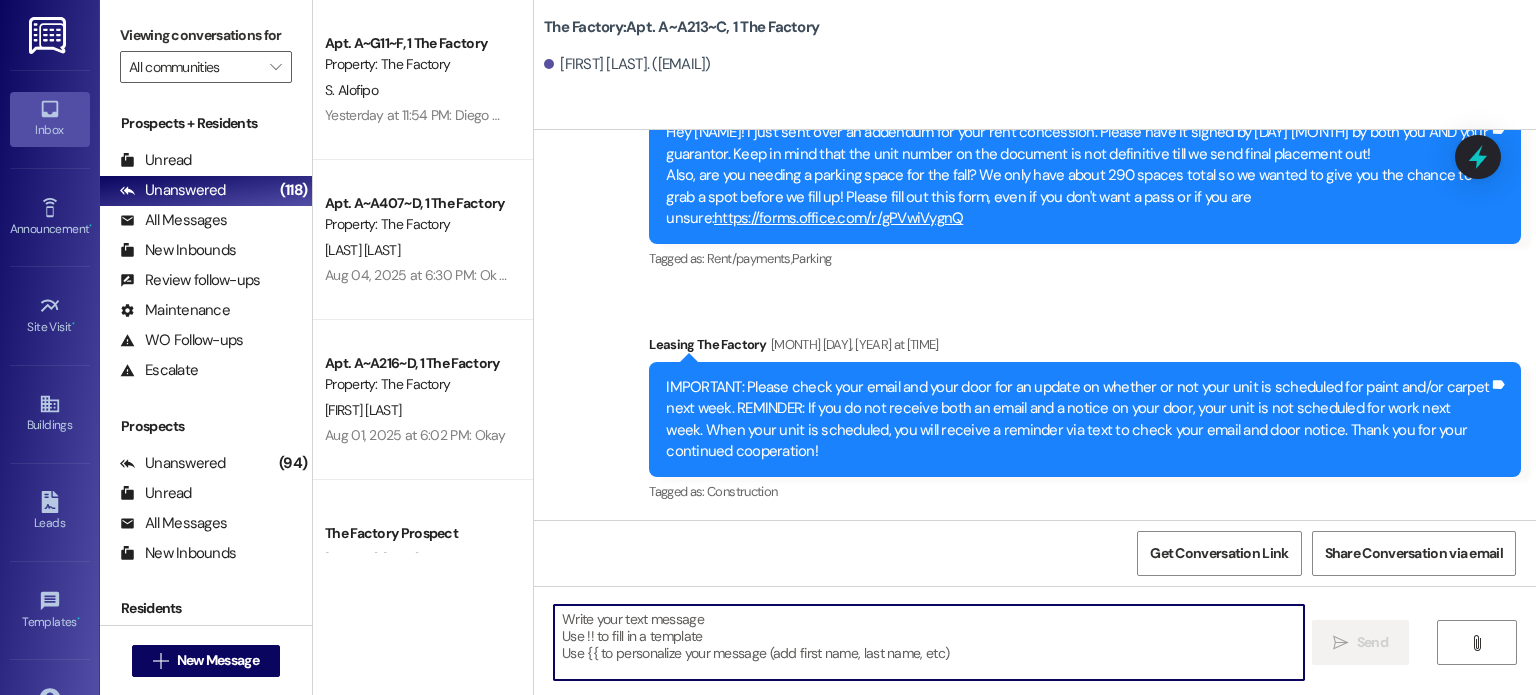 paste on "Hi {{first_name}}, just a reminder that your [MONTH] rent must be paid in full by 5 PM tomorrow ([MONTH]/[DAY]). We’ll send more details about your unit transfer as soon when your new space is ready. Please note: we will not be able to issue keys for your new room if there is any remaining balance on your account." 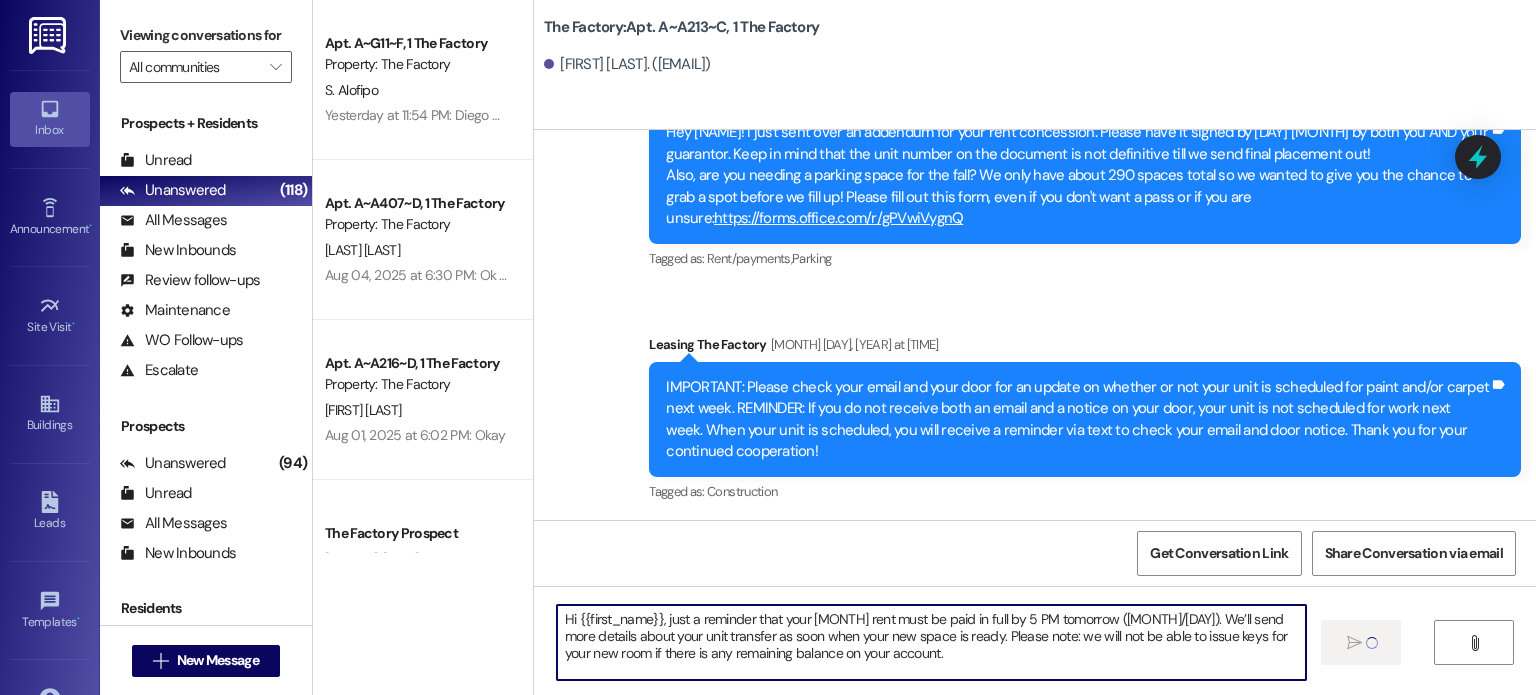 type 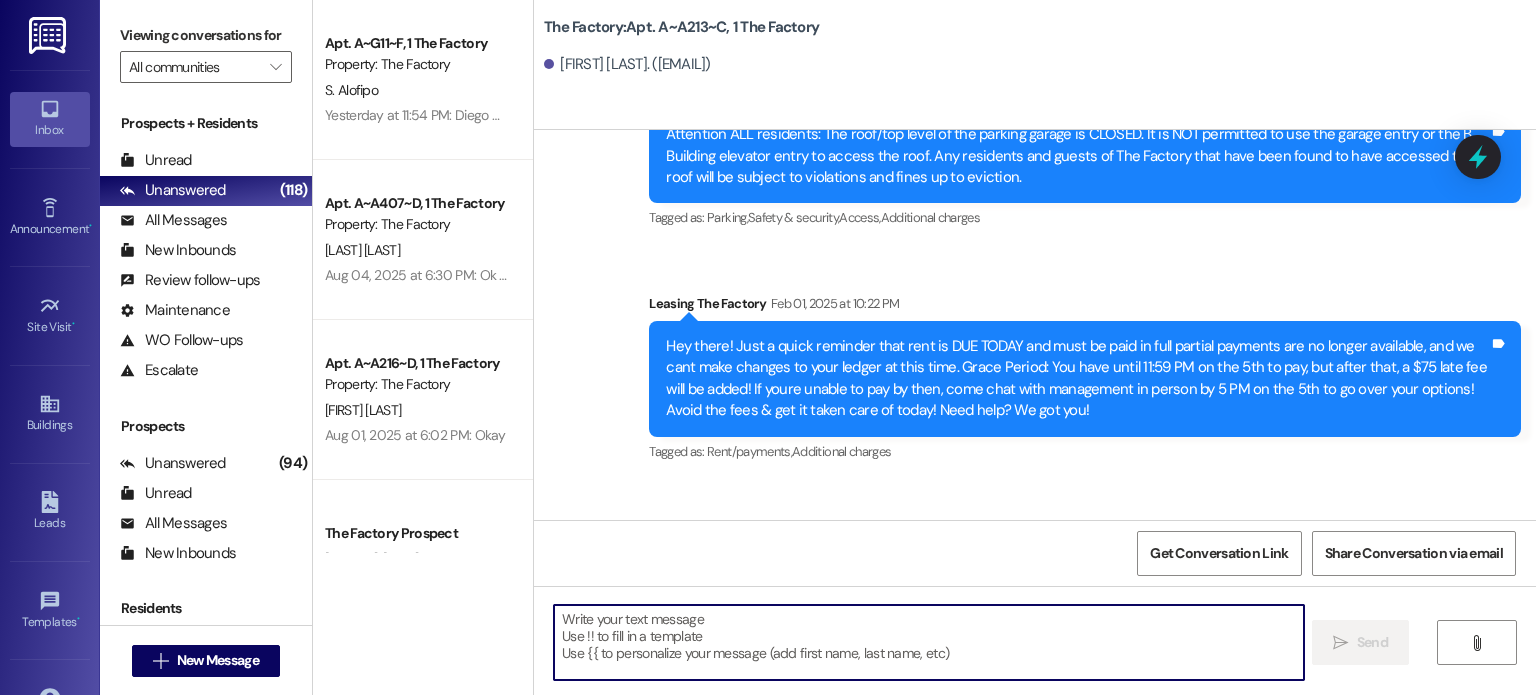 scroll, scrollTop: 600, scrollLeft: 0, axis: vertical 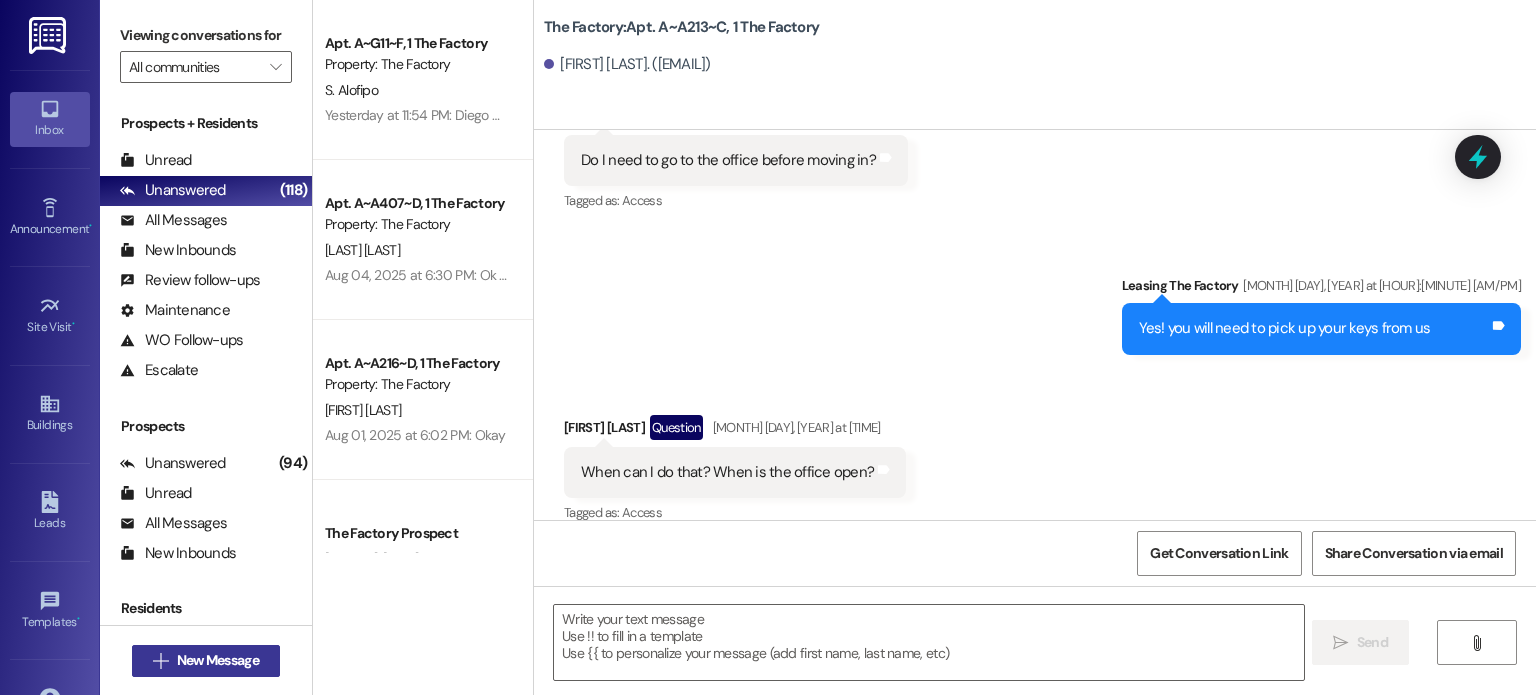 click on "New Message" at bounding box center [218, 660] 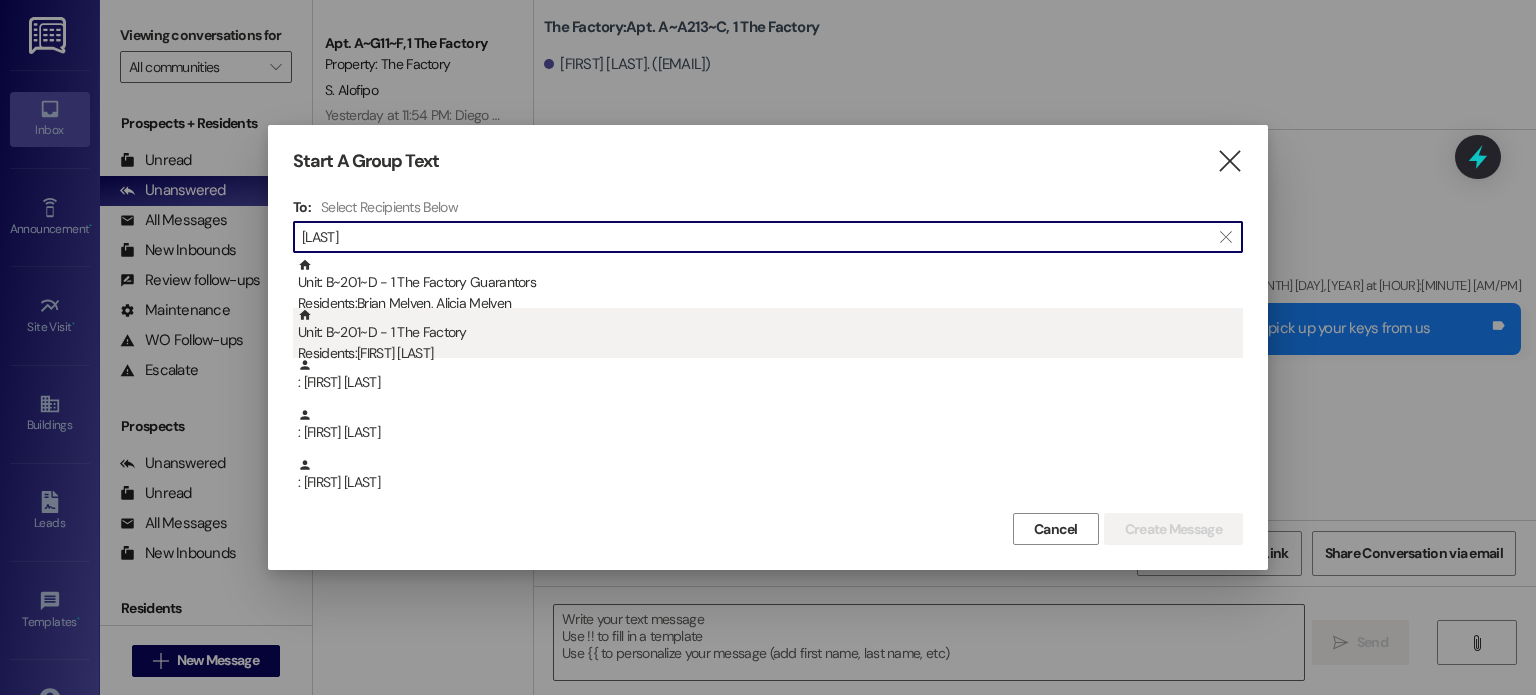 type on "[LAST]" 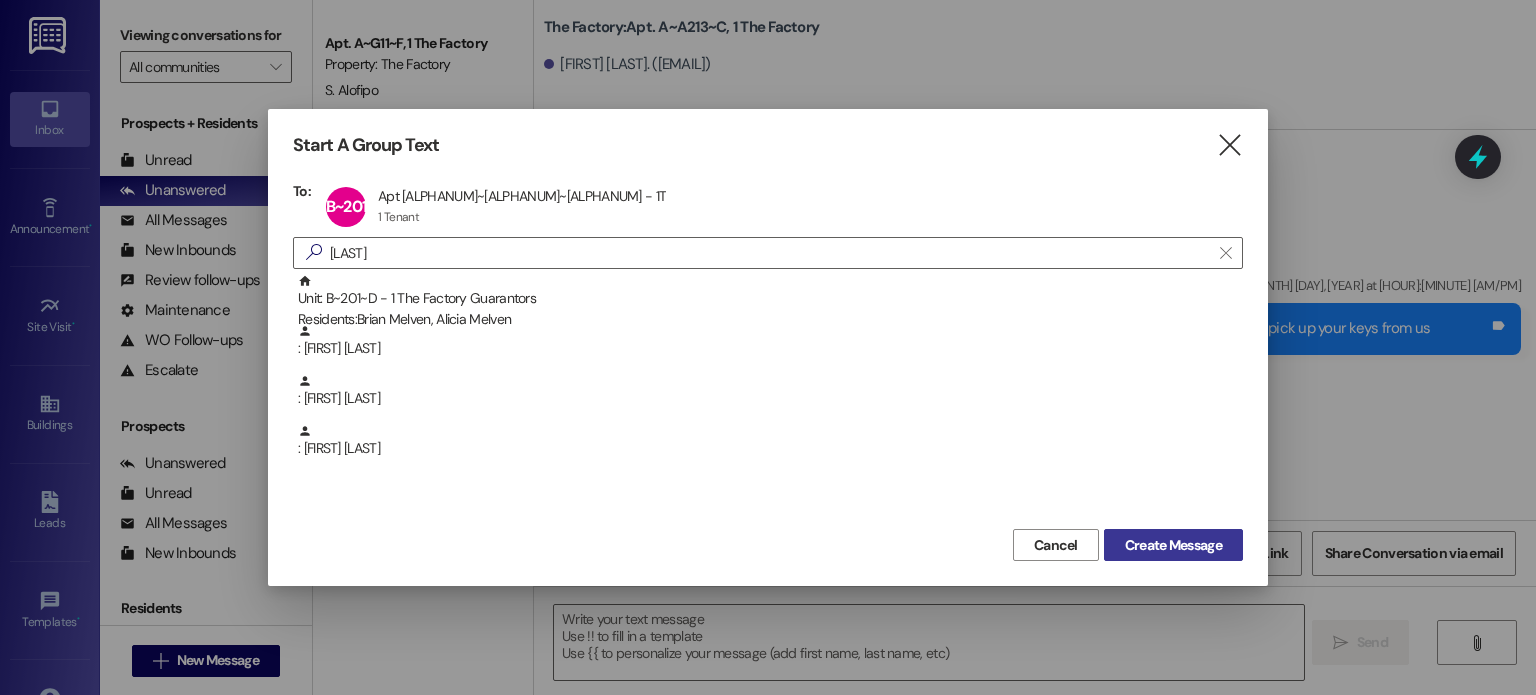 click on "Create Message" at bounding box center [1173, 545] 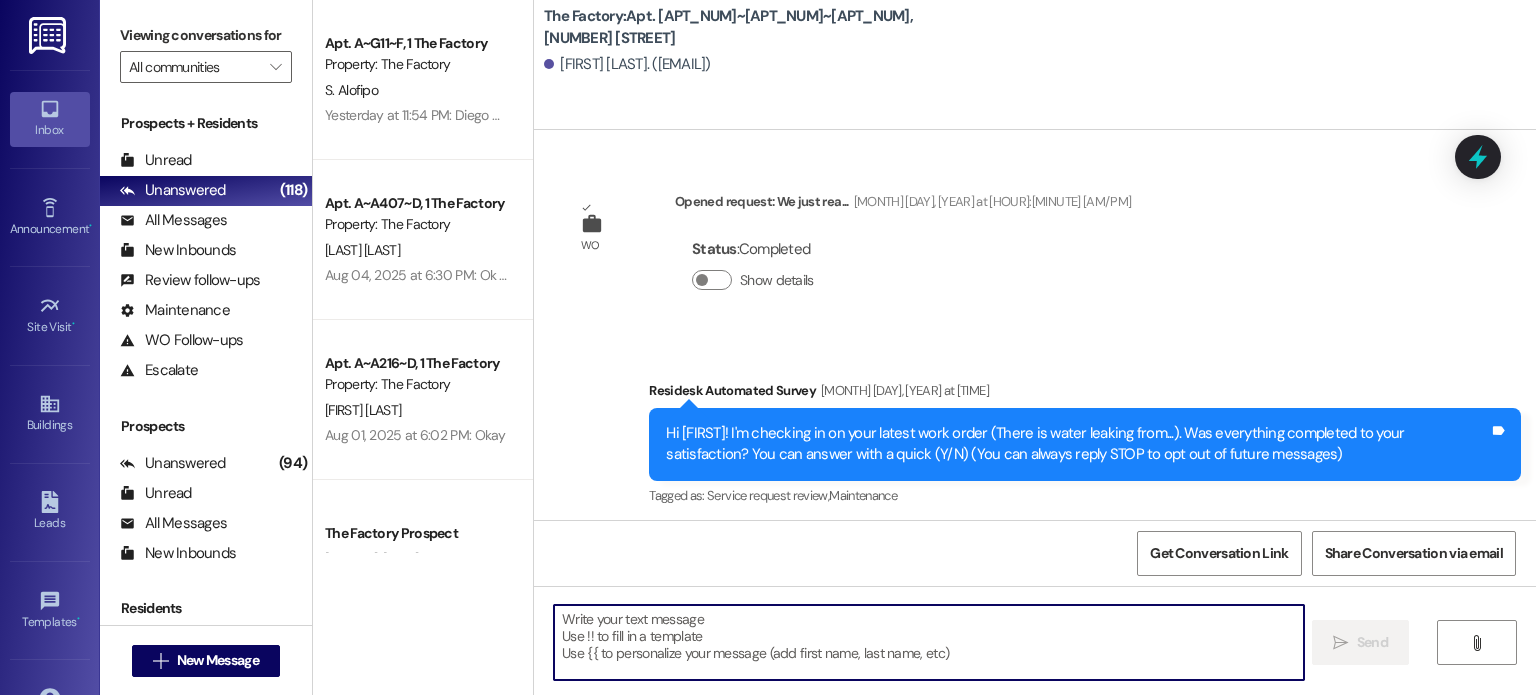click at bounding box center (928, 642) 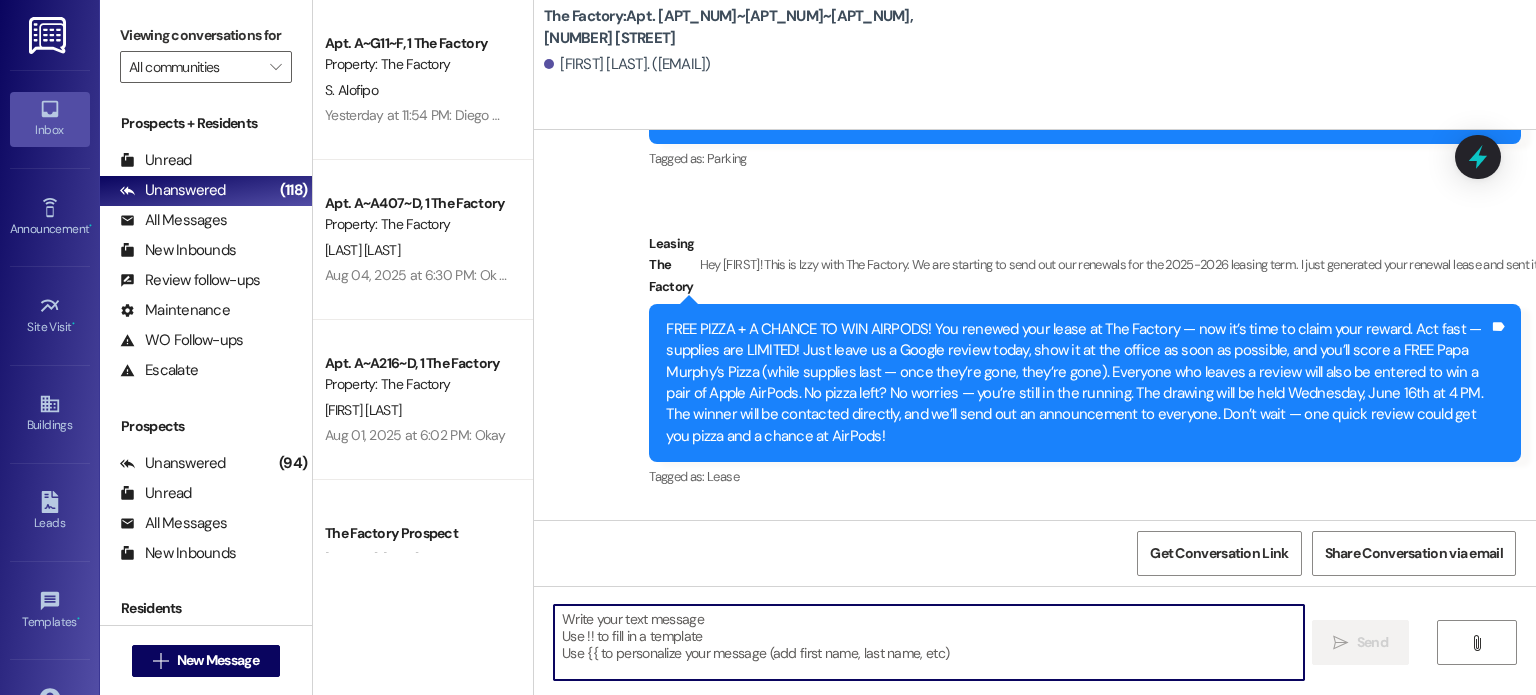 paste on "Hi {{first_name}}, just a reminder that your [MONTH] rent must be paid in full by 5 PM tomorrow ([MONTH]/[DAY]). We’ll send more details about your unit transfer as soon when your new space is ready. Please note: we will not be able to issue keys for your new room if there is any remaining balance on your account." 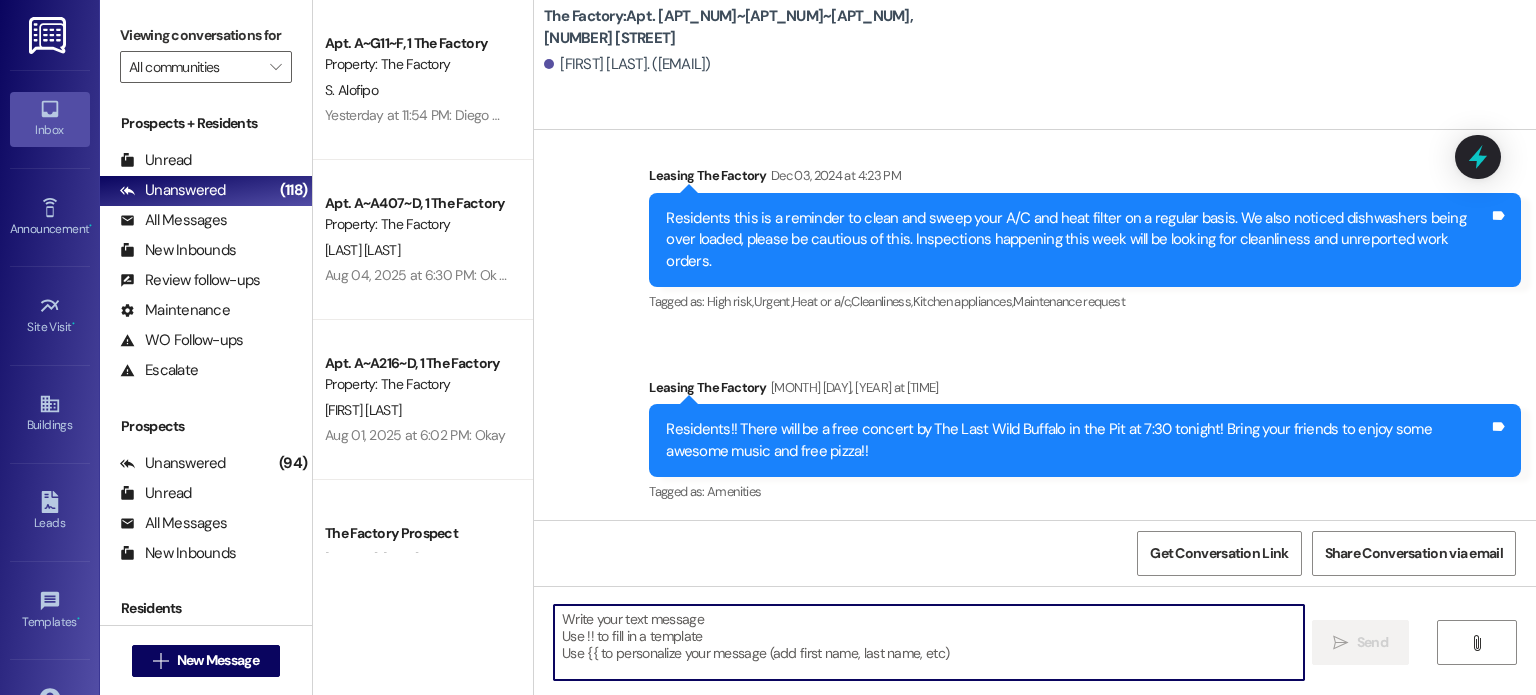 scroll, scrollTop: 6614, scrollLeft: 0, axis: vertical 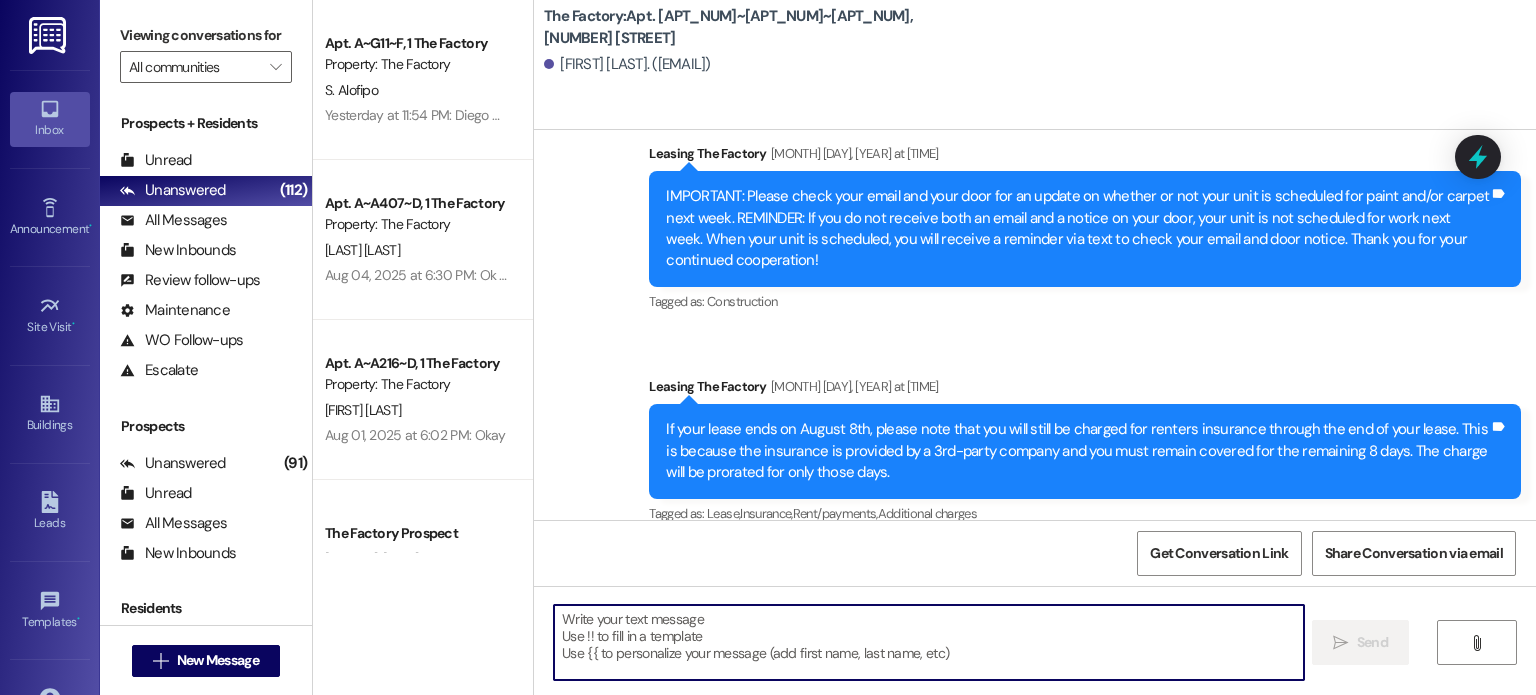 click at bounding box center [928, 642] 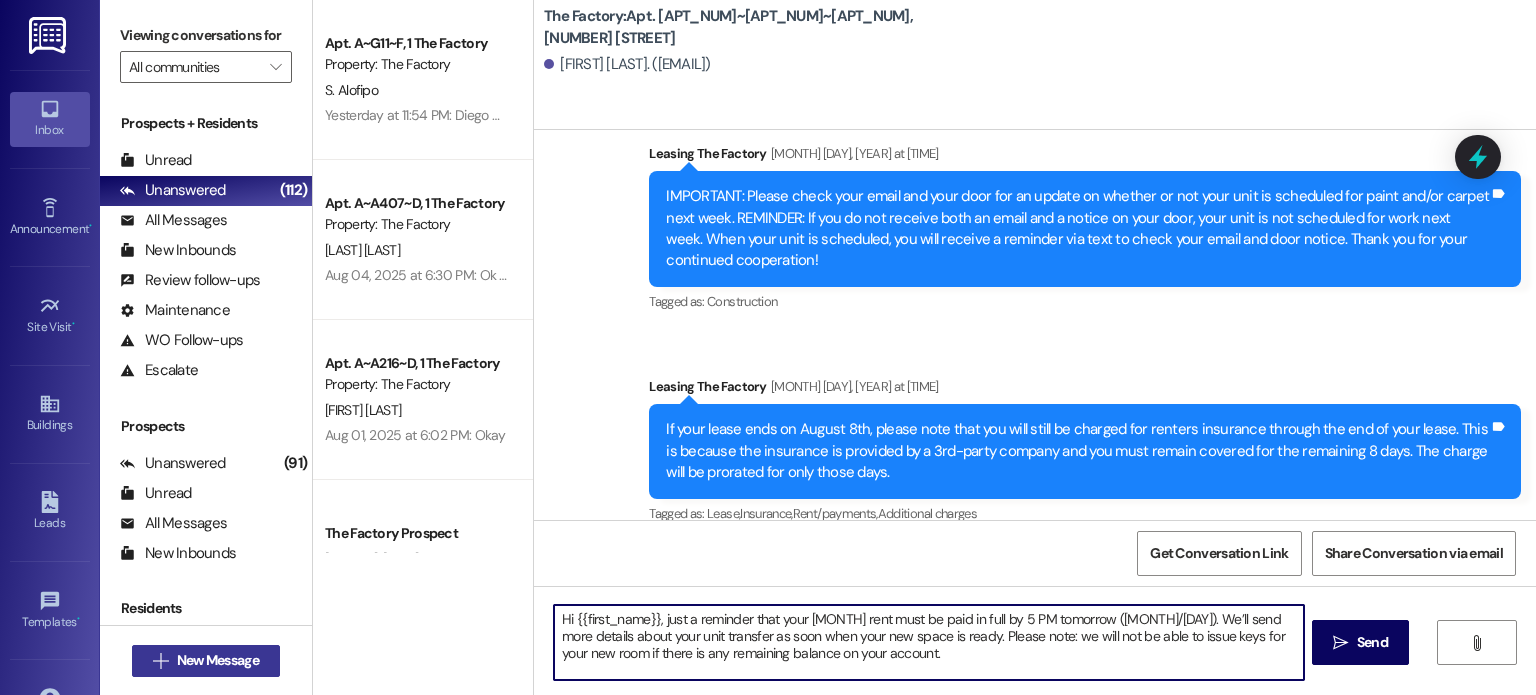 type on "Hi {{first_name}}, just a reminder that your [MONTH] rent must be paid in full by 5 PM tomorrow ([MONTH]/[DAY]). We’ll send more details about your unit transfer as soon when your new space is ready. Please note: we will not be able to issue keys for your new room if there is any remaining balance on your account." 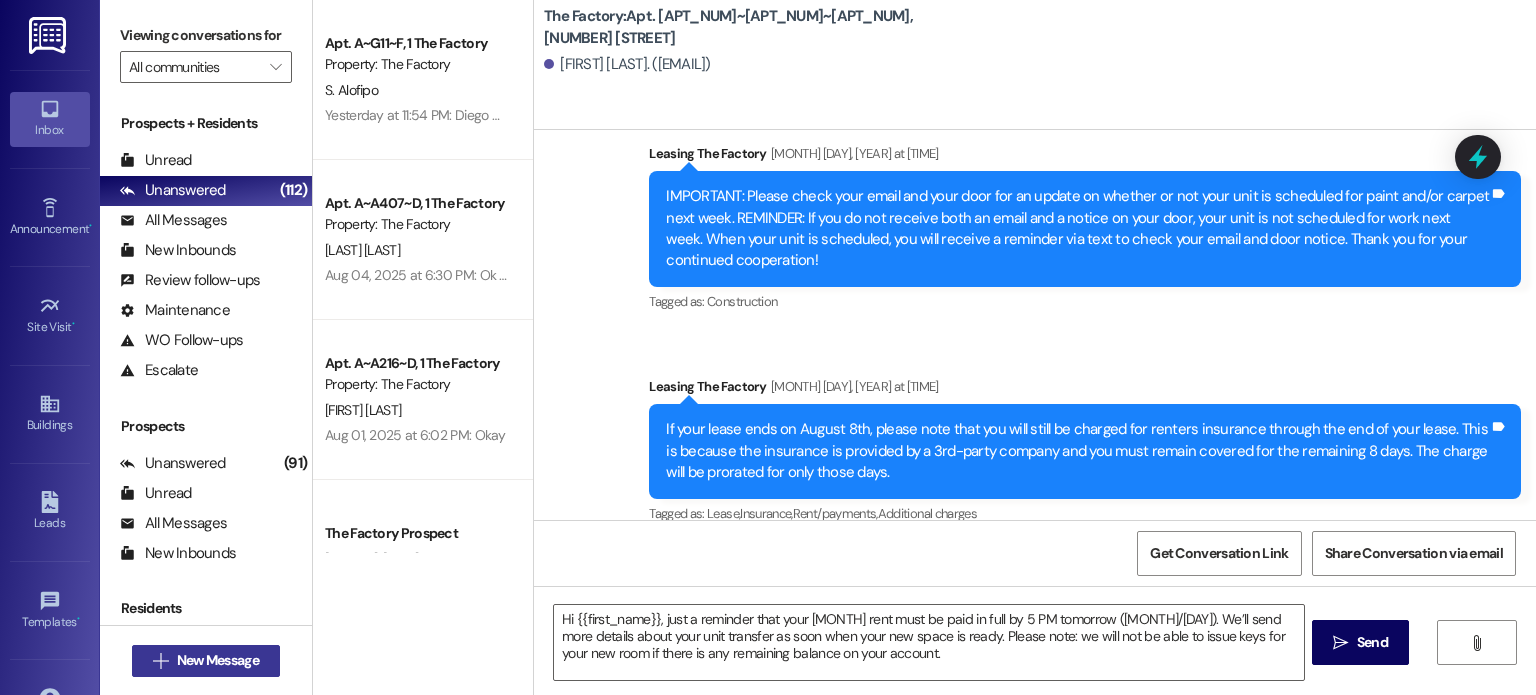 click on "New Message" at bounding box center (218, 660) 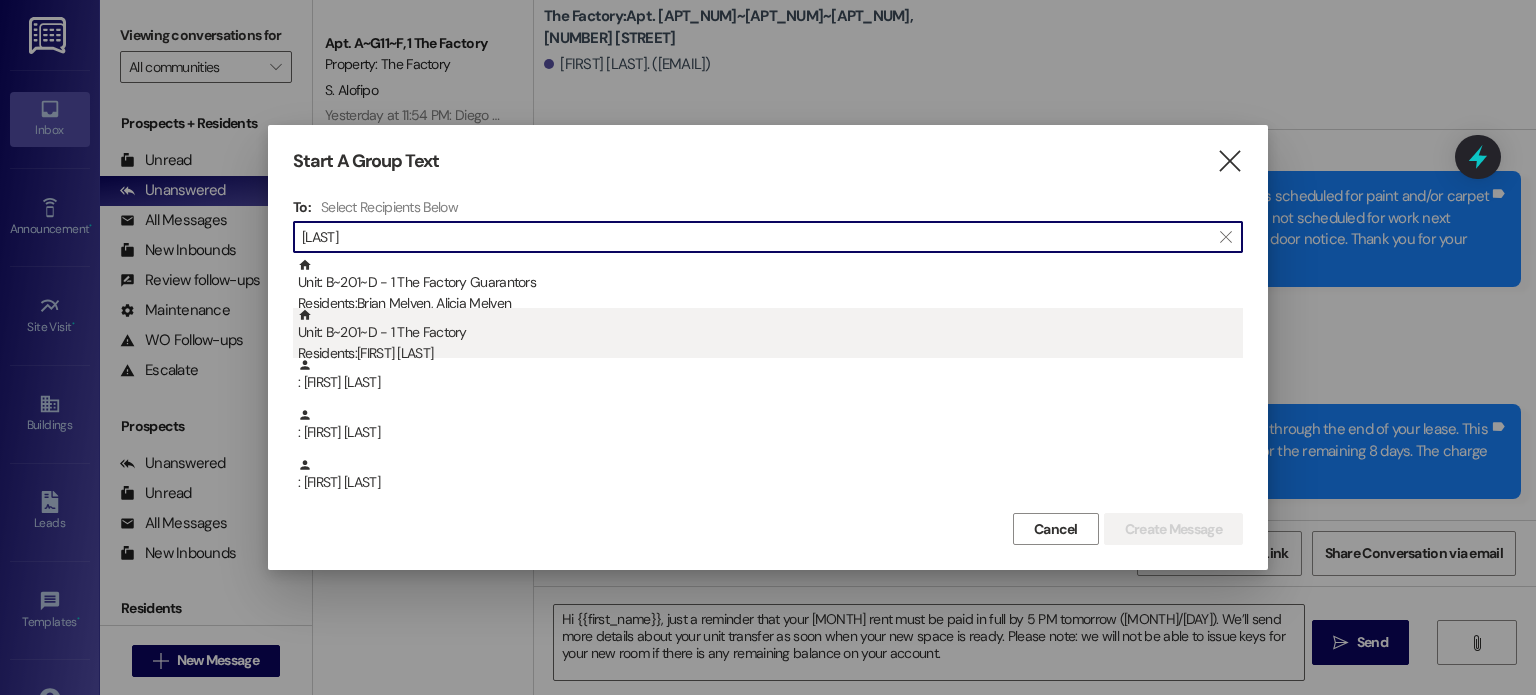 type on "[LAST]" 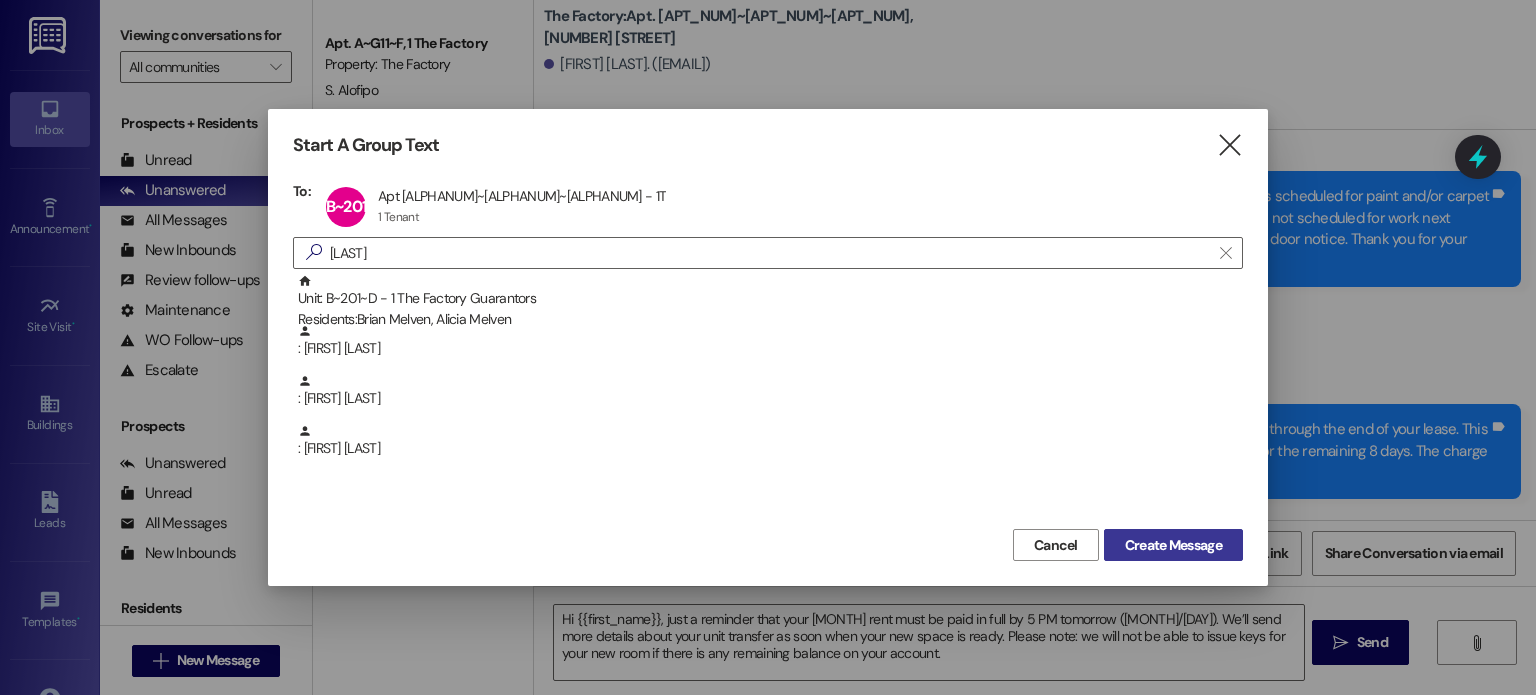 click on "Create Message" at bounding box center (1173, 545) 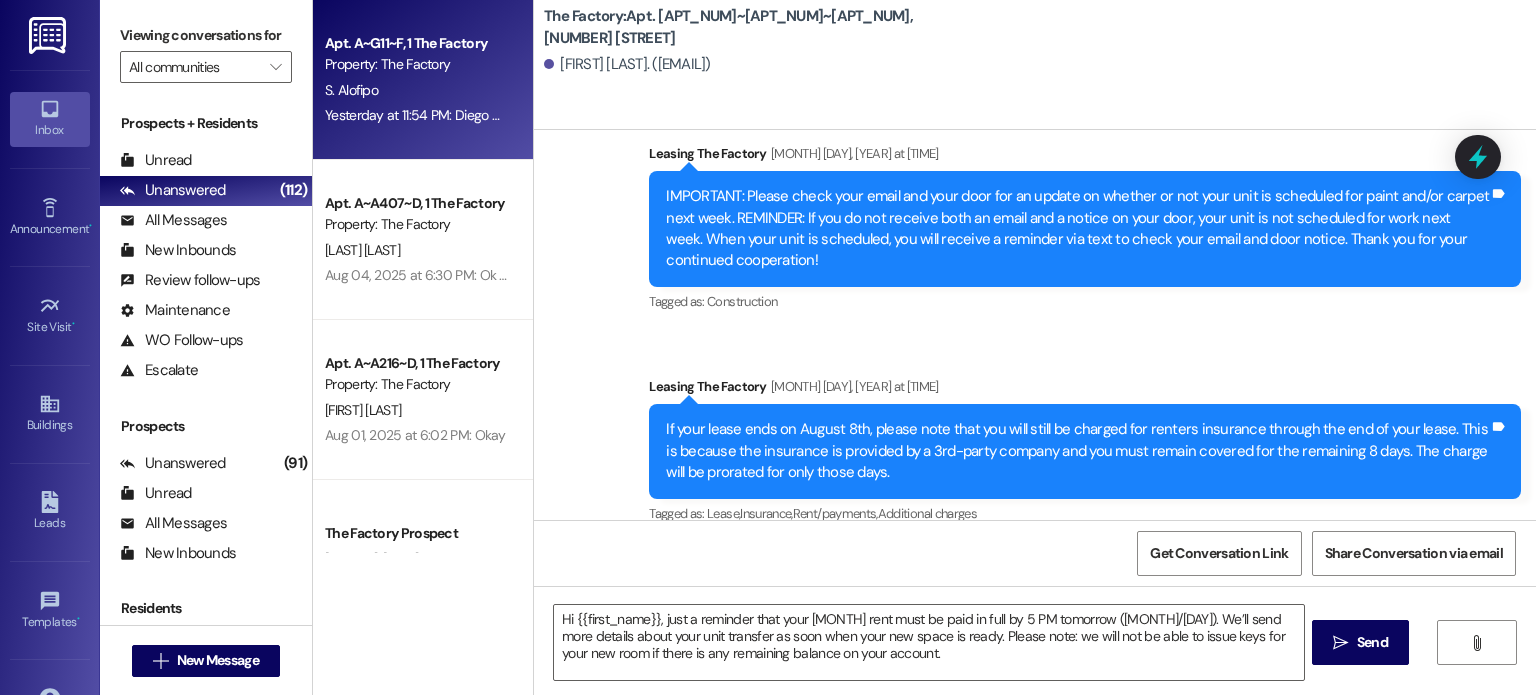click on "Unit: A~G11~F, 1 The Factory S. Alofipo Yesterday at 11:54 PM: [FIRST] [LAST] Yesterday at 11:54 PM: [FIRST] [LAST]" at bounding box center (423, 80) 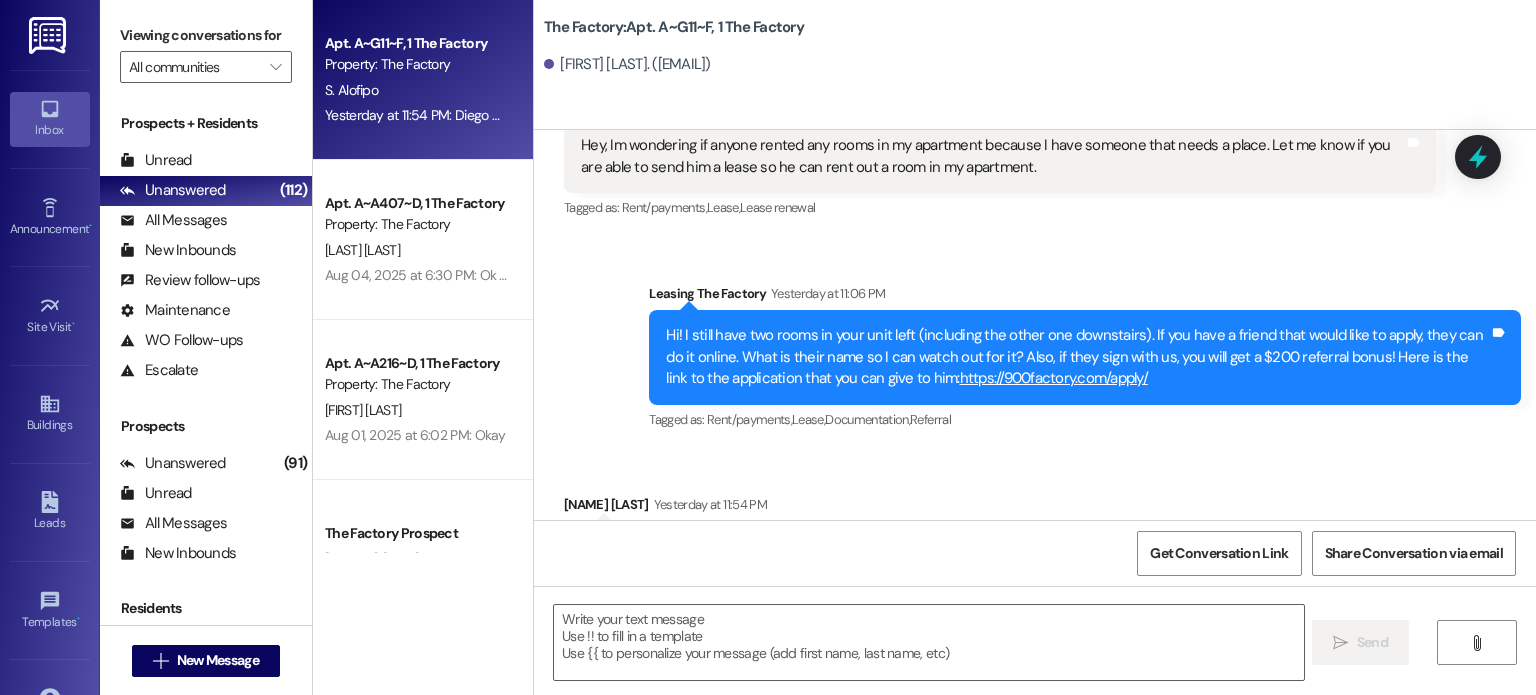 scroll, scrollTop: 13041, scrollLeft: 0, axis: vertical 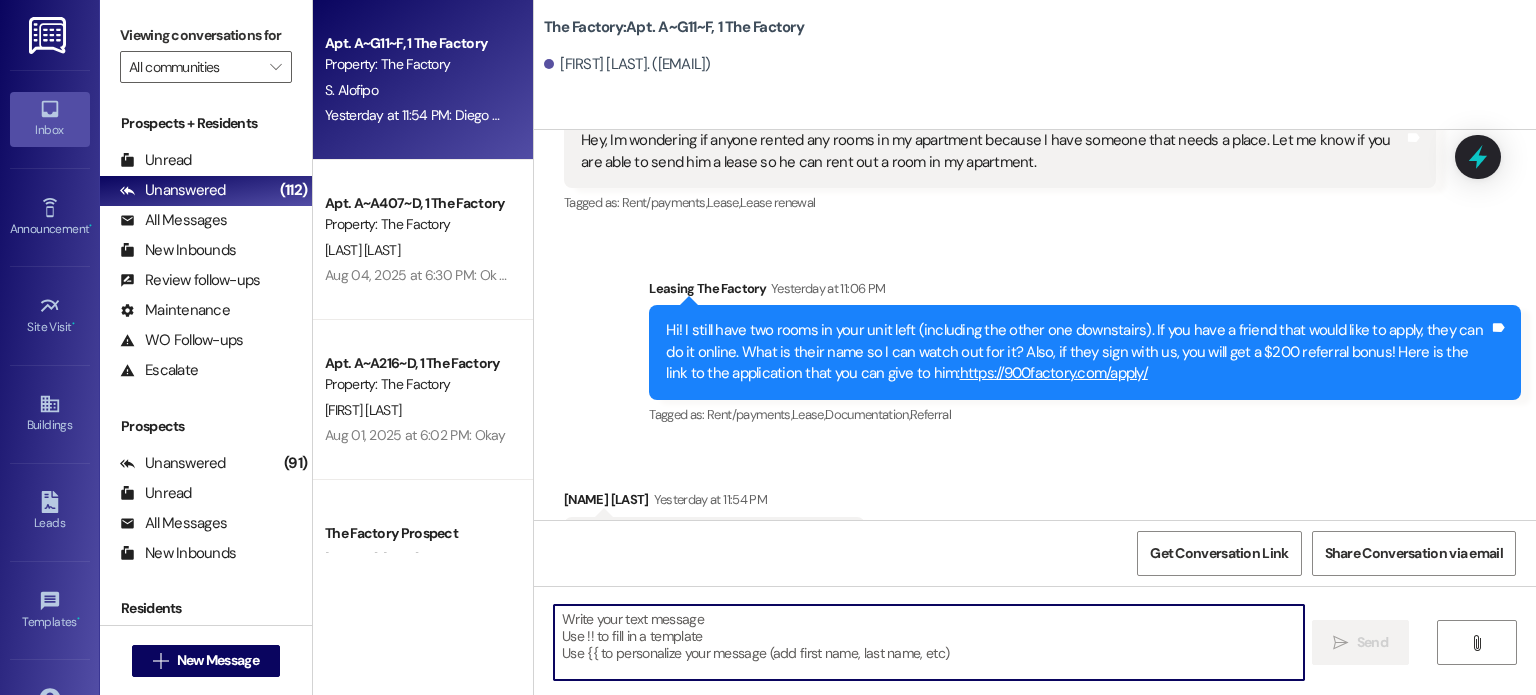 click at bounding box center (928, 642) 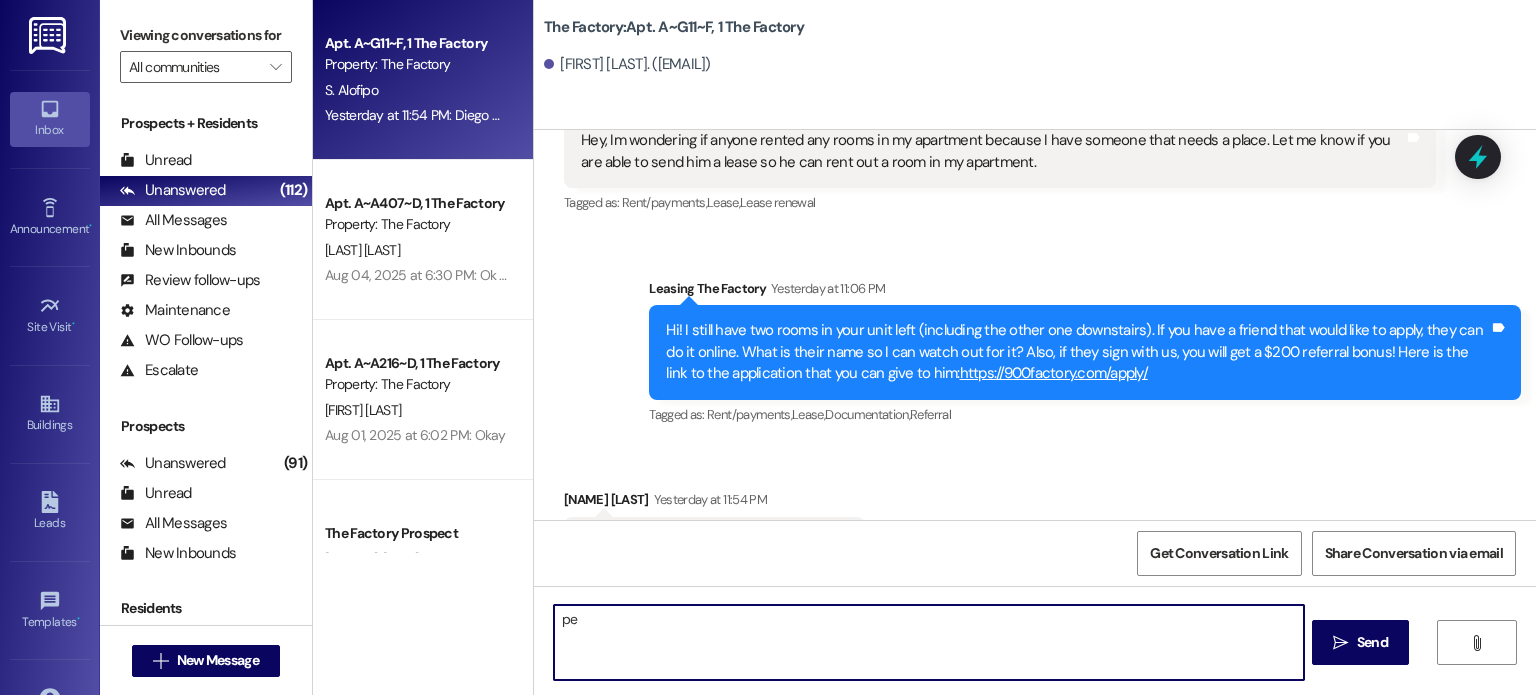 type on "p" 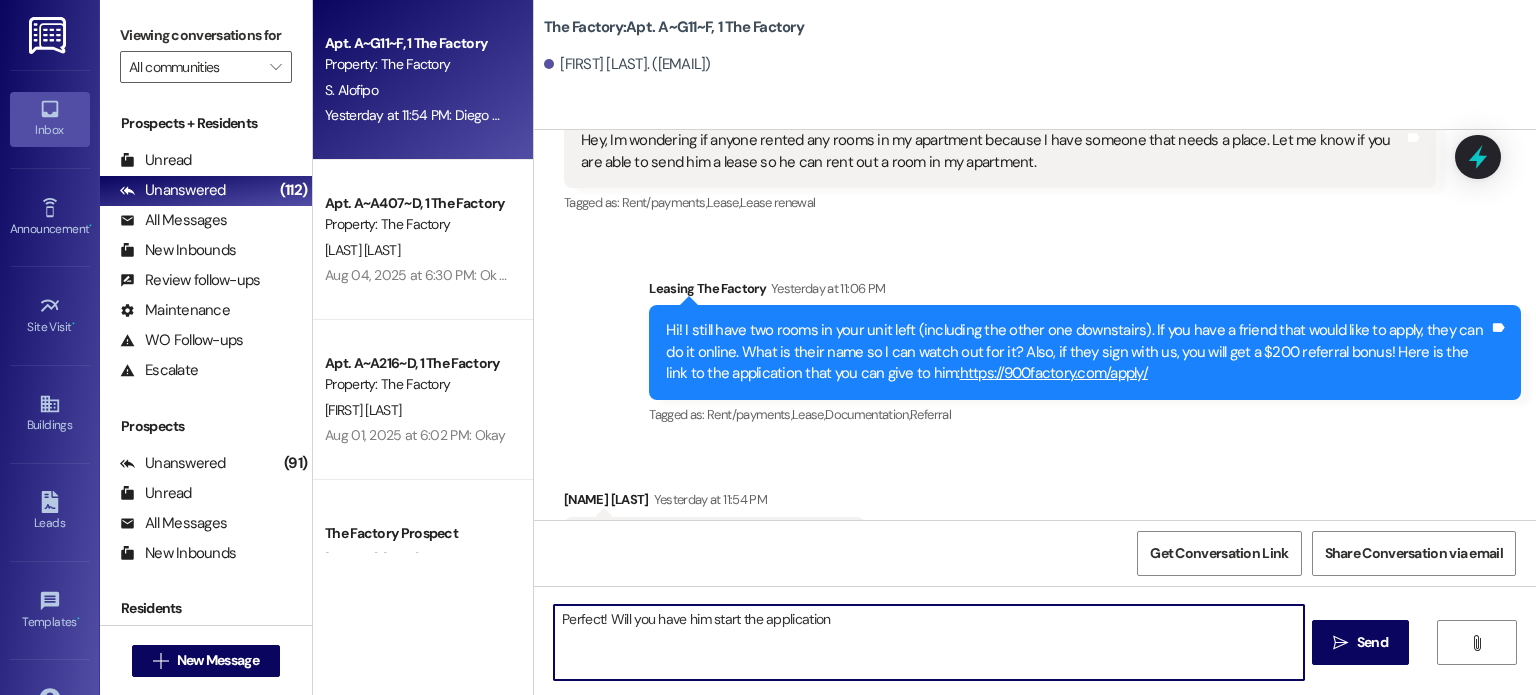 type on "Perfect! Will you have him start the application?" 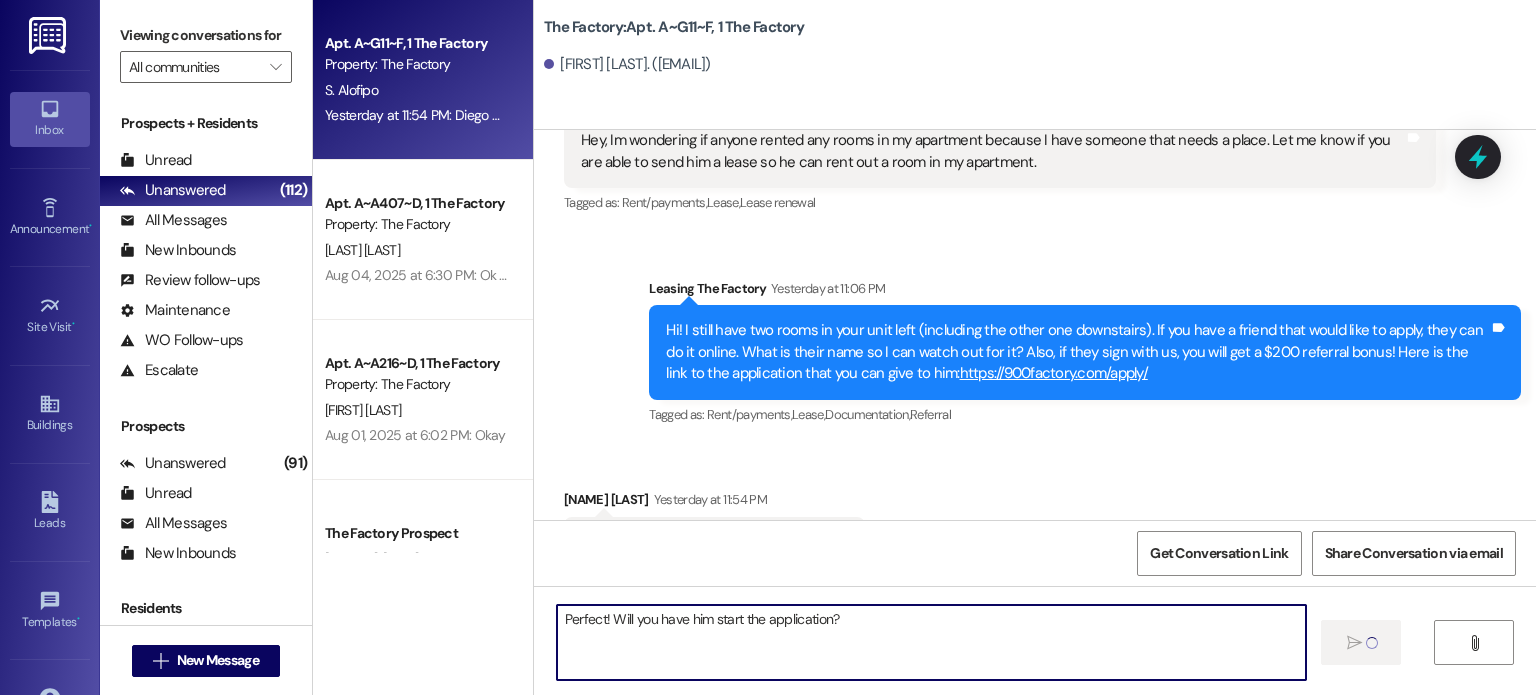 type 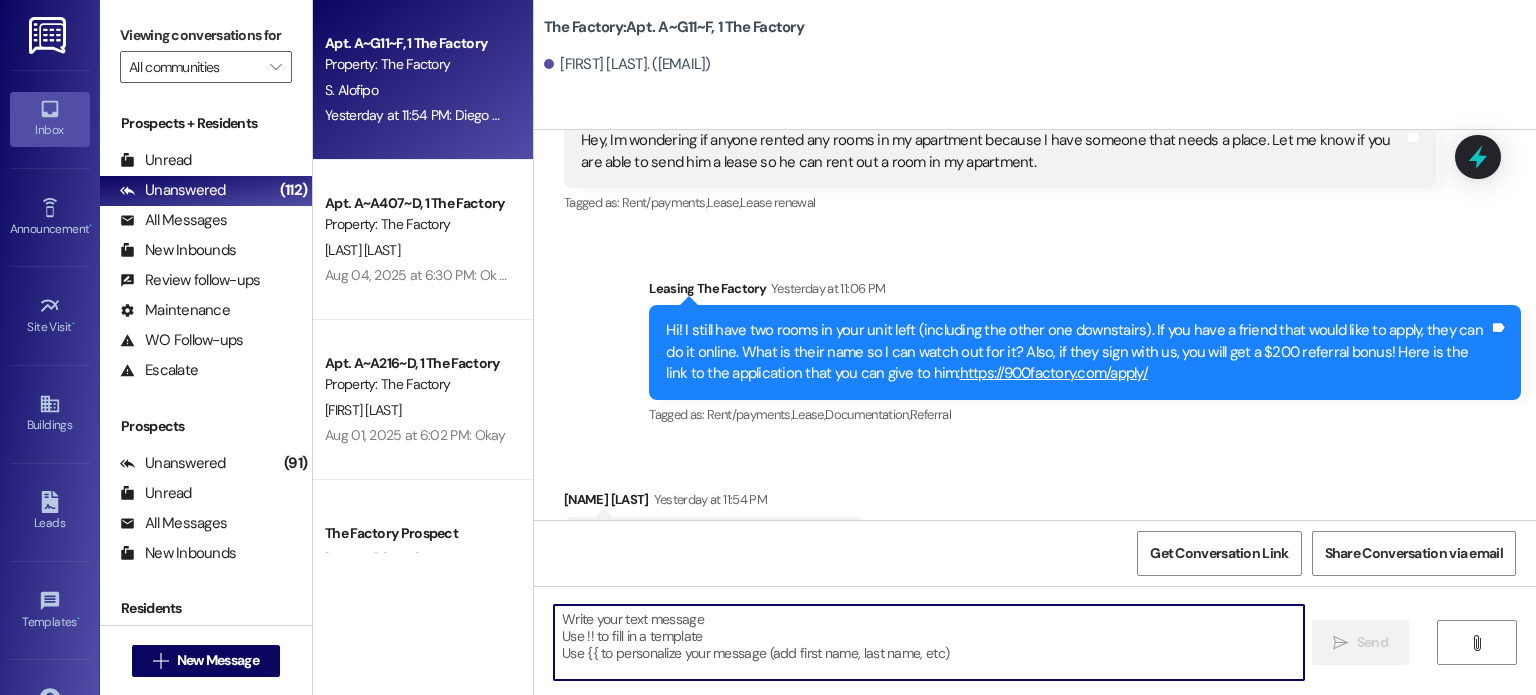 scroll, scrollTop: 13040, scrollLeft: 0, axis: vertical 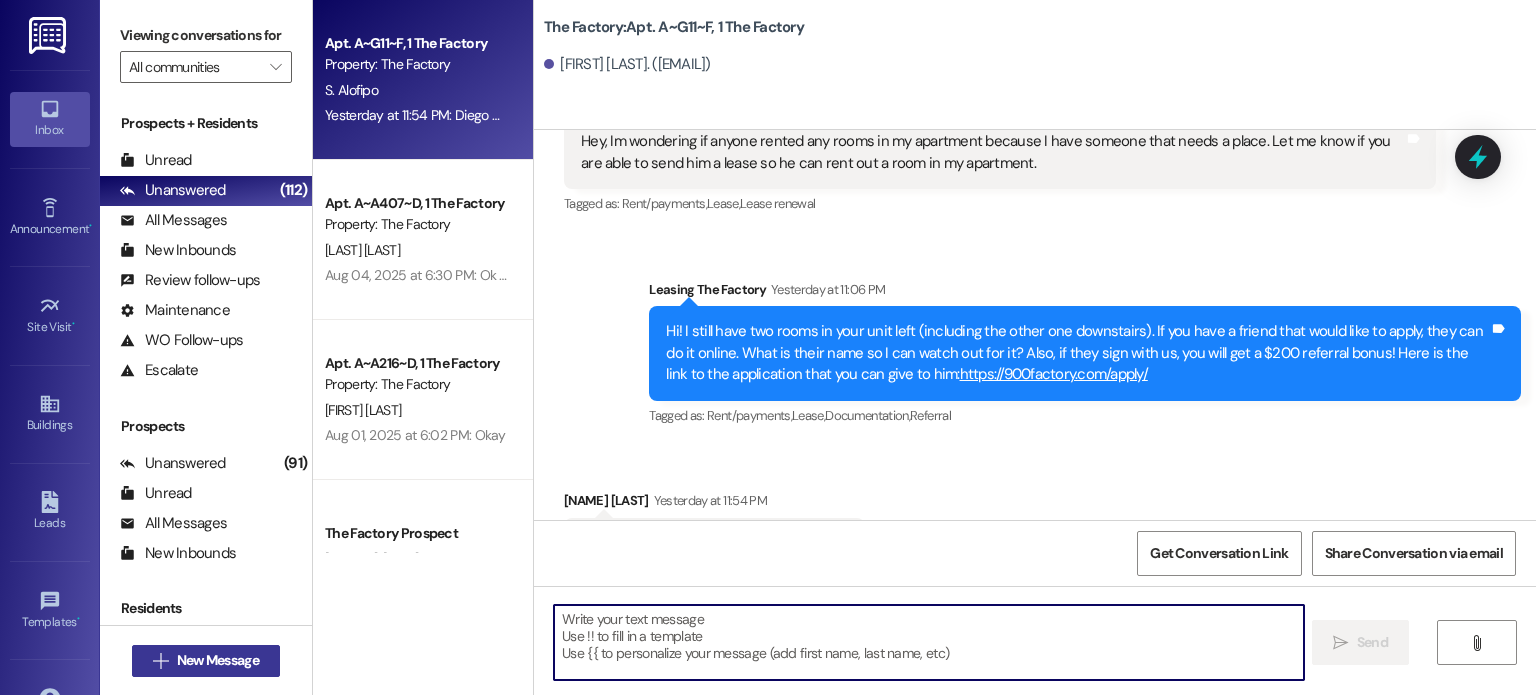 click on "New Message" at bounding box center (218, 660) 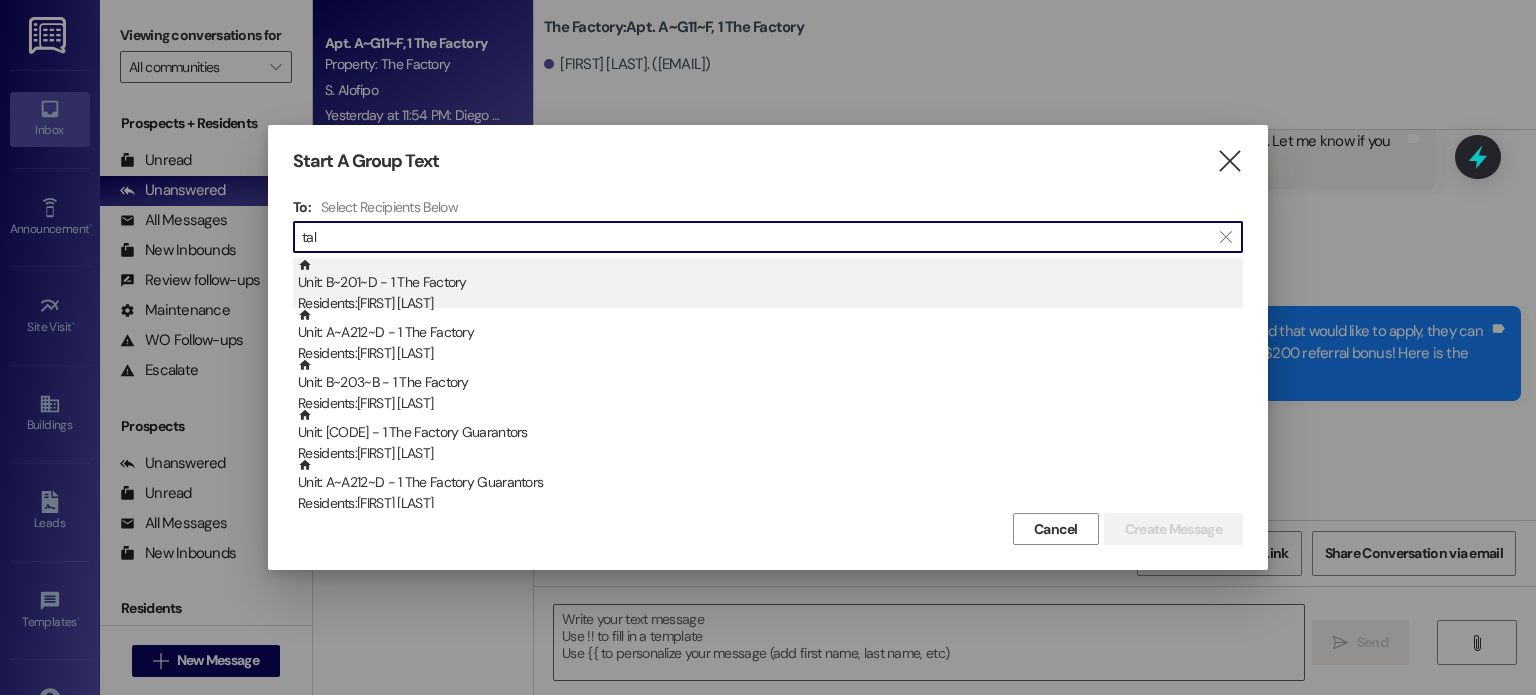 type on "tal" 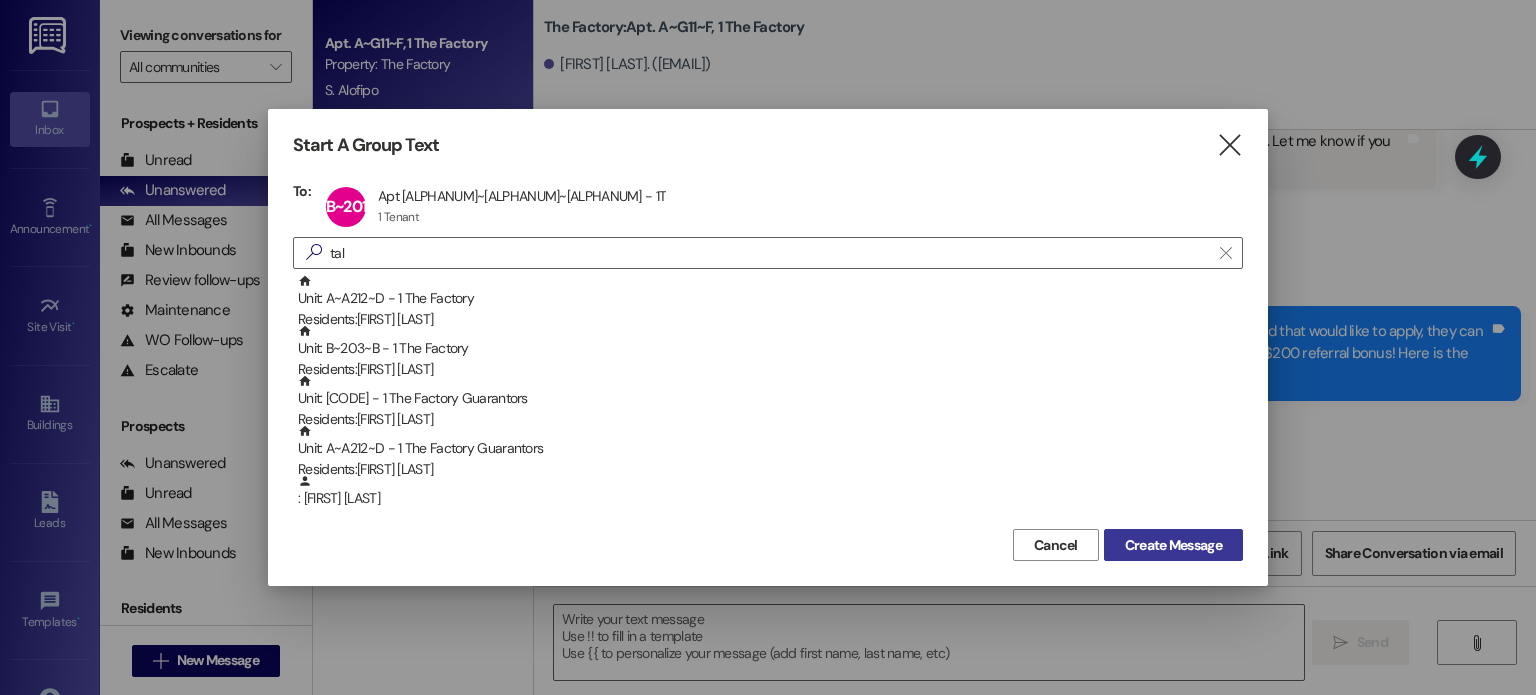 click on "Create Message" at bounding box center [1173, 545] 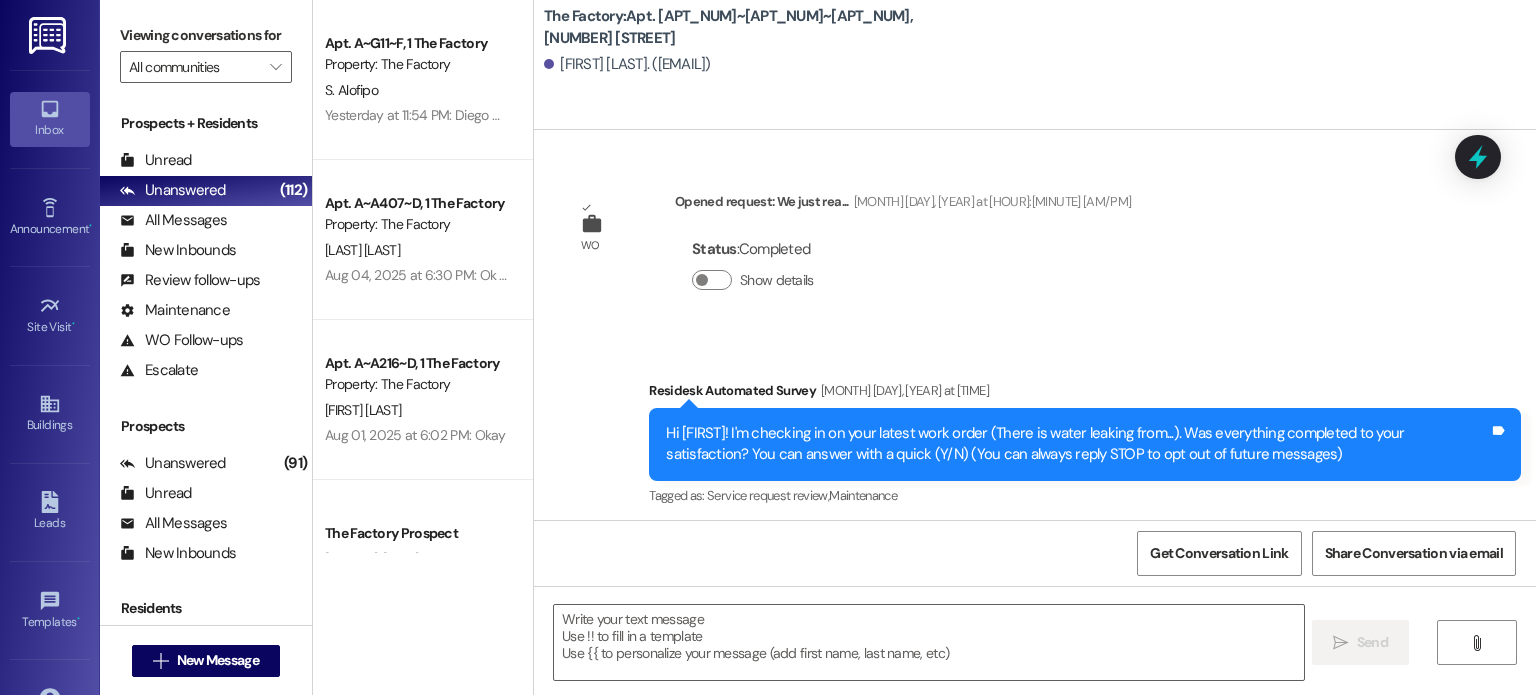 scroll, scrollTop: 19243, scrollLeft: 0, axis: vertical 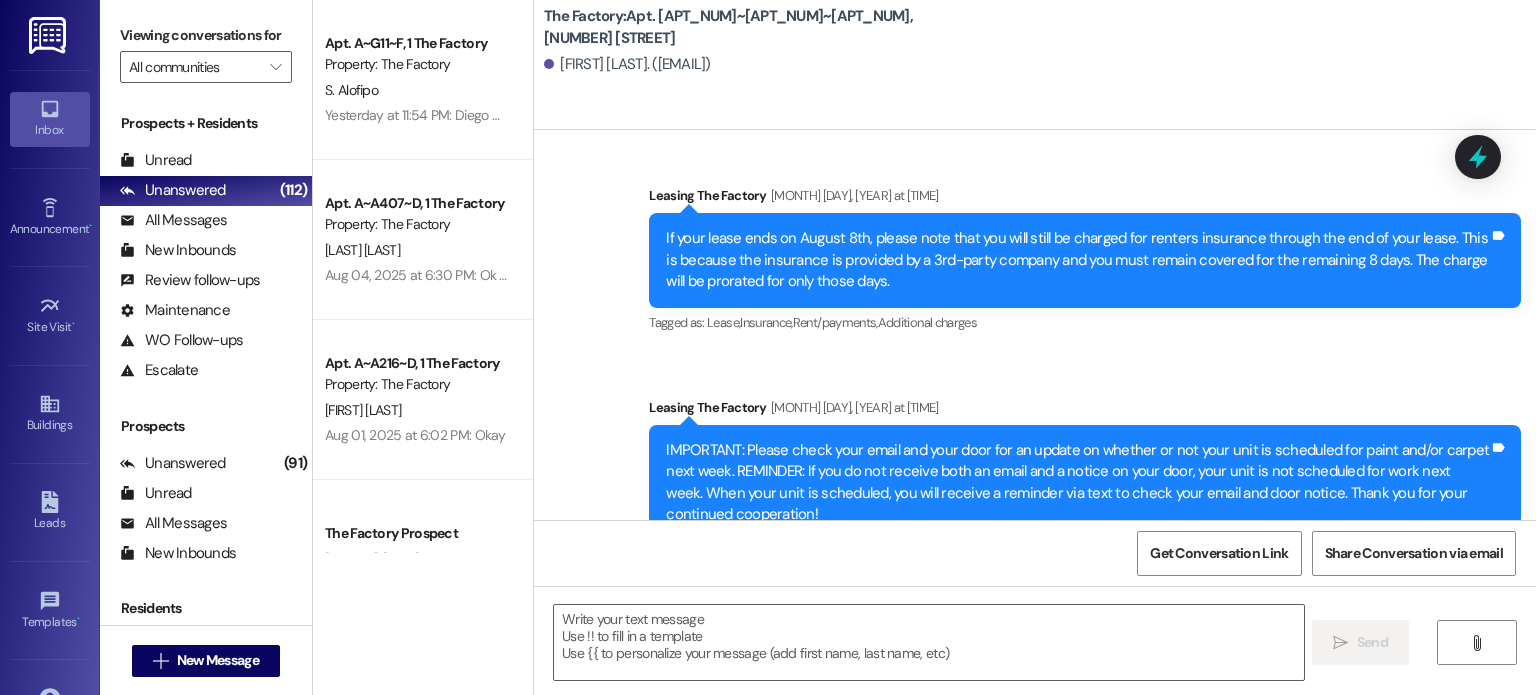 click at bounding box center (928, 642) 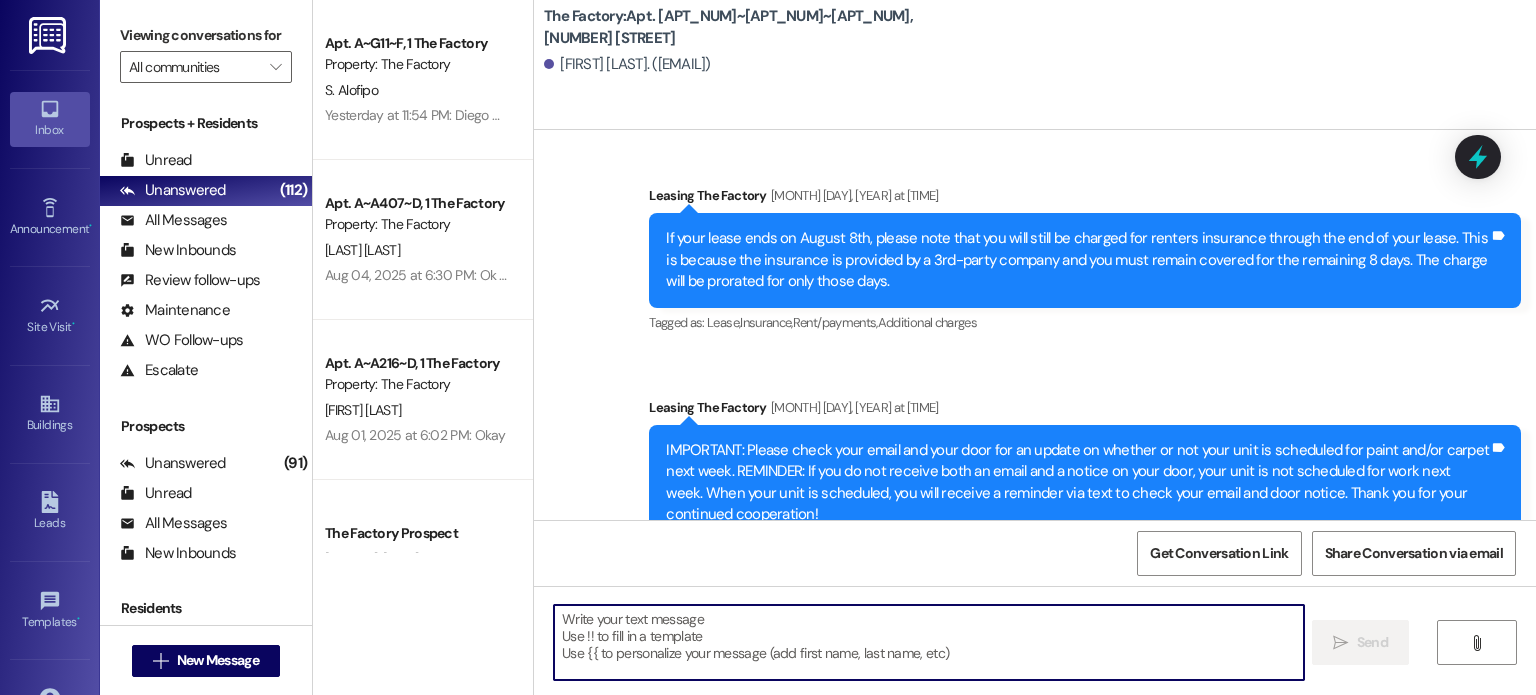 paste on "Hi {{first_name}}, just a reminder that your [MONTH] rent must be paid in full by 5 PM tomorrow ([MONTH]/[DAY]). We’ll send more details about your unit transfer as soon when your new space is ready. Please note: we will not be able to issue keys for your new room if there is any remaining balance on your account." 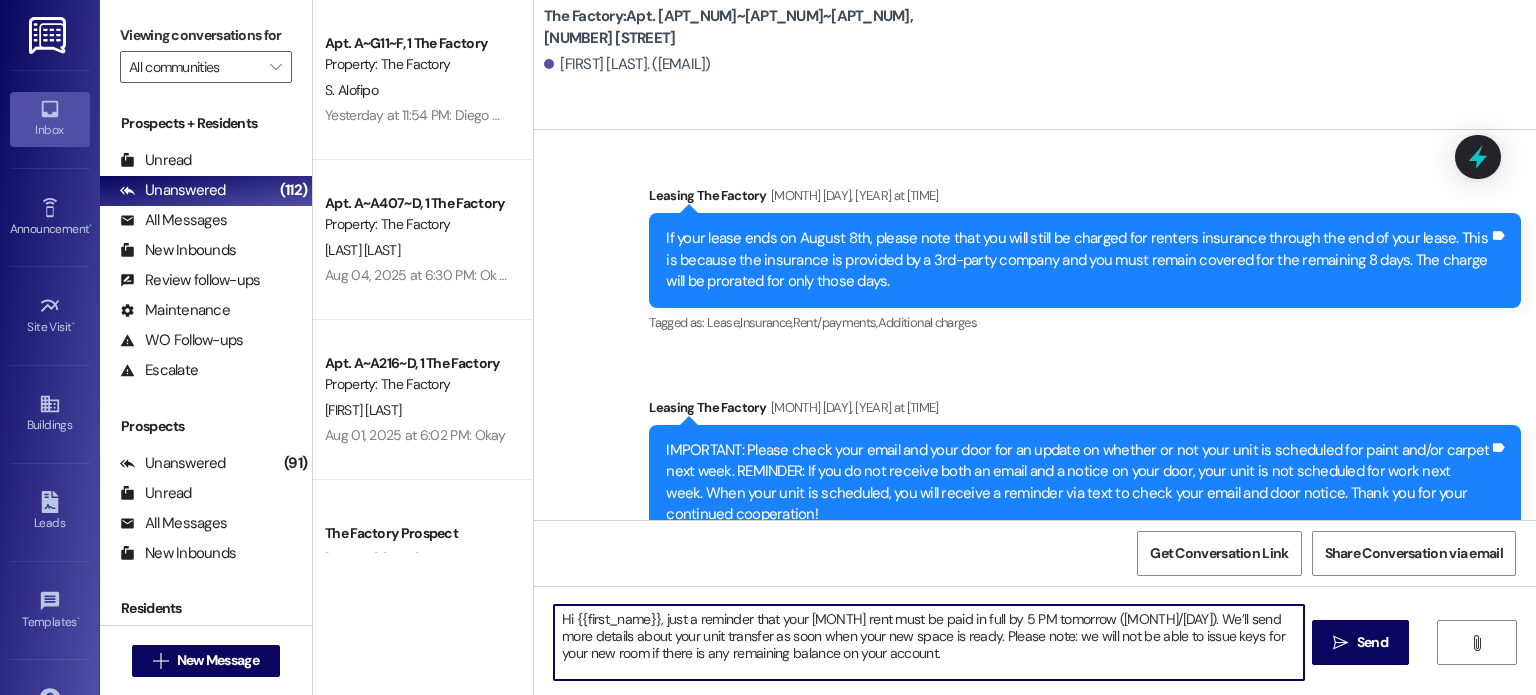 scroll, scrollTop: 19264, scrollLeft: 0, axis: vertical 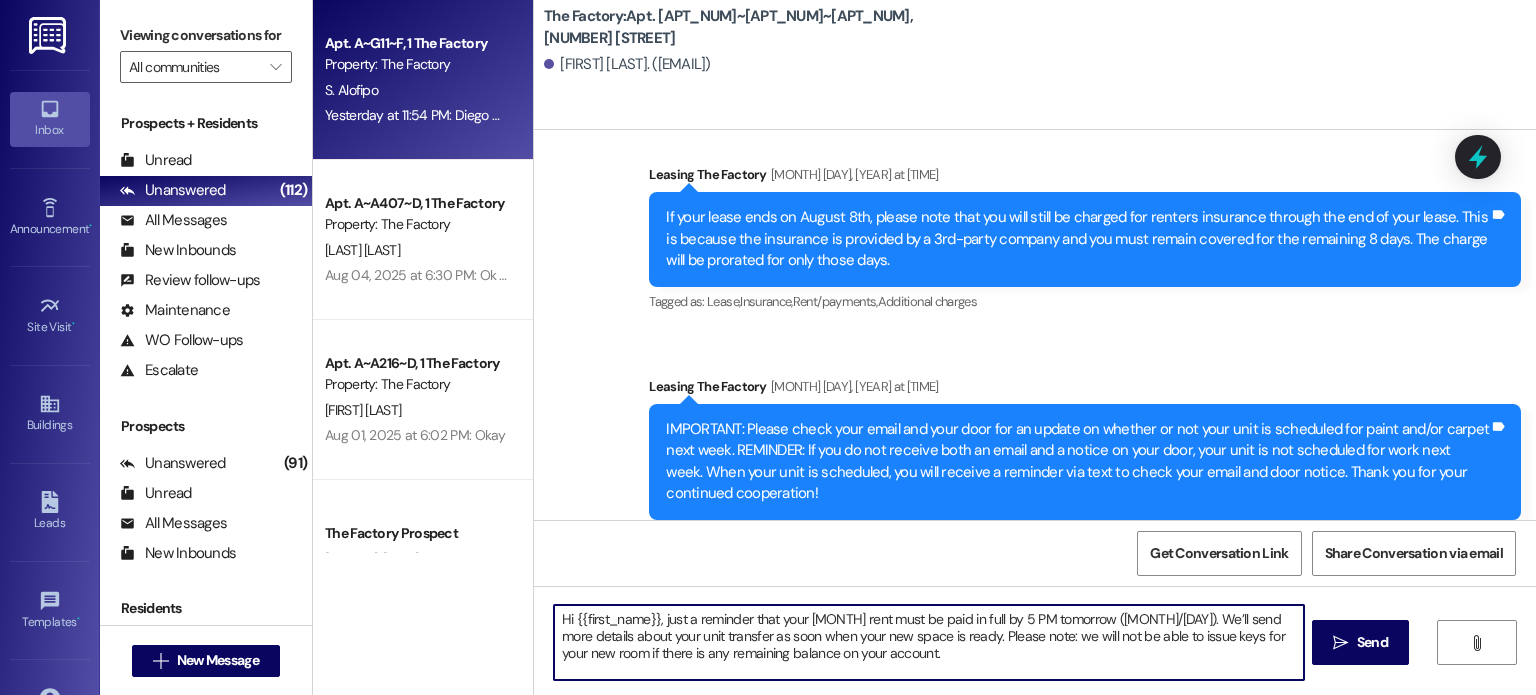 type on "Hi {{first_name}}, just a reminder that your [MONTH] rent must be paid in full by 5 PM tomorrow ([MONTH]/[DAY]). We’ll send more details about your unit transfer as soon when your new space is ready. Please note: we will not be able to issue keys for your new room if there is any remaining balance on your account." 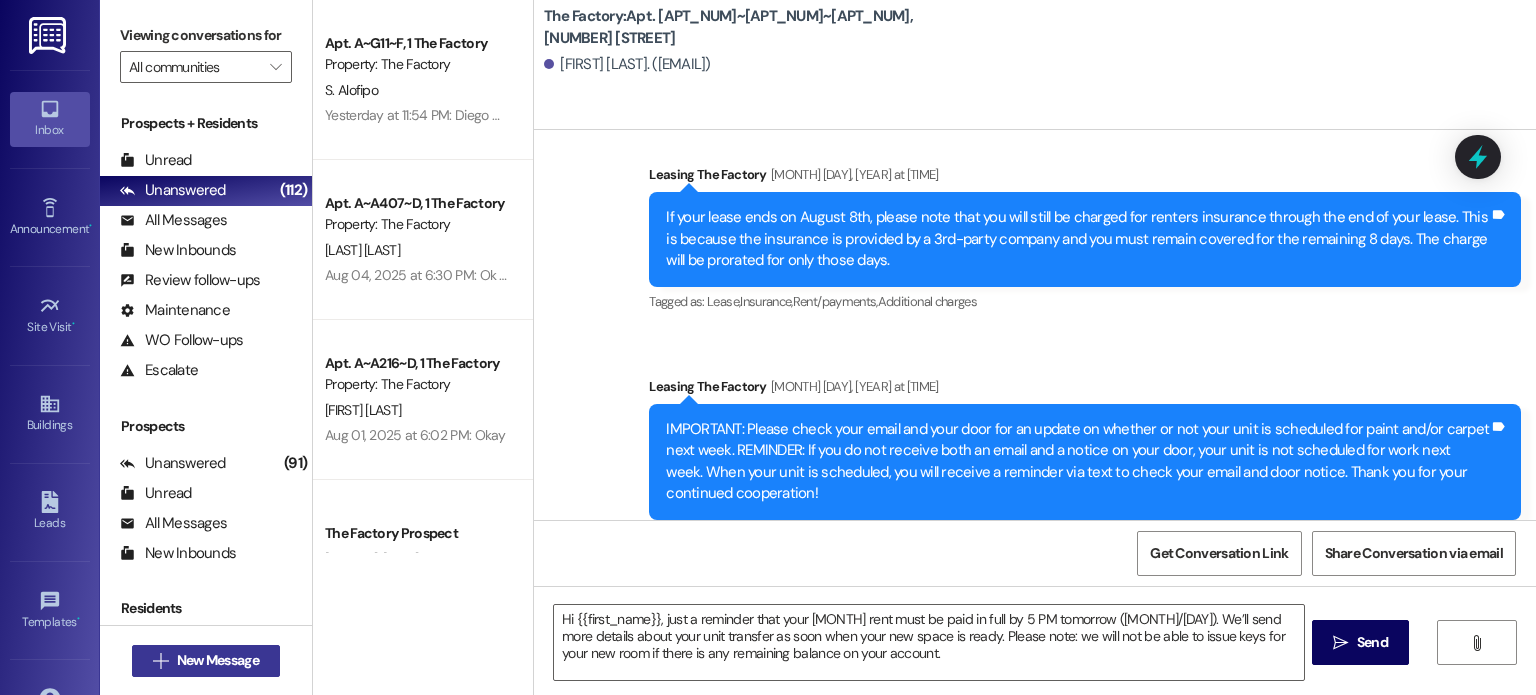 click on "New Message" at bounding box center [218, 660] 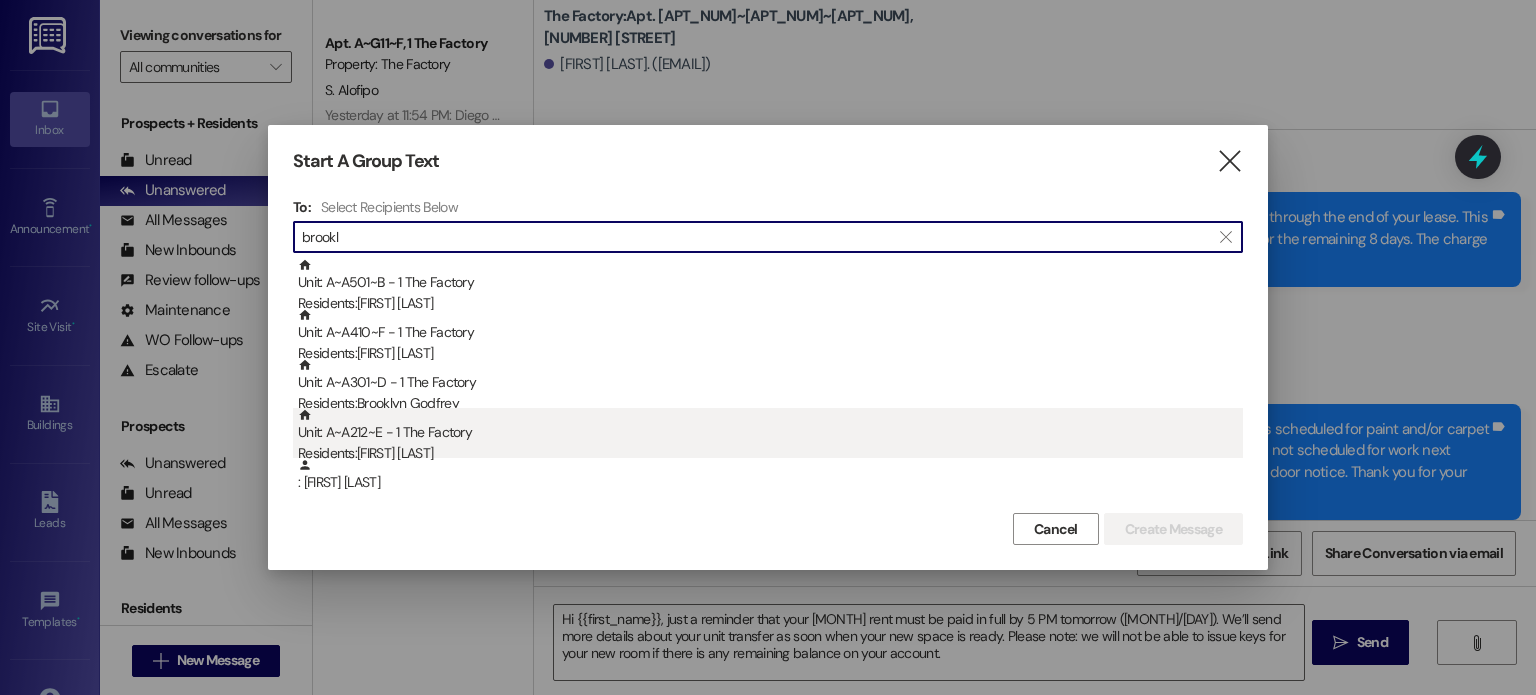 type on "brookl" 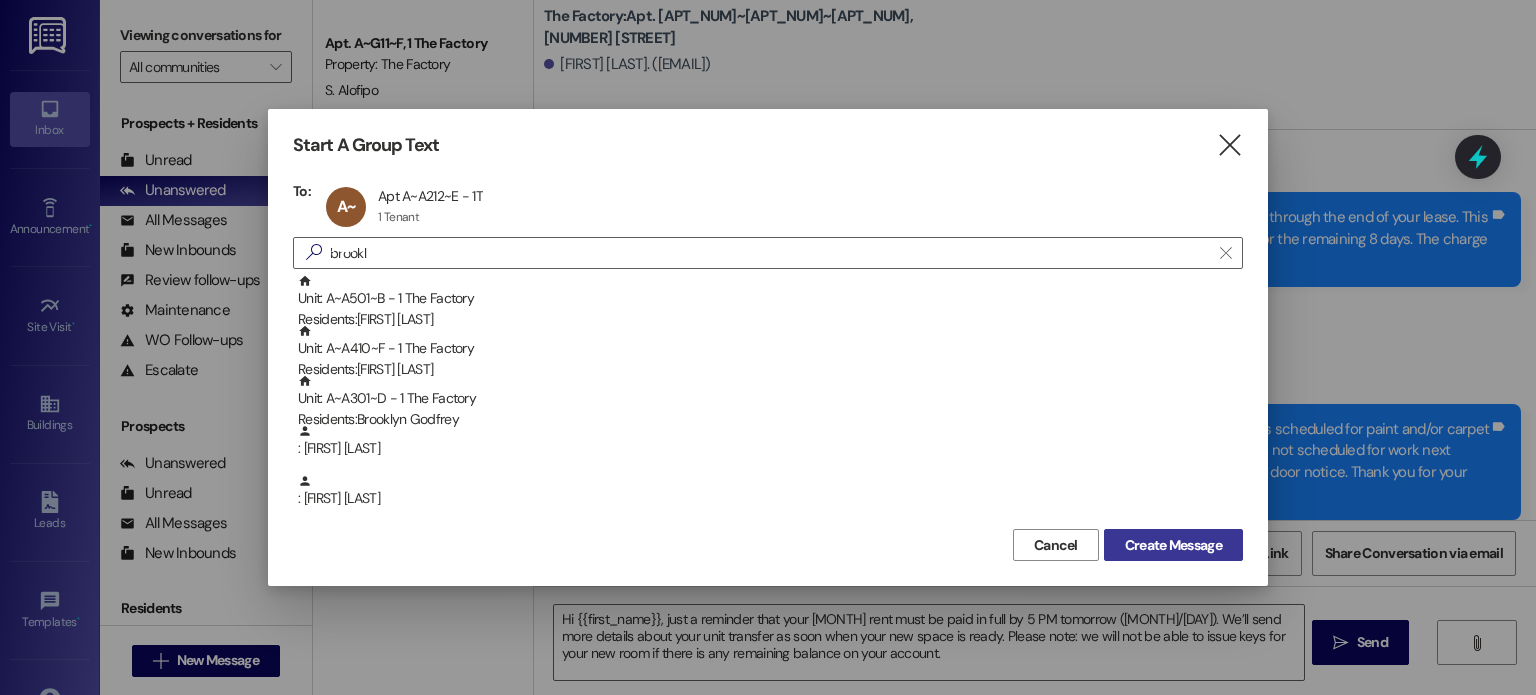 click on "Create Message" at bounding box center (1173, 545) 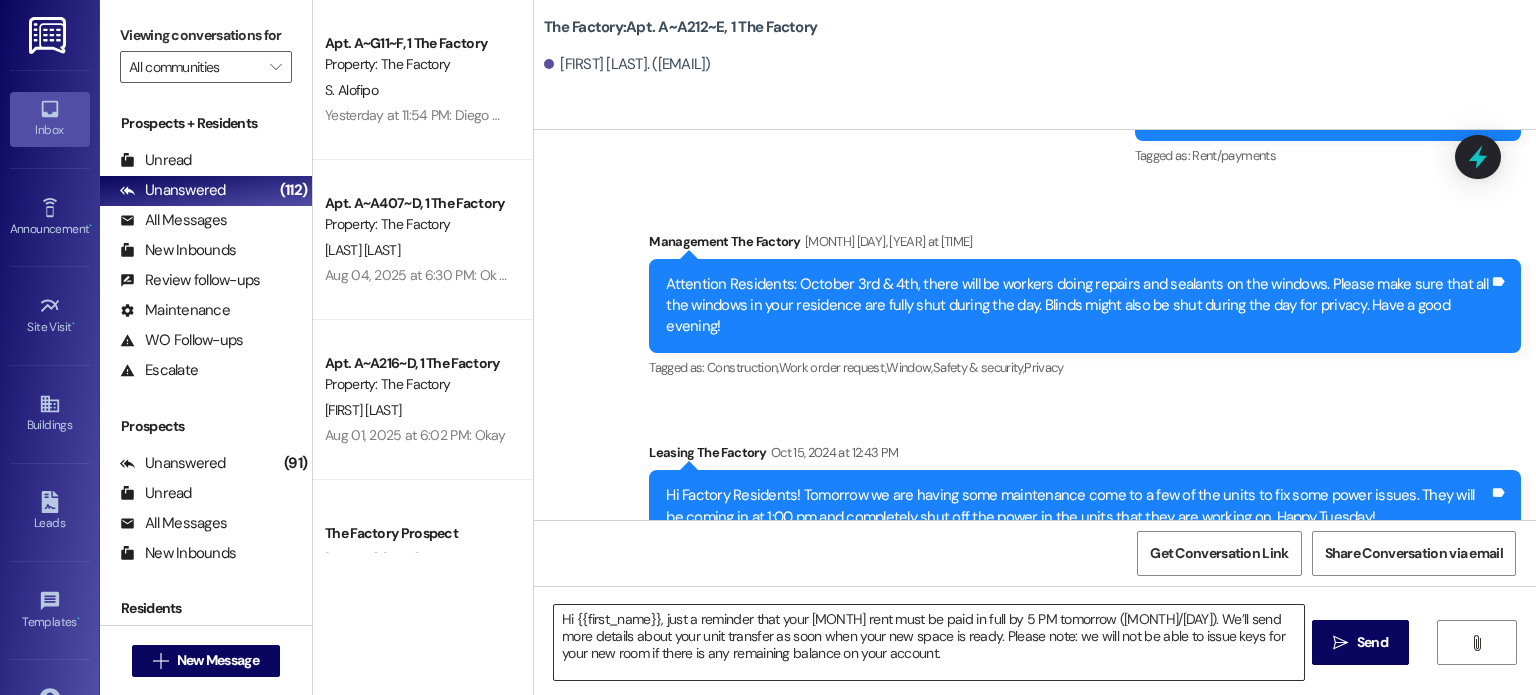 scroll, scrollTop: 360, scrollLeft: 0, axis: vertical 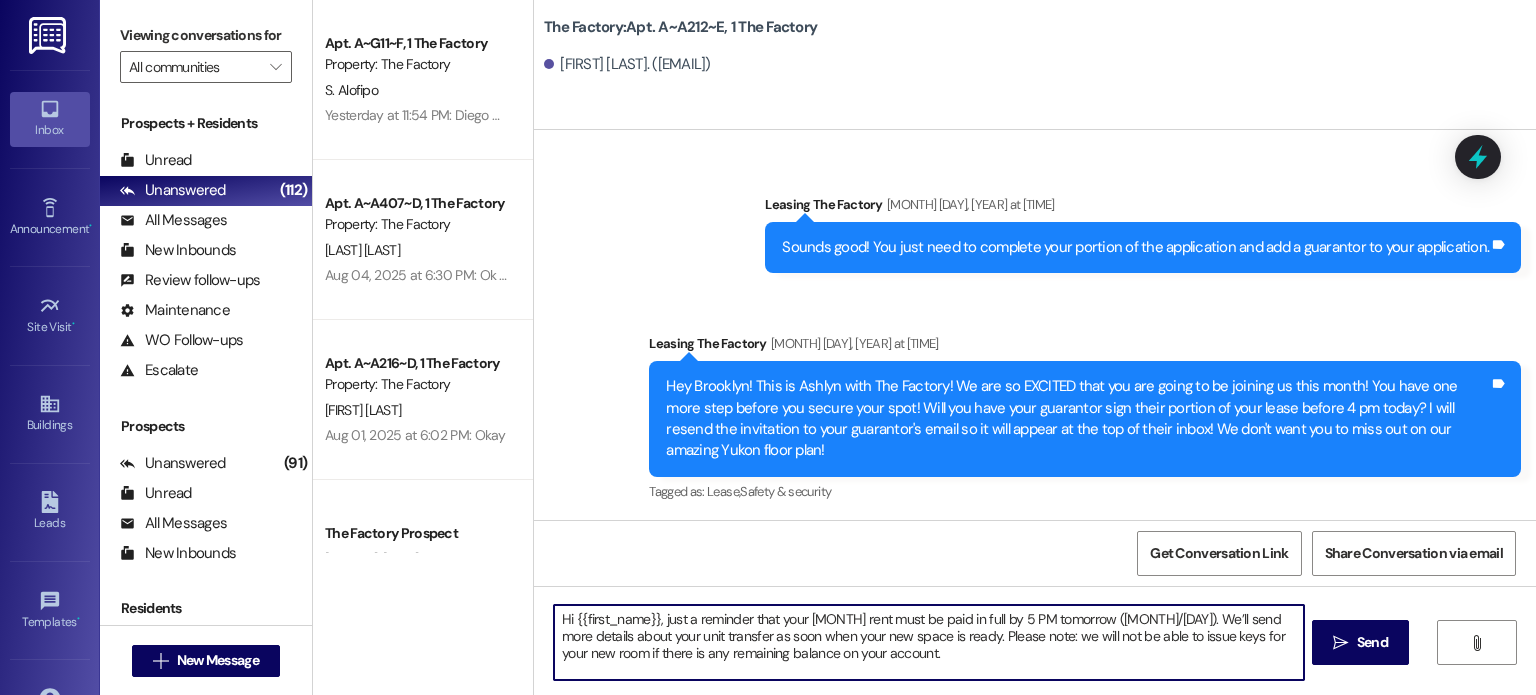 drag, startPoint x: 1144, startPoint y: 619, endPoint x: 1173, endPoint y: 738, distance: 122.48265 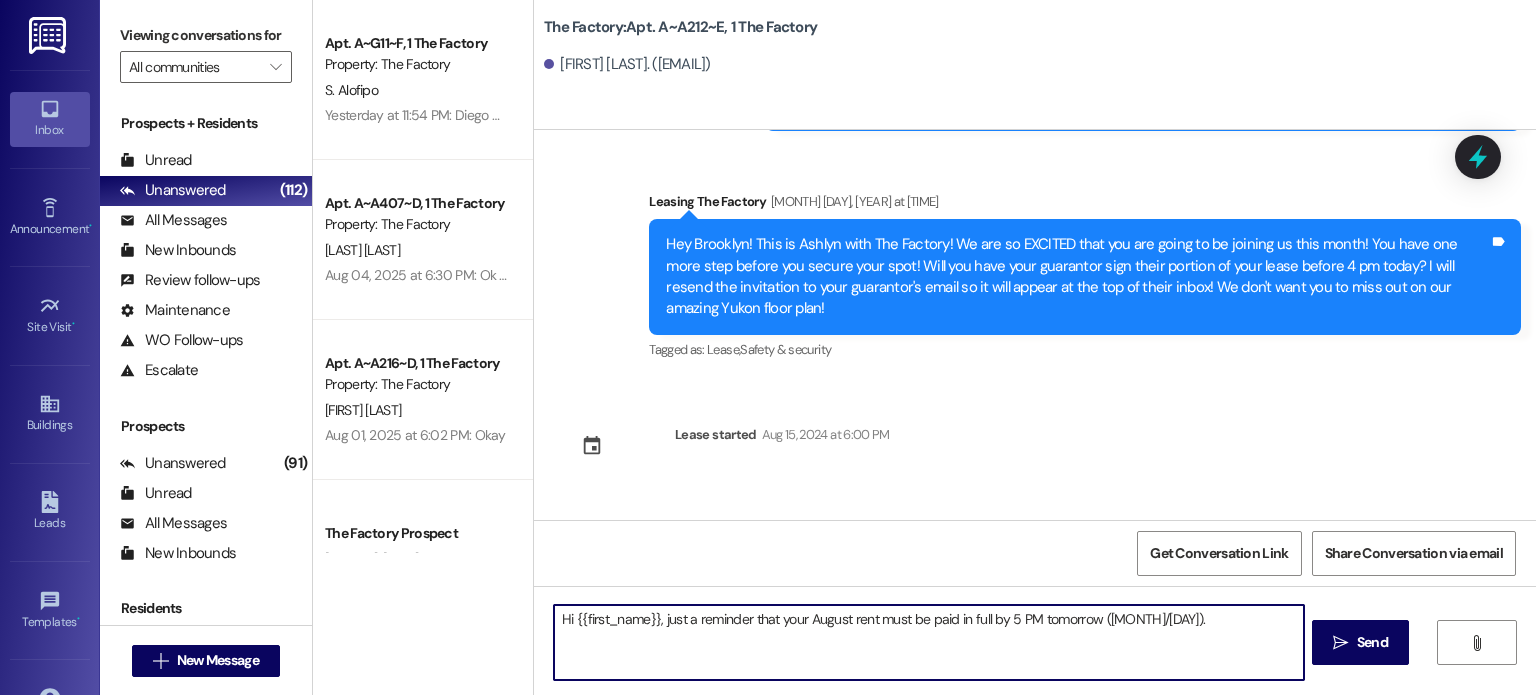 scroll, scrollTop: 500, scrollLeft: 0, axis: vertical 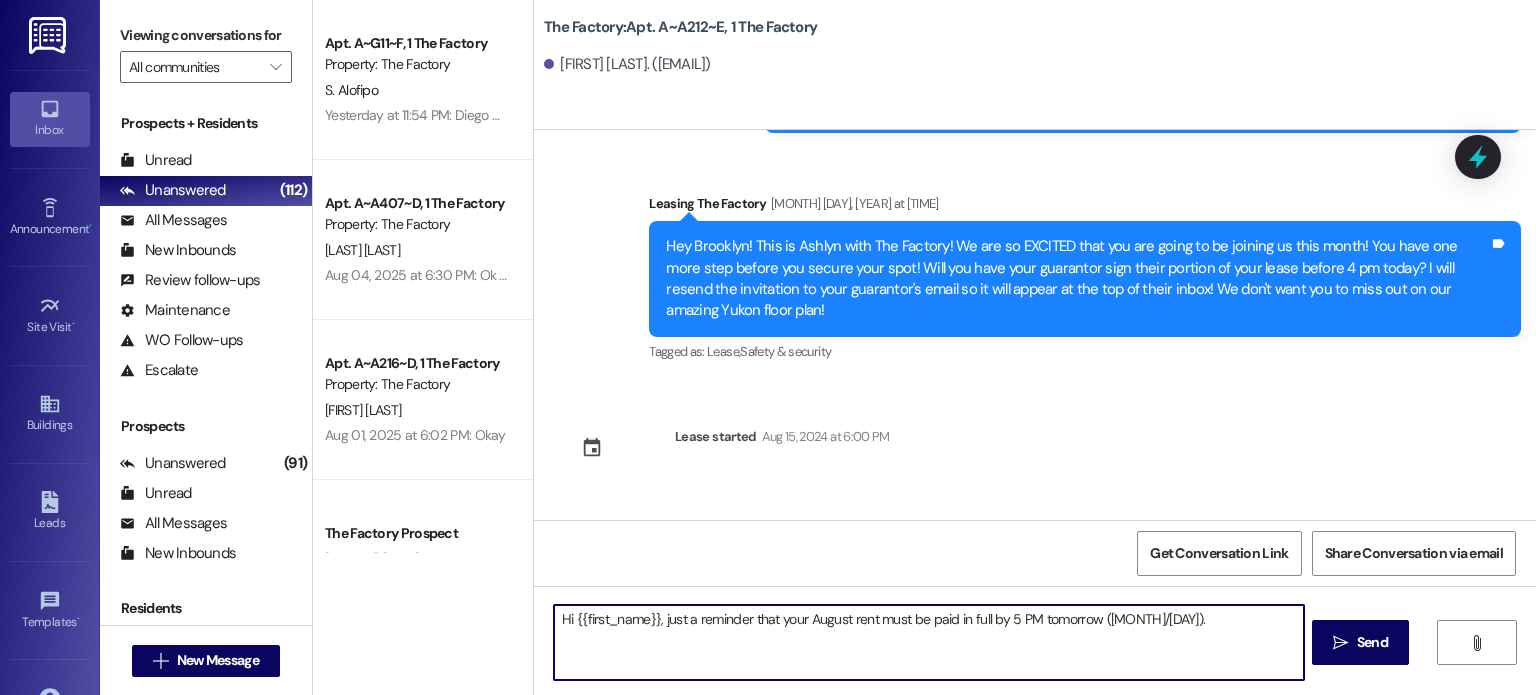 type on "Hi {{first_name}}, just a reminder that your August rent must be paid in full by 5 PM tomorrow ([MONTH]/[DAY])." 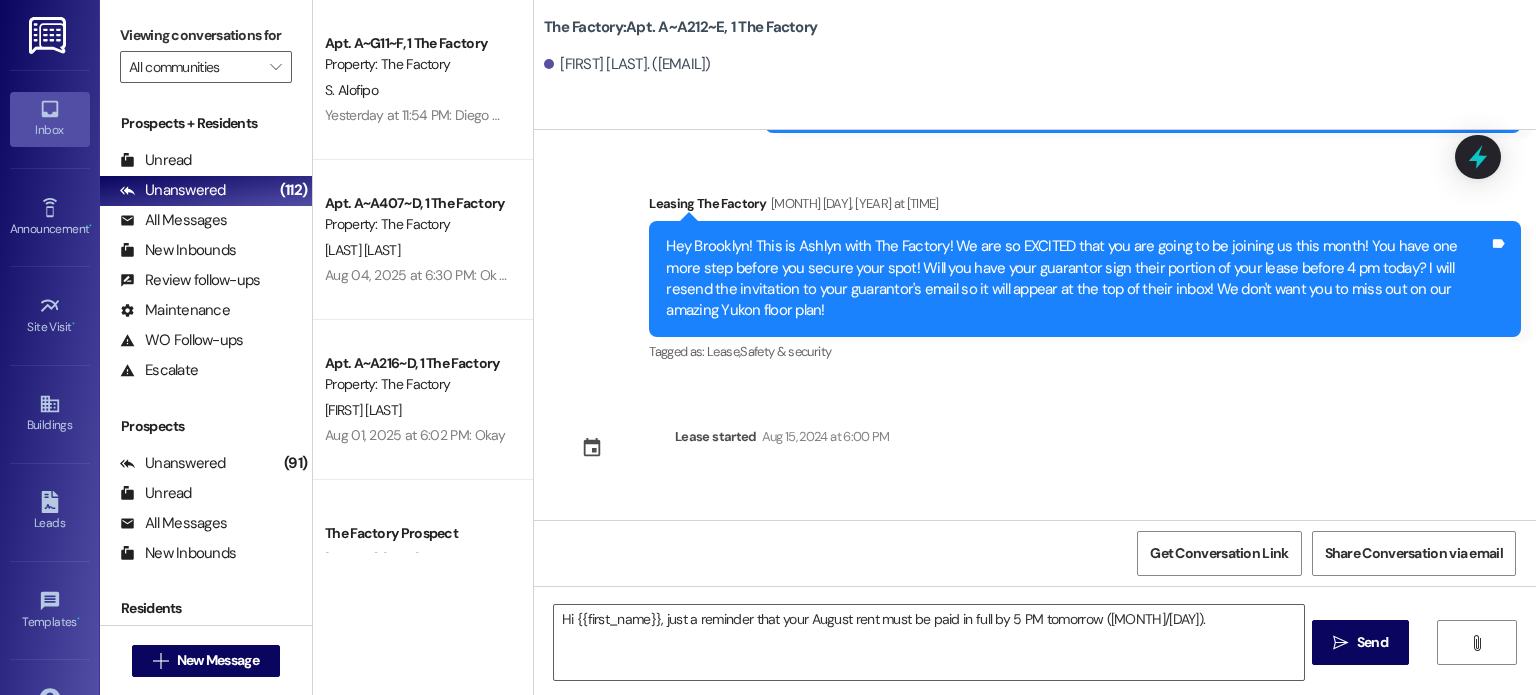 click on "Hey Brooklyn! This is Ashlyn with The Factory! We are so EXCITED that you are going to be joining us this month! You have one more step before you secure your spot! Will you have your guarantor sign their portion of your lease before 4 pm today? I will resend the invitation to your guarantor's email so it will appear at the top of their inbox! We don't want you to miss out on our amazing Yukon floor plan!" at bounding box center (1077, 279) 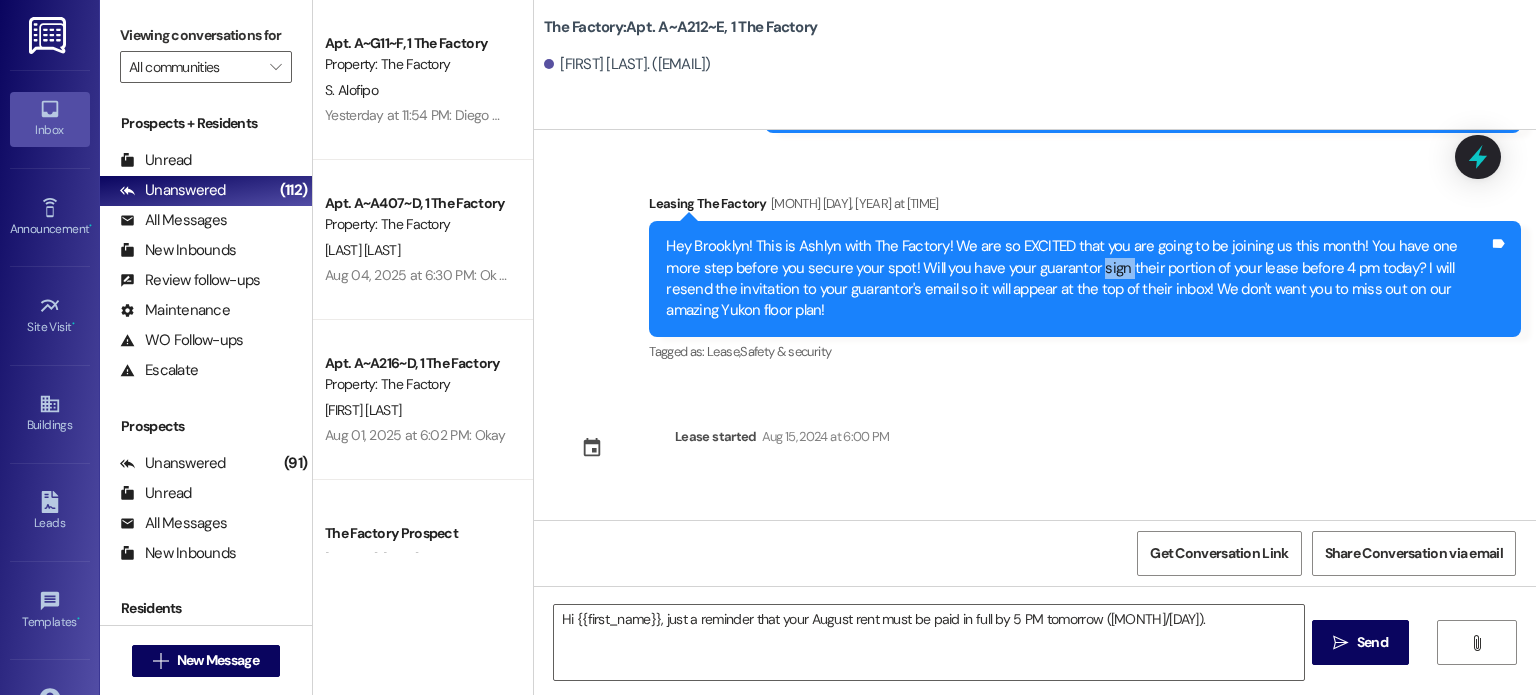 click on "Hey Brooklyn! This is Ashlyn with The Factory! We are so EXCITED that you are going to be joining us this month! You have one more step before you secure your spot! Will you have your guarantor sign their portion of your lease before 4 pm today? I will resend the invitation to your guarantor's email so it will appear at the top of their inbox! We don't want you to miss out on our amazing Yukon floor plan!" at bounding box center [1077, 279] 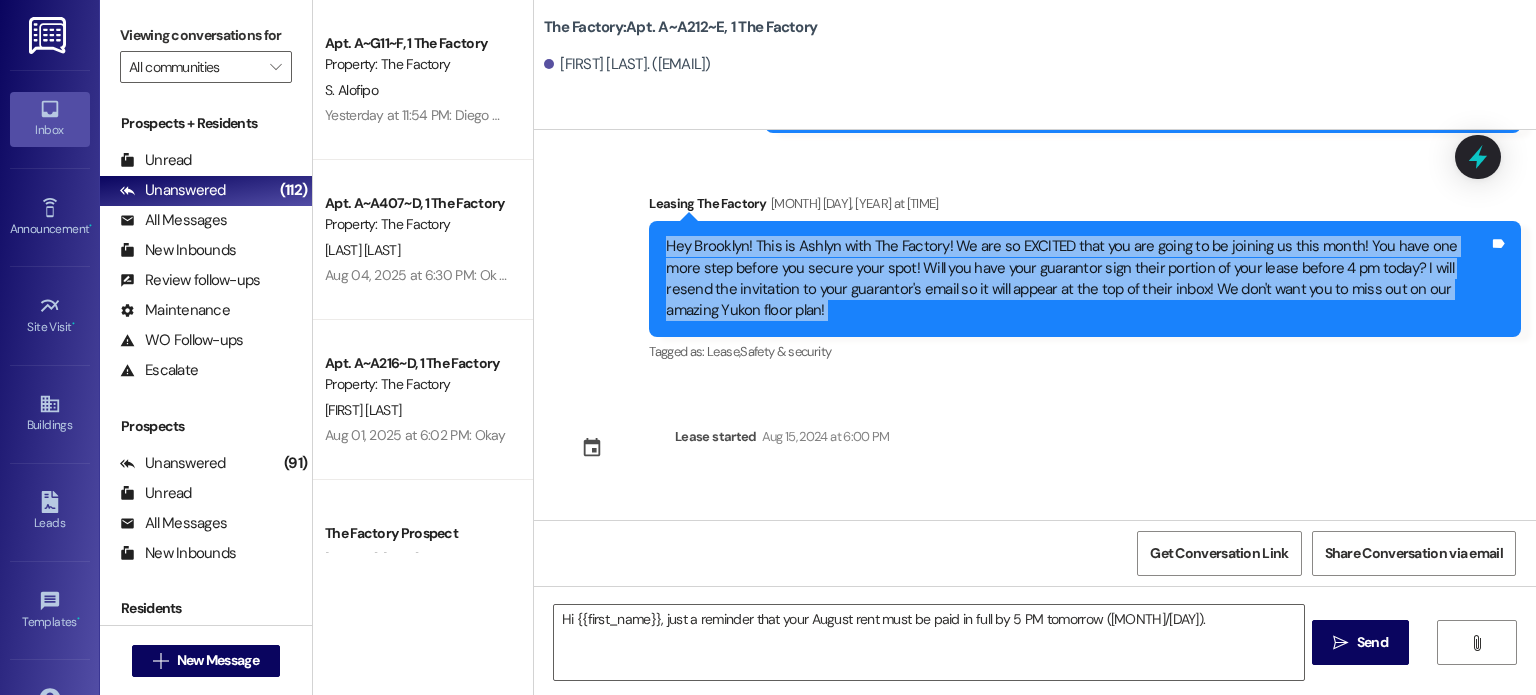 click on "Hey Brooklyn! This is Ashlyn with The Factory! We are so EXCITED that you are going to be joining us this month! You have one more step before you secure your spot! Will you have your guarantor sign their portion of your lease before 4 pm today? I will resend the invitation to your guarantor's email so it will appear at the top of their inbox! We don't want you to miss out on our amazing Yukon floor plan!" at bounding box center (1077, 279) 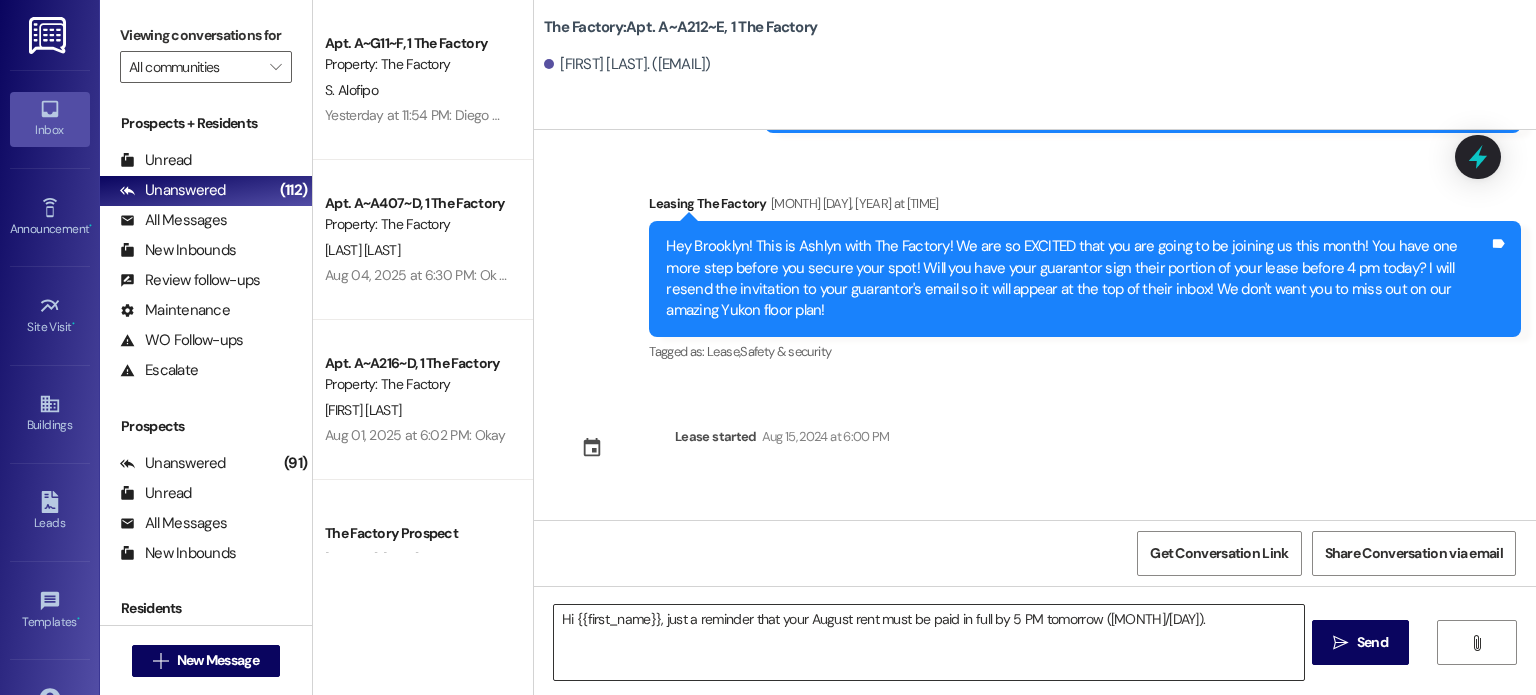 click on "Hi {{first_name}}, just a reminder that your August rent must be paid in full by 5 PM tomorrow ([MONTH]/[DAY])." at bounding box center [928, 642] 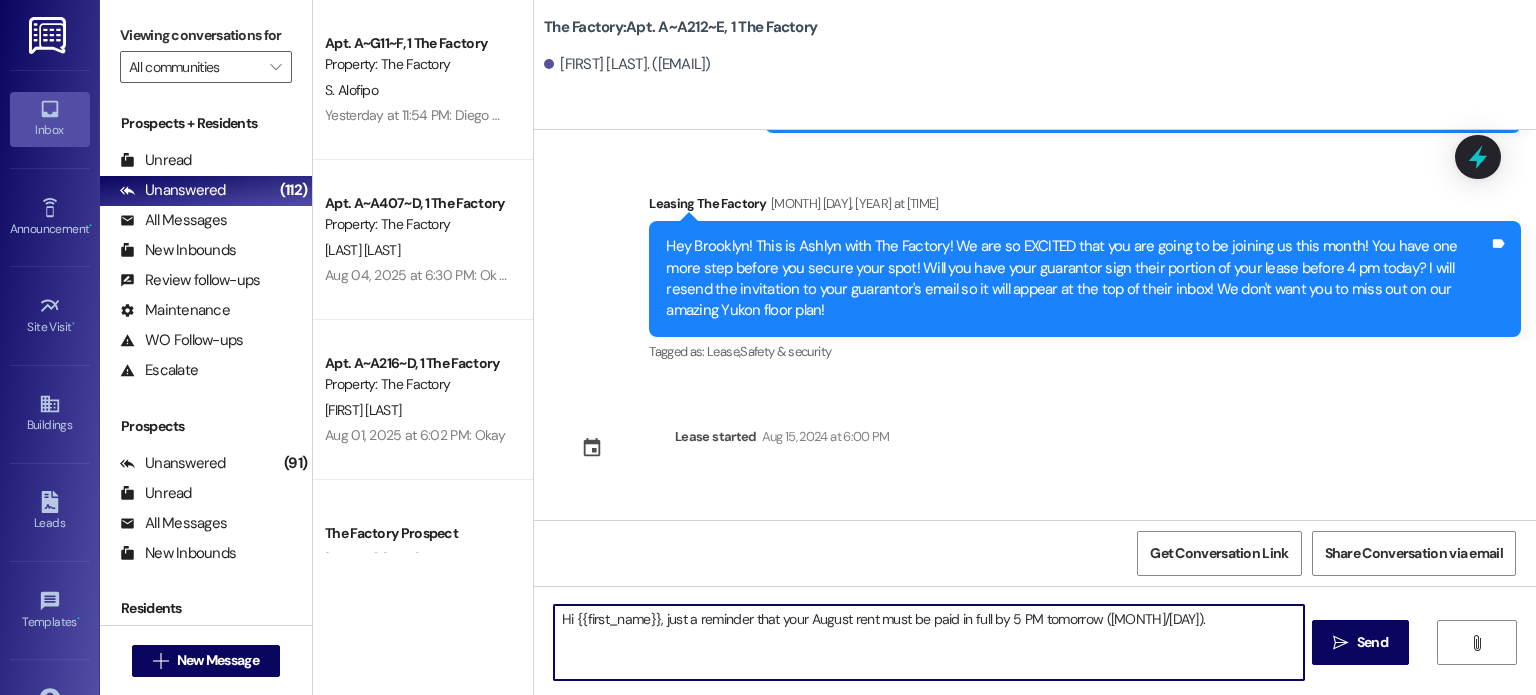 click on "Hi {{first_name}}, just a reminder that your August rent must be paid in full by 5 PM tomorrow ([MONTH]/[DAY])." at bounding box center (928, 642) 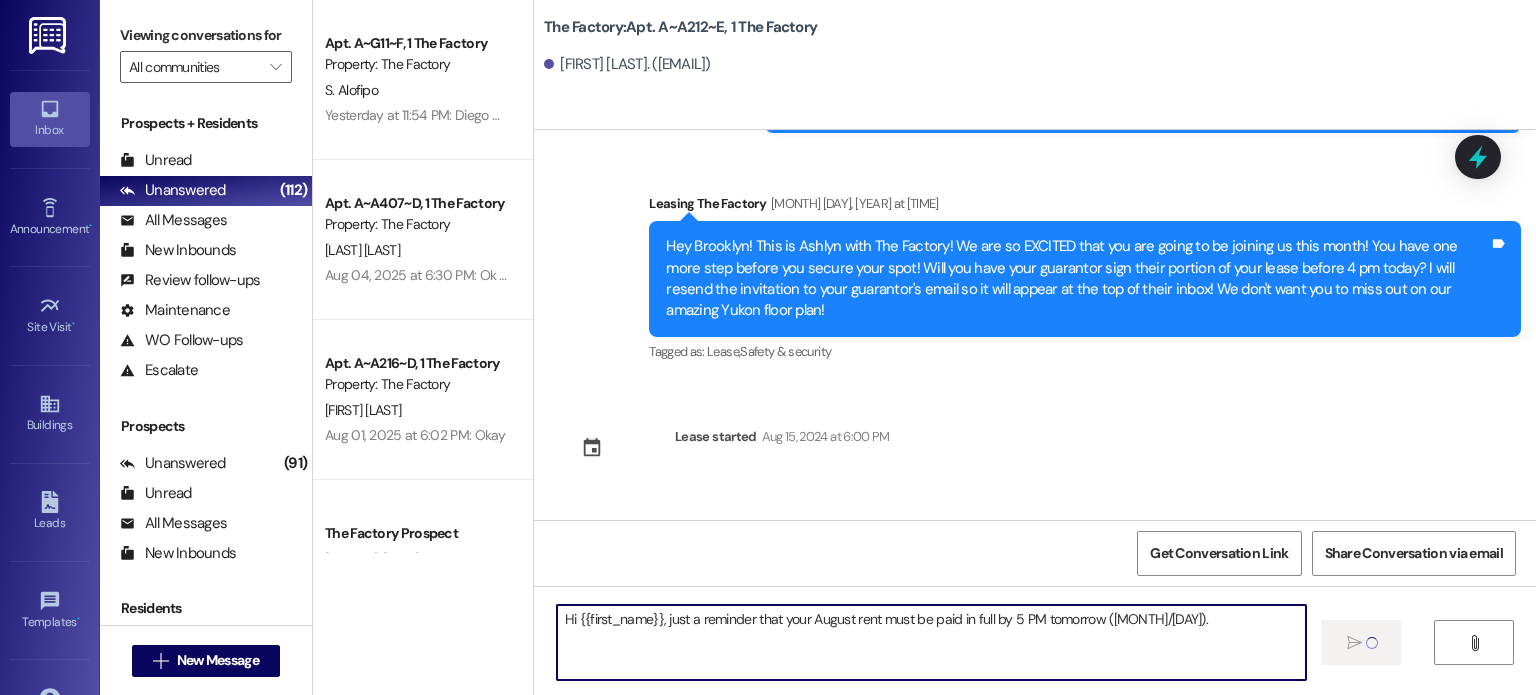 type 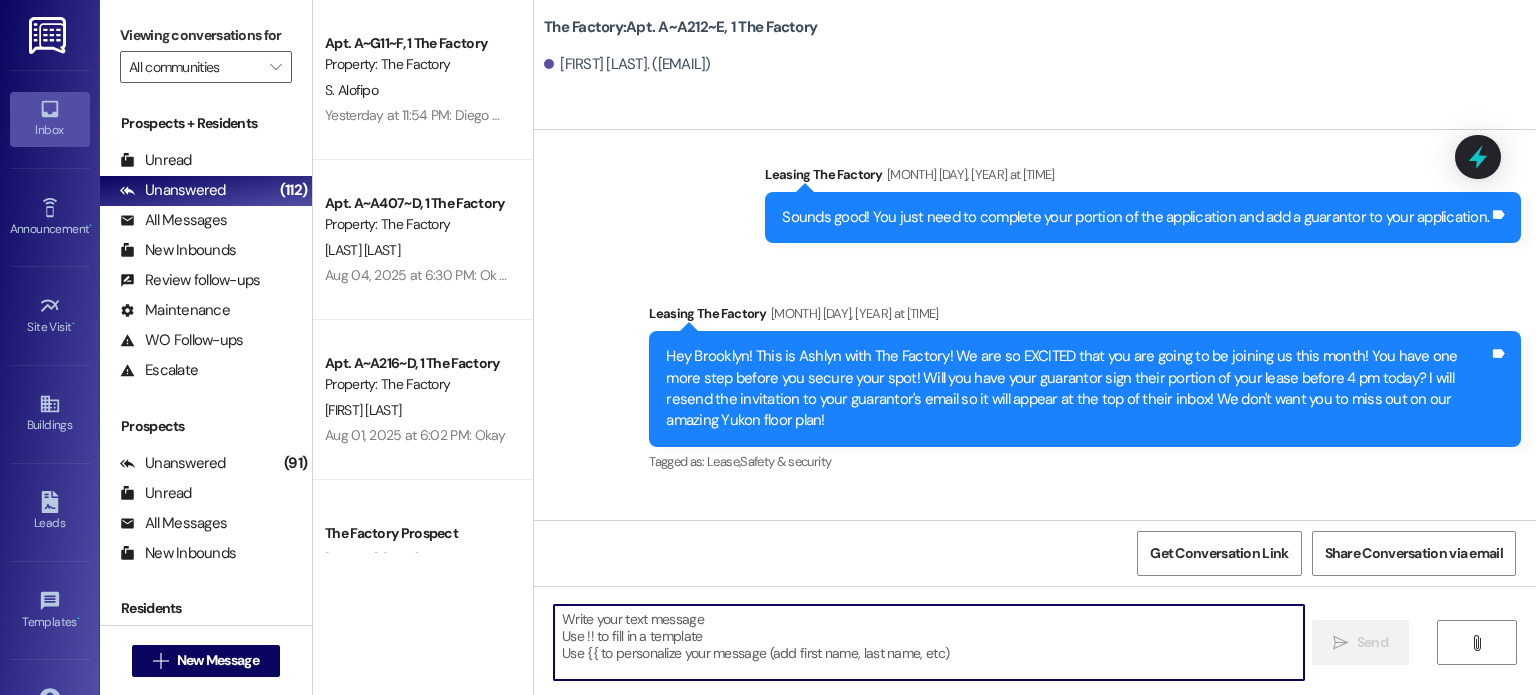 scroll, scrollTop: 360, scrollLeft: 0, axis: vertical 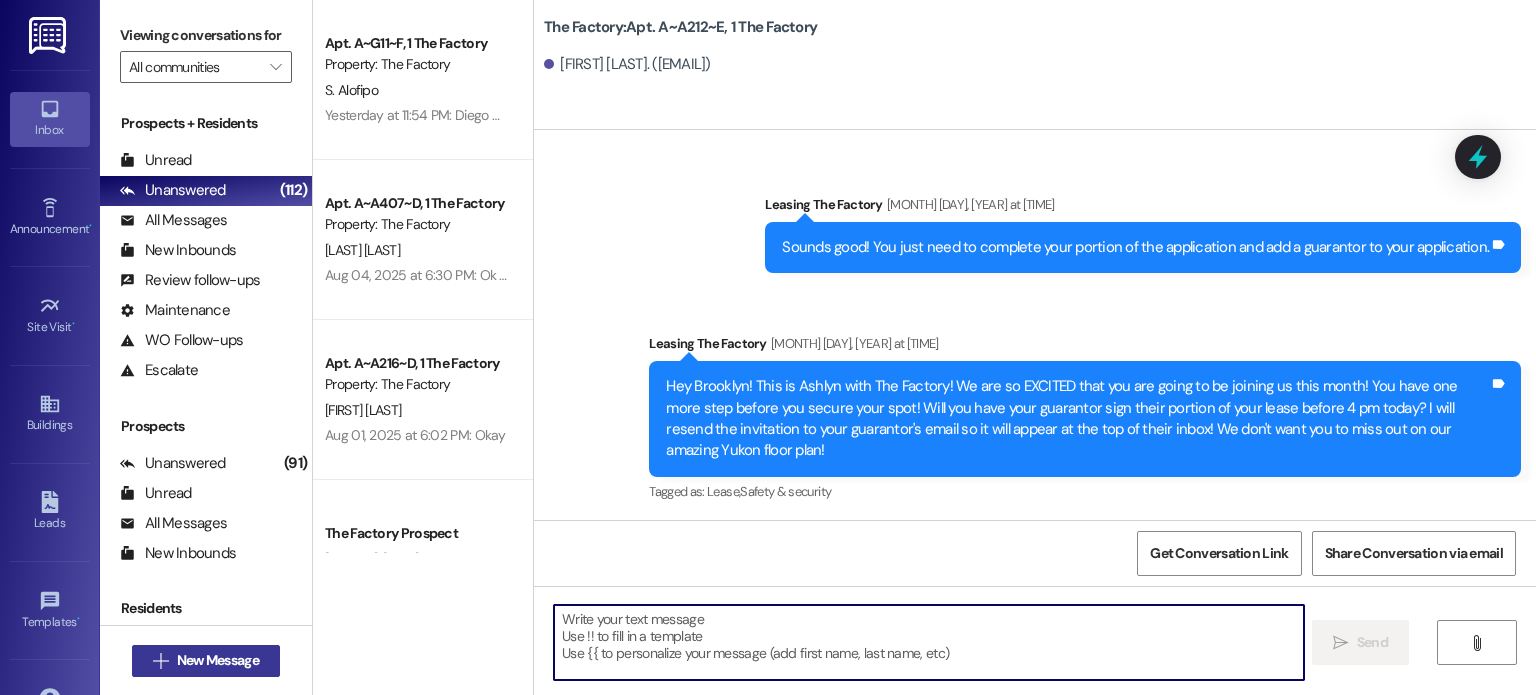 click on "New Message" at bounding box center [218, 660] 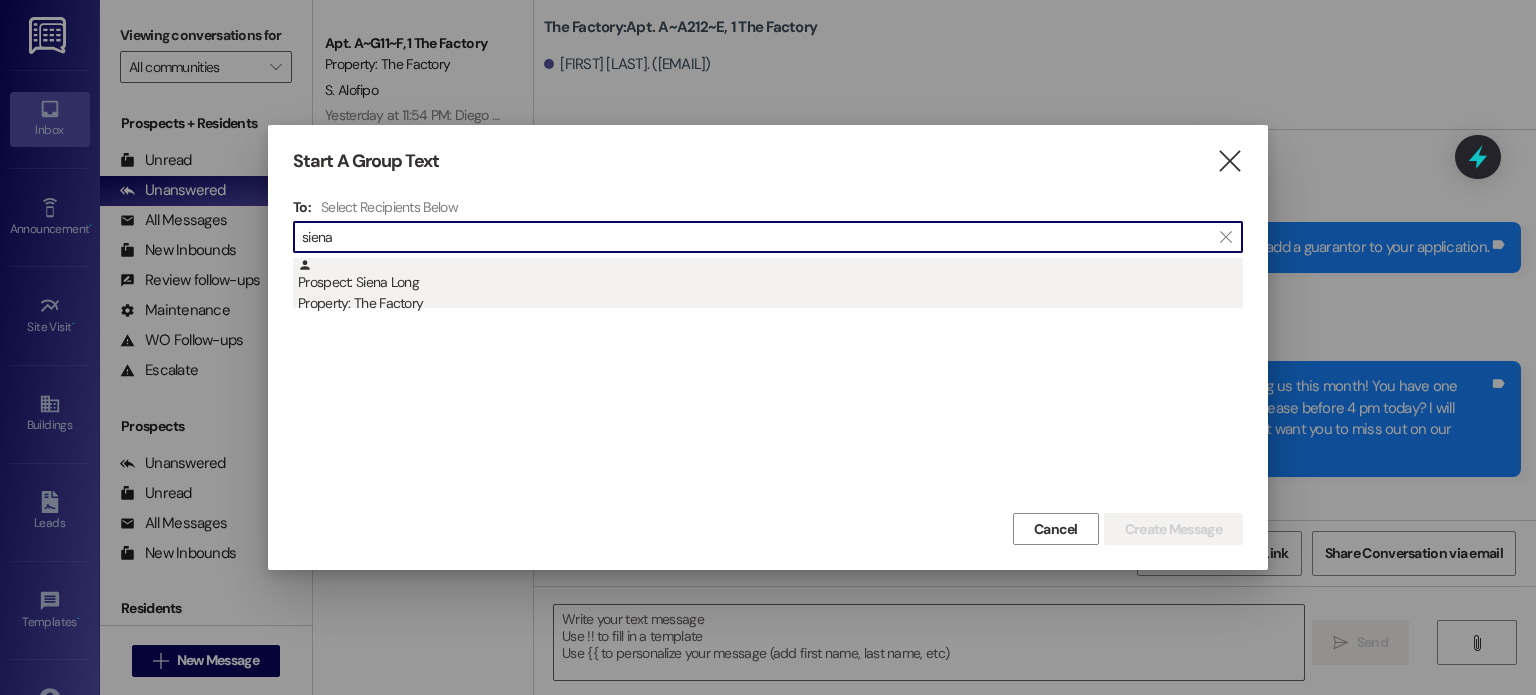 type on "siena" 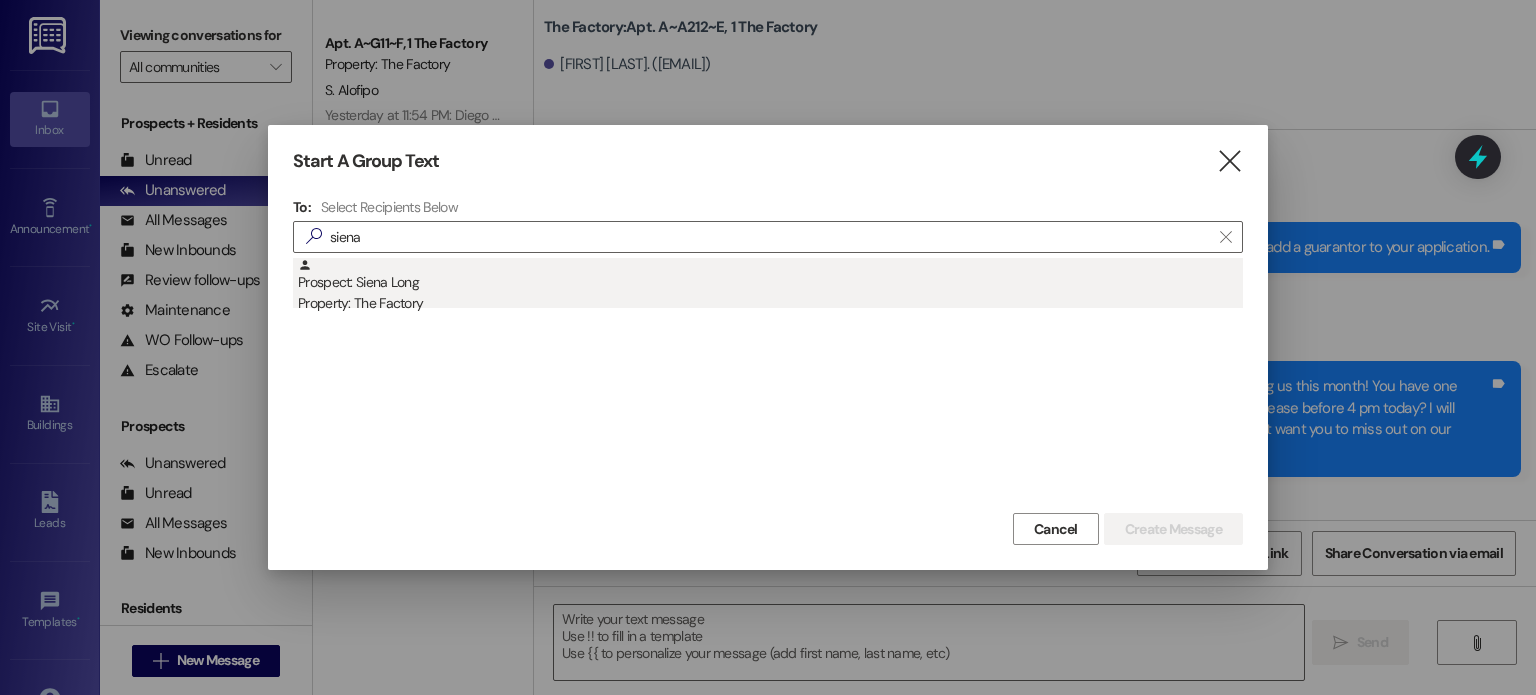 click on "Prospect: Siena Long Property: The Factory" at bounding box center [770, 286] 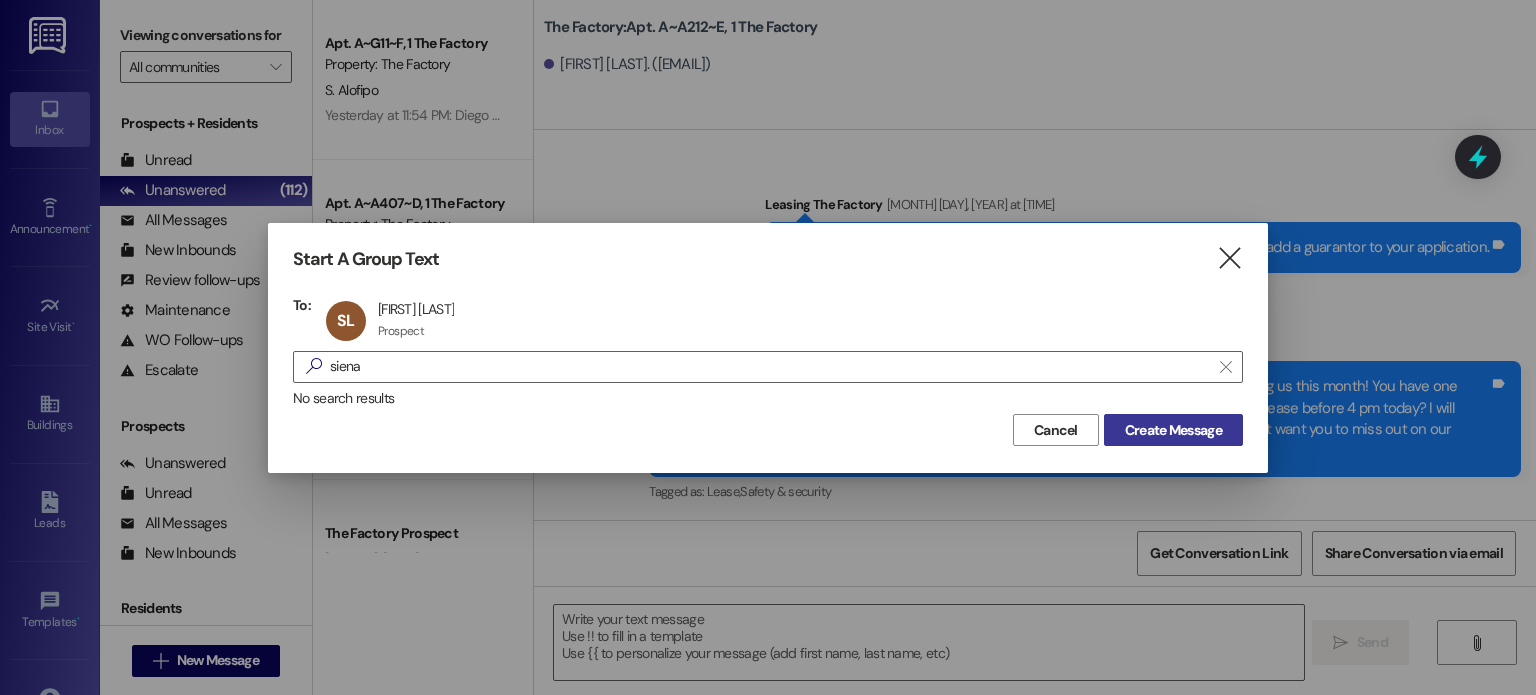 click on "Create Message" at bounding box center [1173, 430] 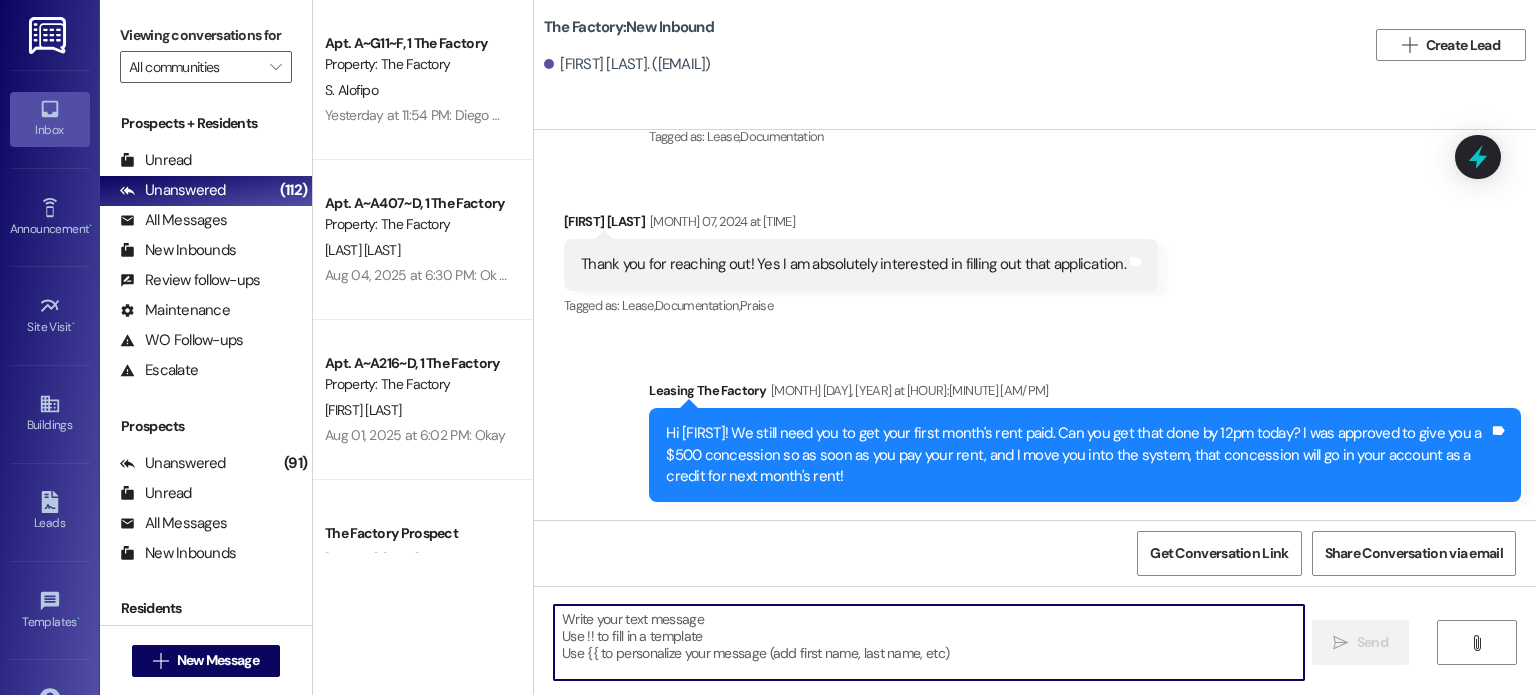 click at bounding box center (928, 642) 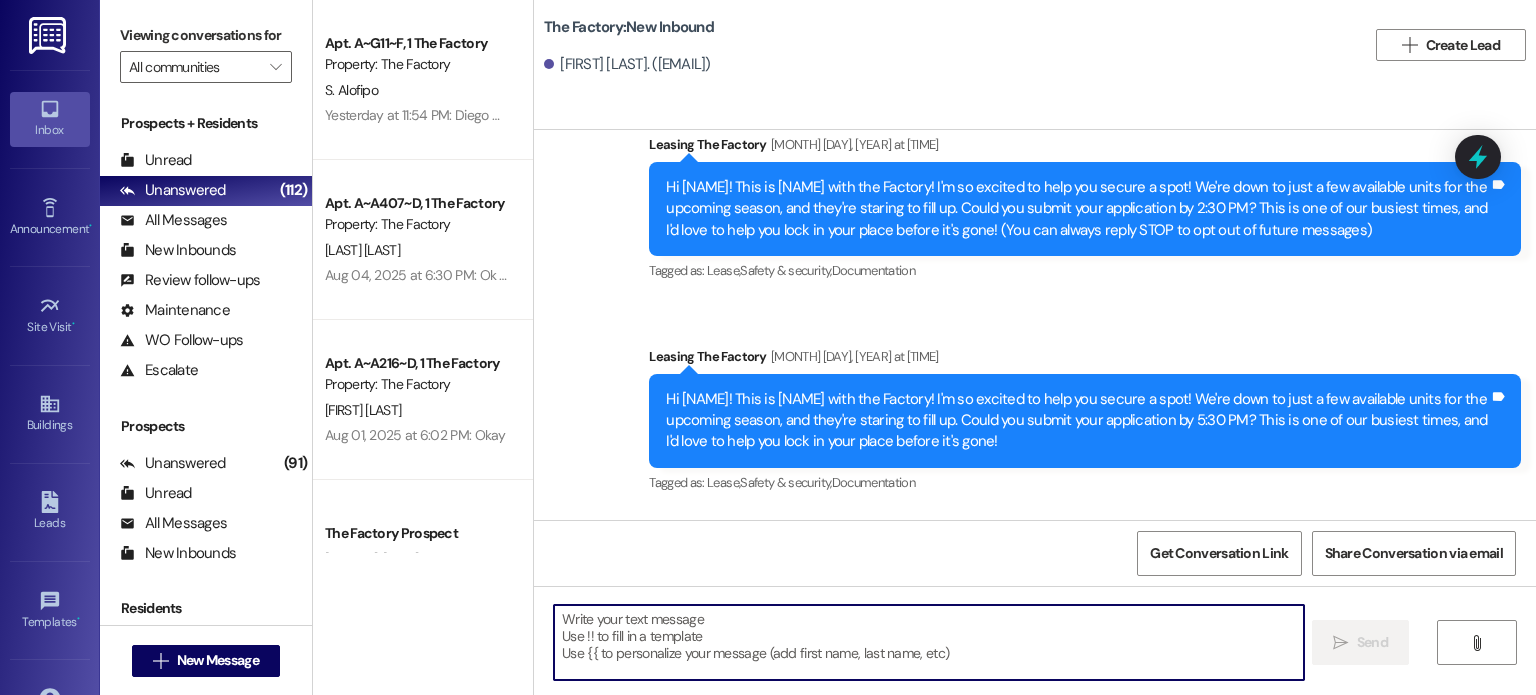 scroll, scrollTop: 0, scrollLeft: 0, axis: both 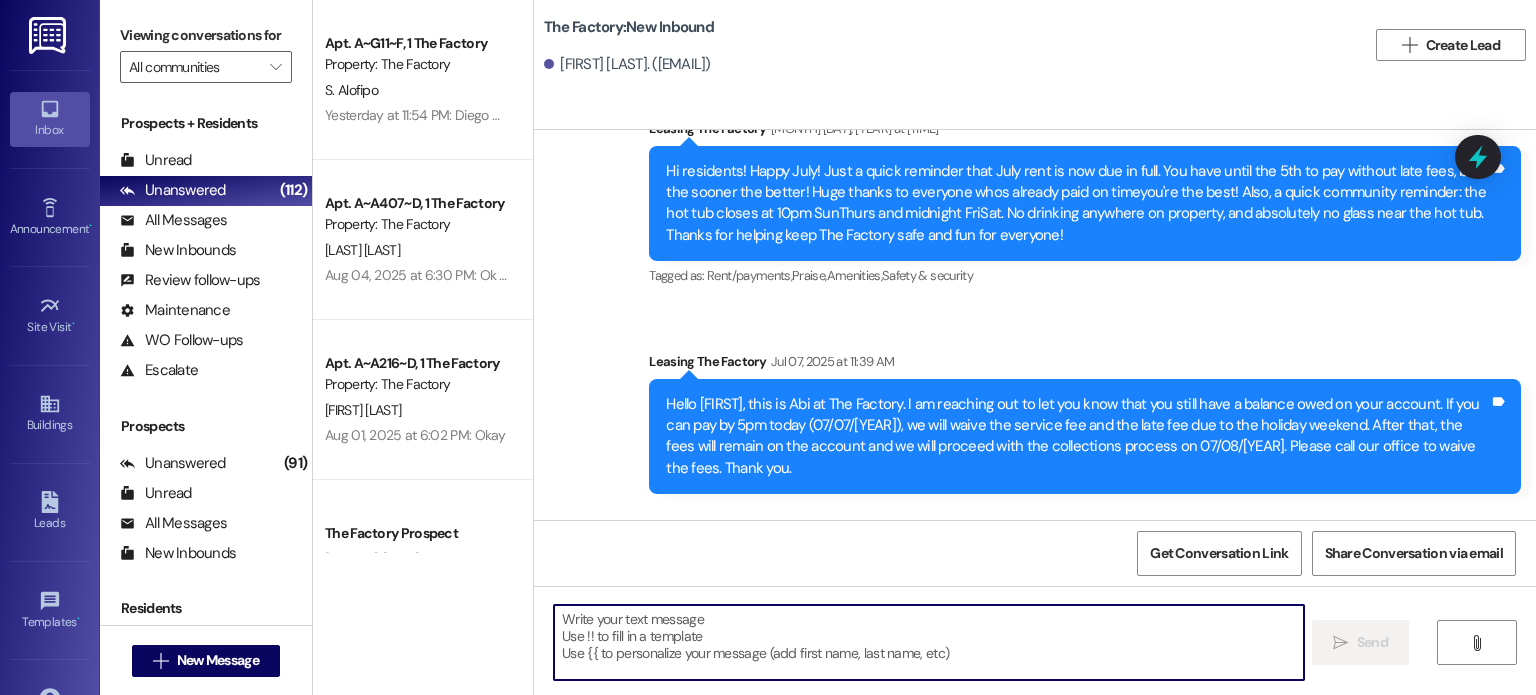 click at bounding box center [928, 642] 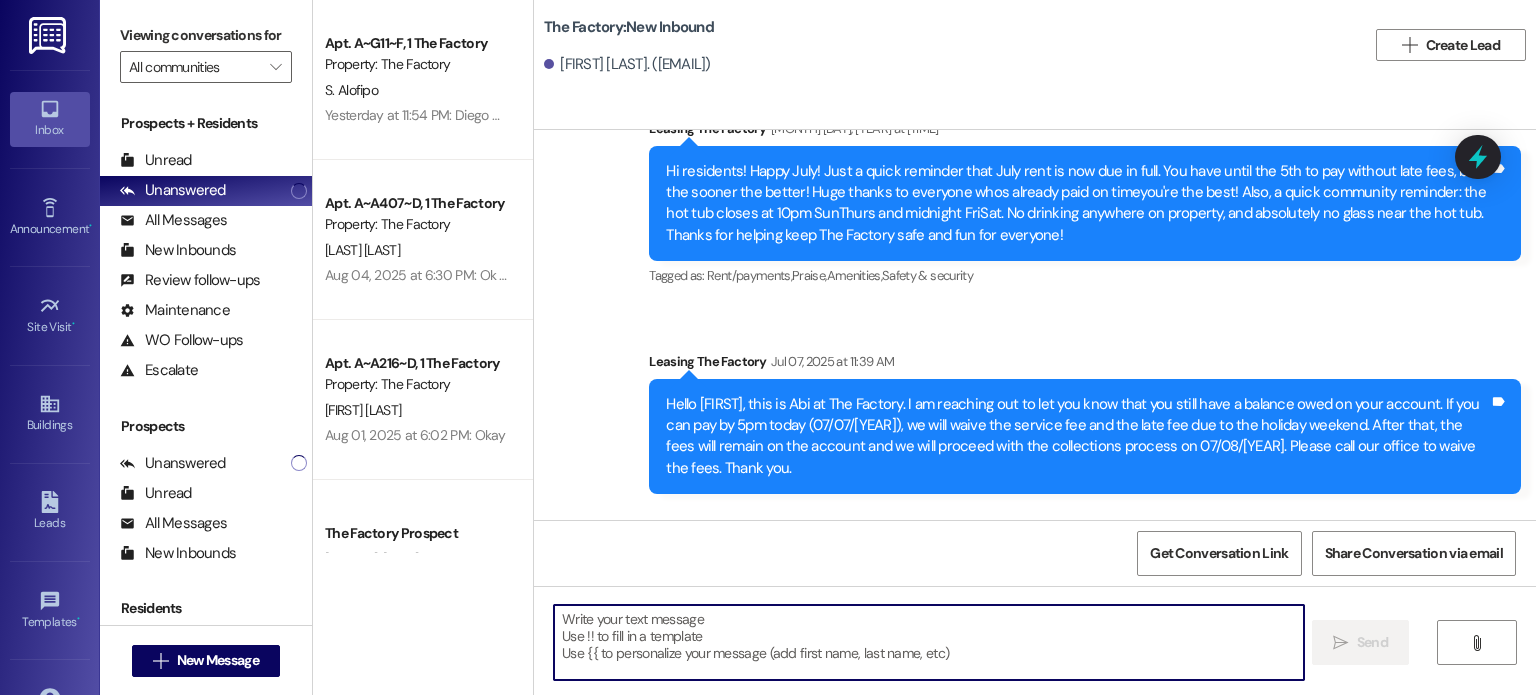 paste on "Hi {{first_name}}, just a reminder that your August rent must be paid in full by 5 PM tomorrow ([MONTH]/[DAY])." 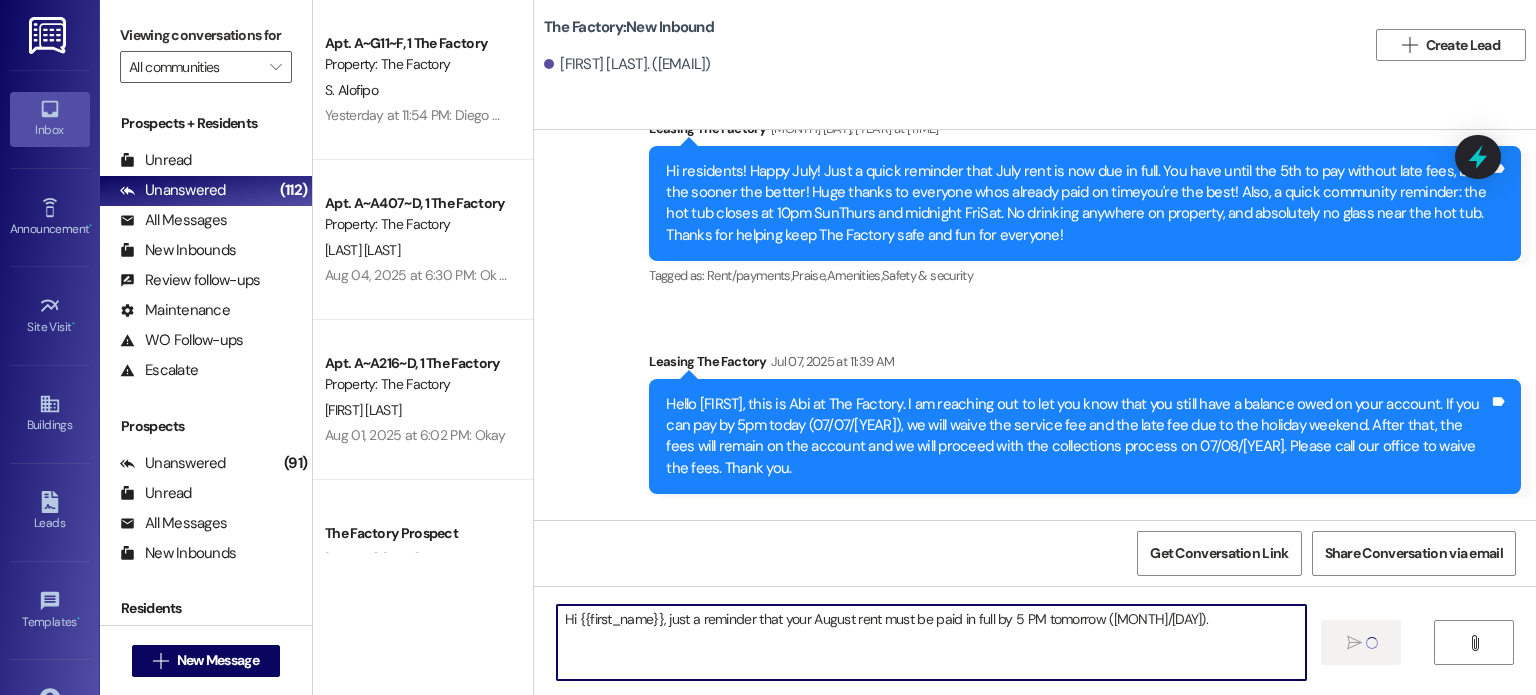 type 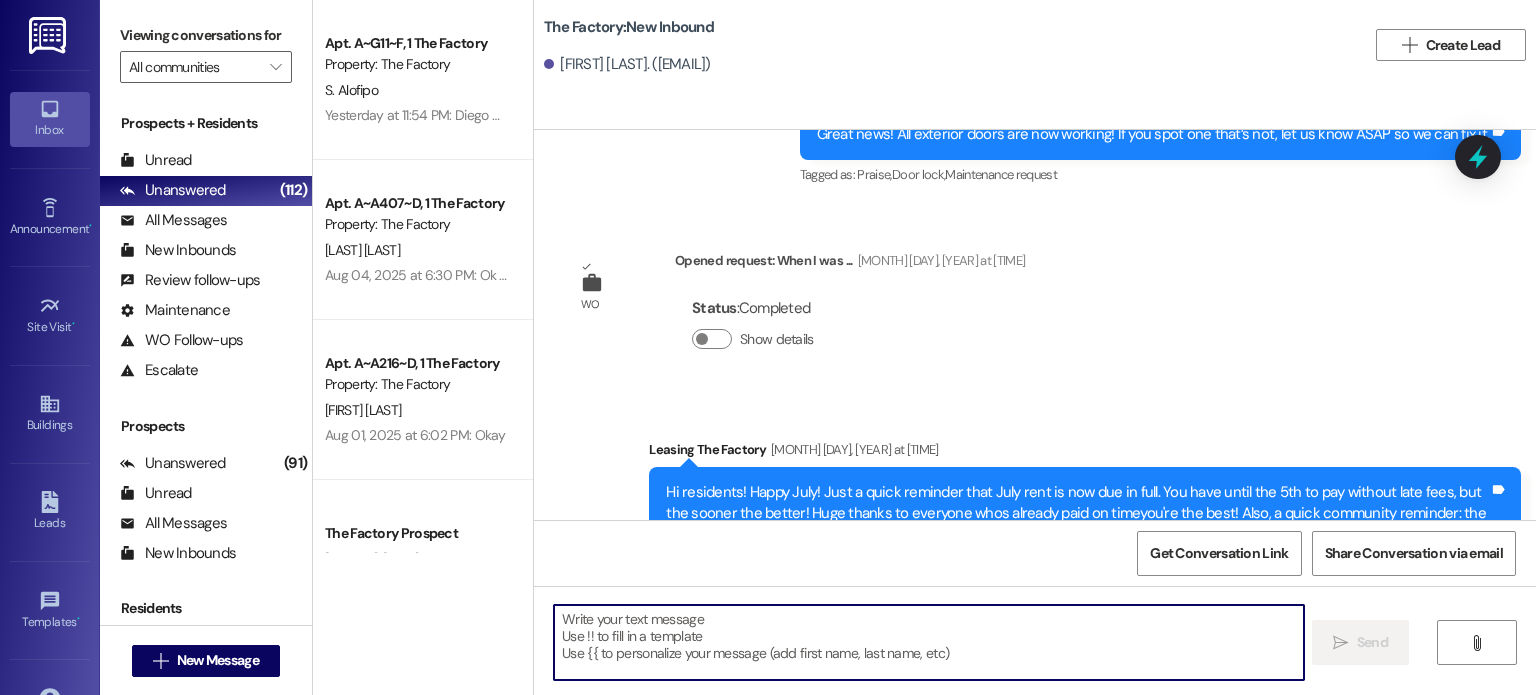 scroll, scrollTop: 13616, scrollLeft: 0, axis: vertical 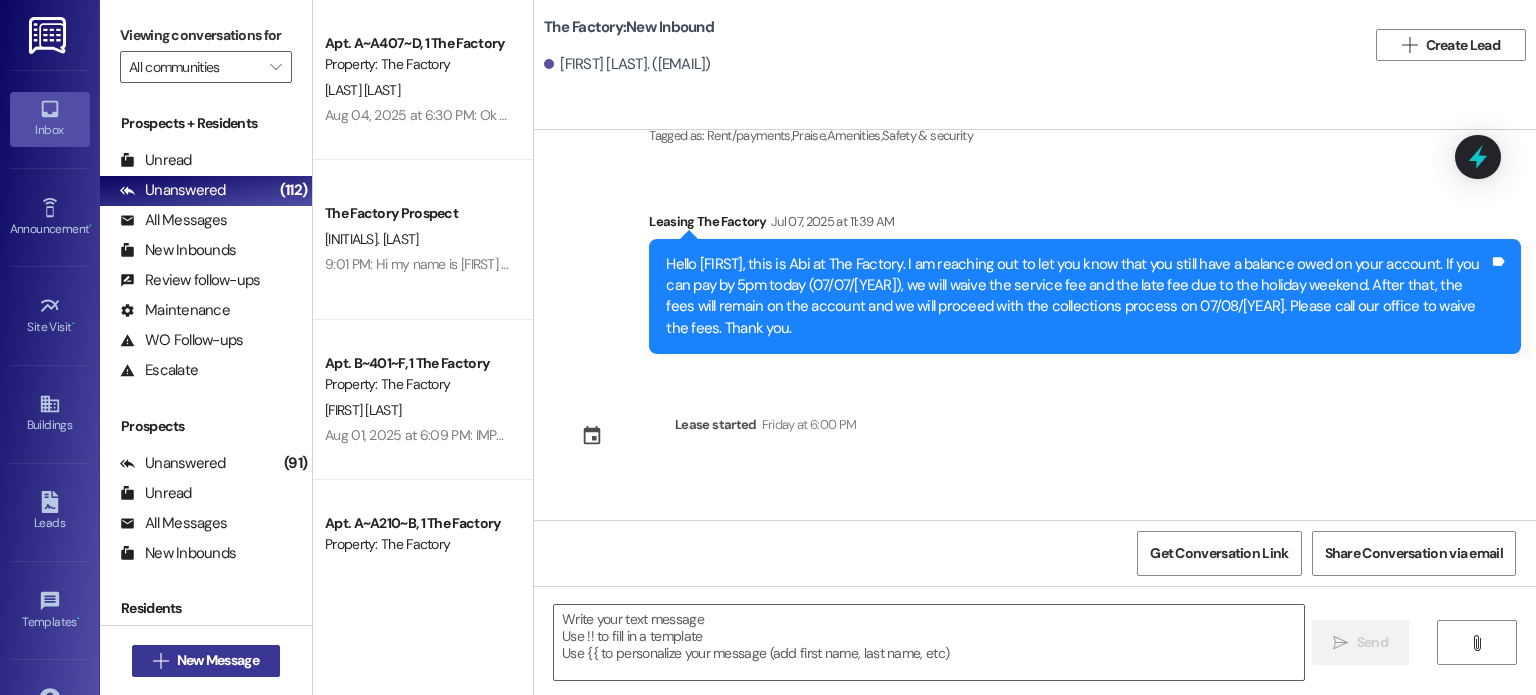 click on "New Message" at bounding box center [218, 660] 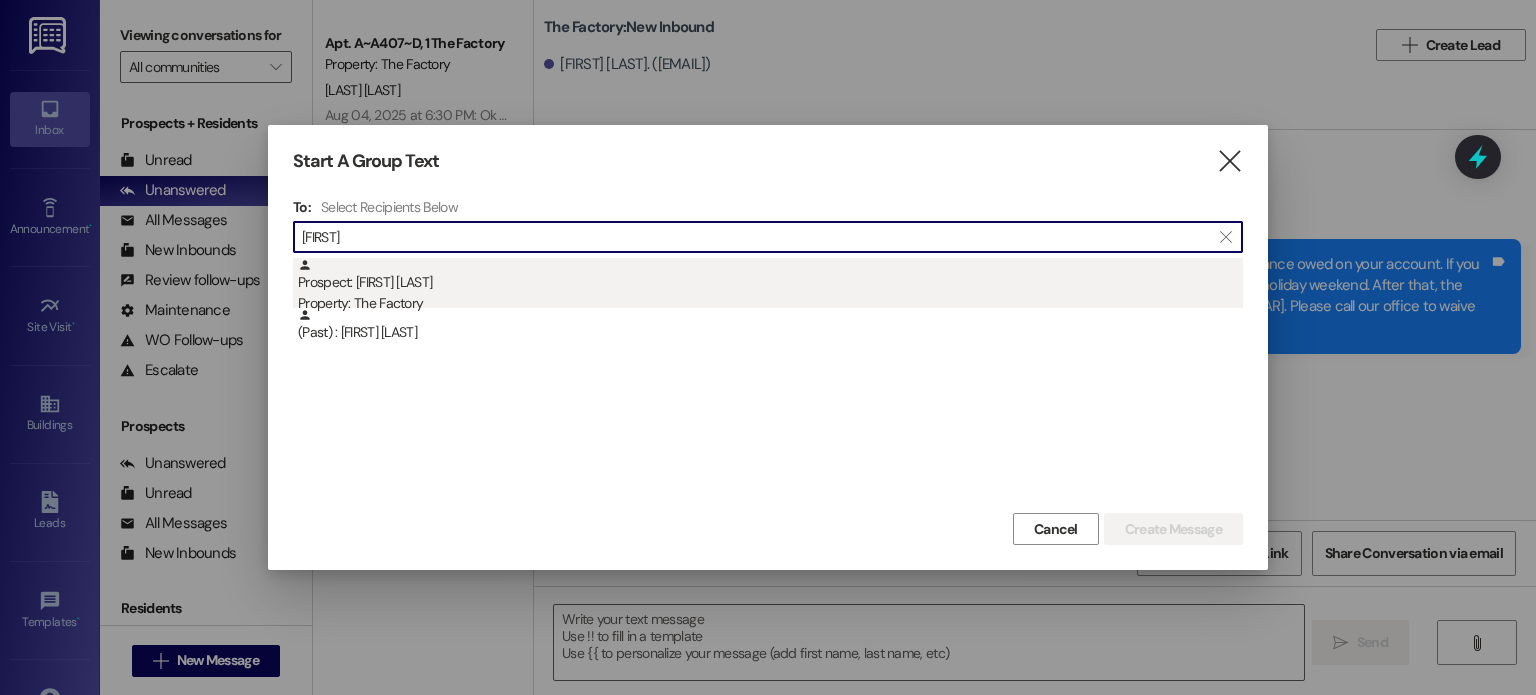 type on "[FIRST]" 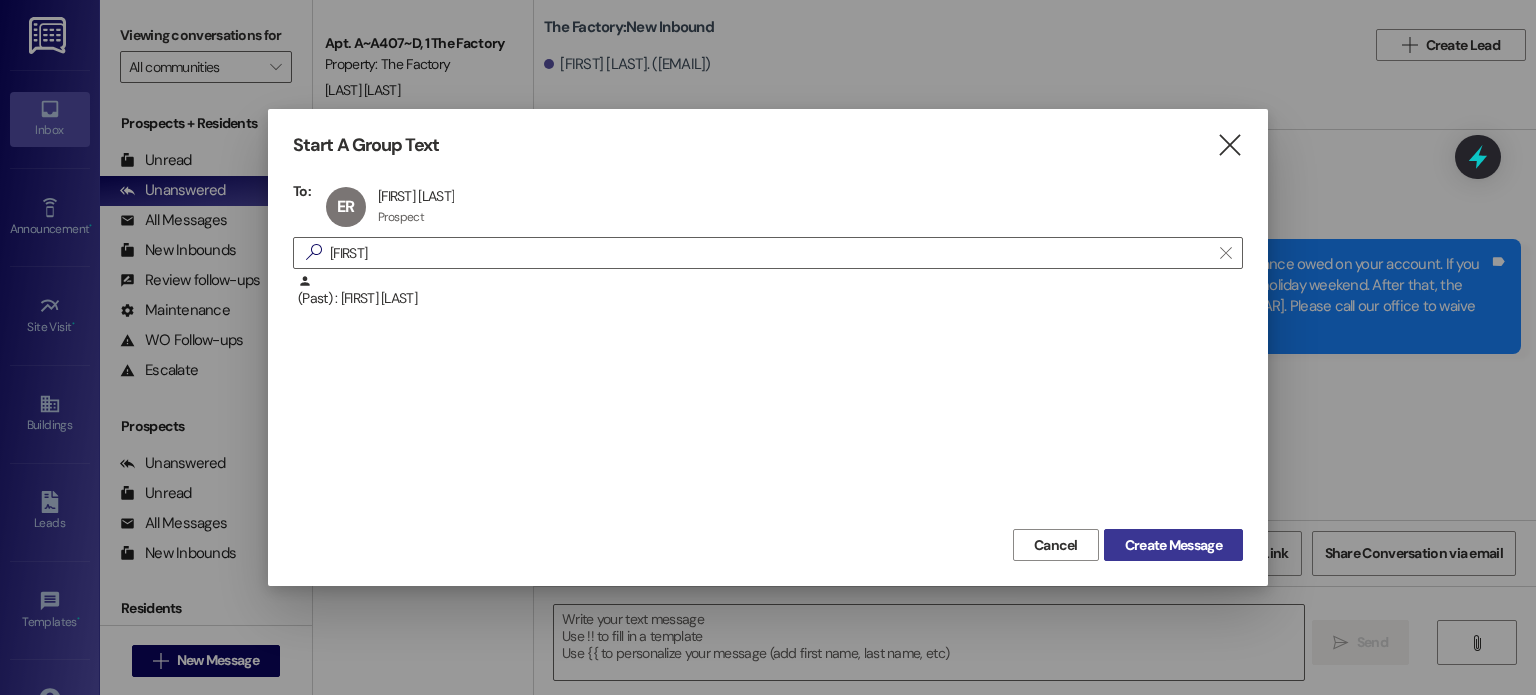click on "Create Message" at bounding box center (1173, 545) 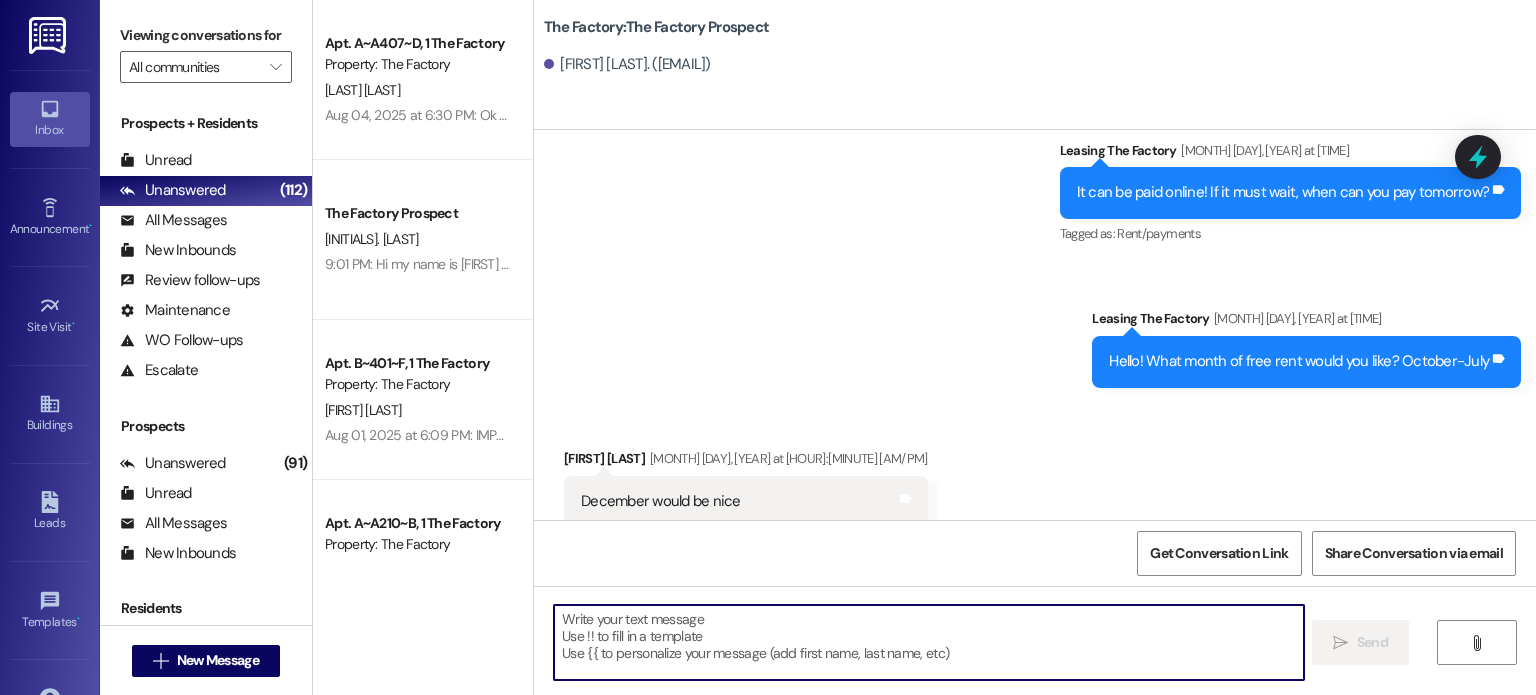 click at bounding box center (928, 642) 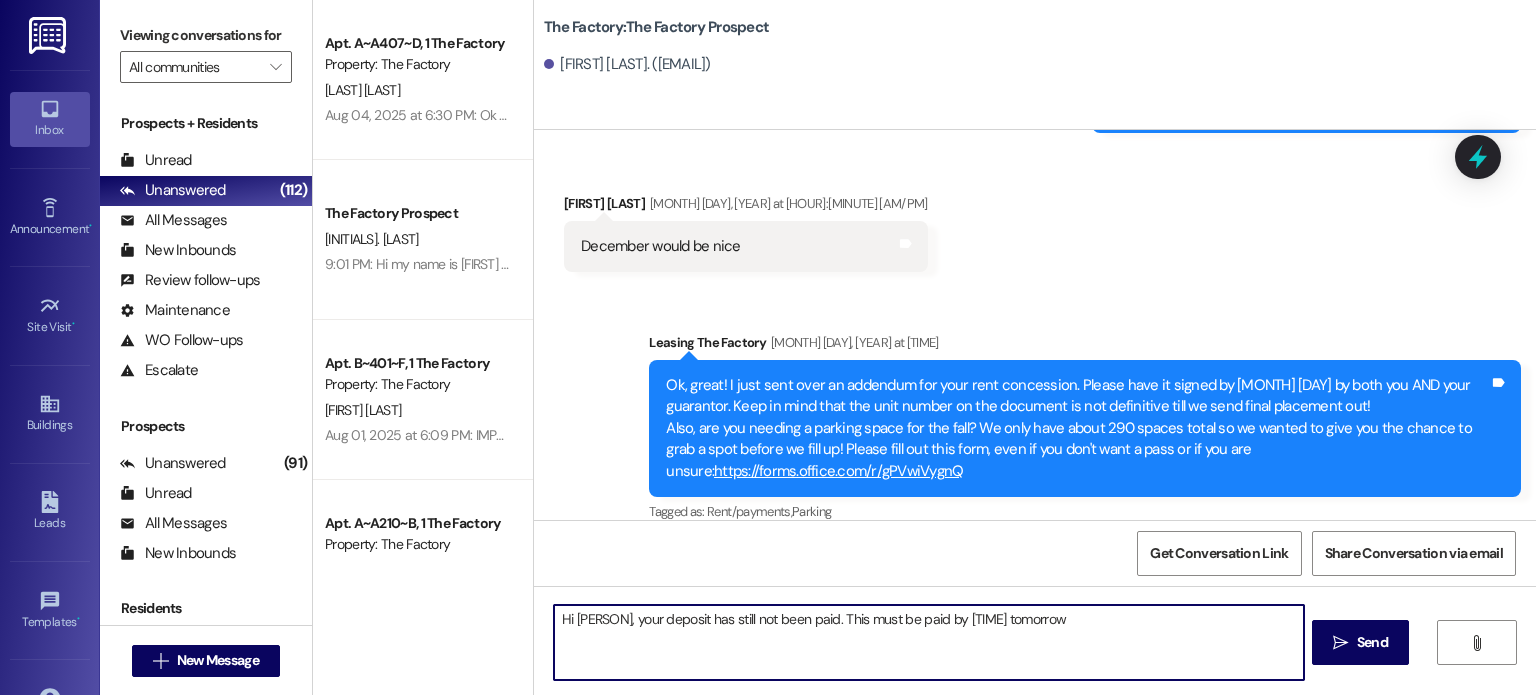 type on "Hi Edwin, your deposit has still not been paid. This must be paid by 5pm tomorrow!" 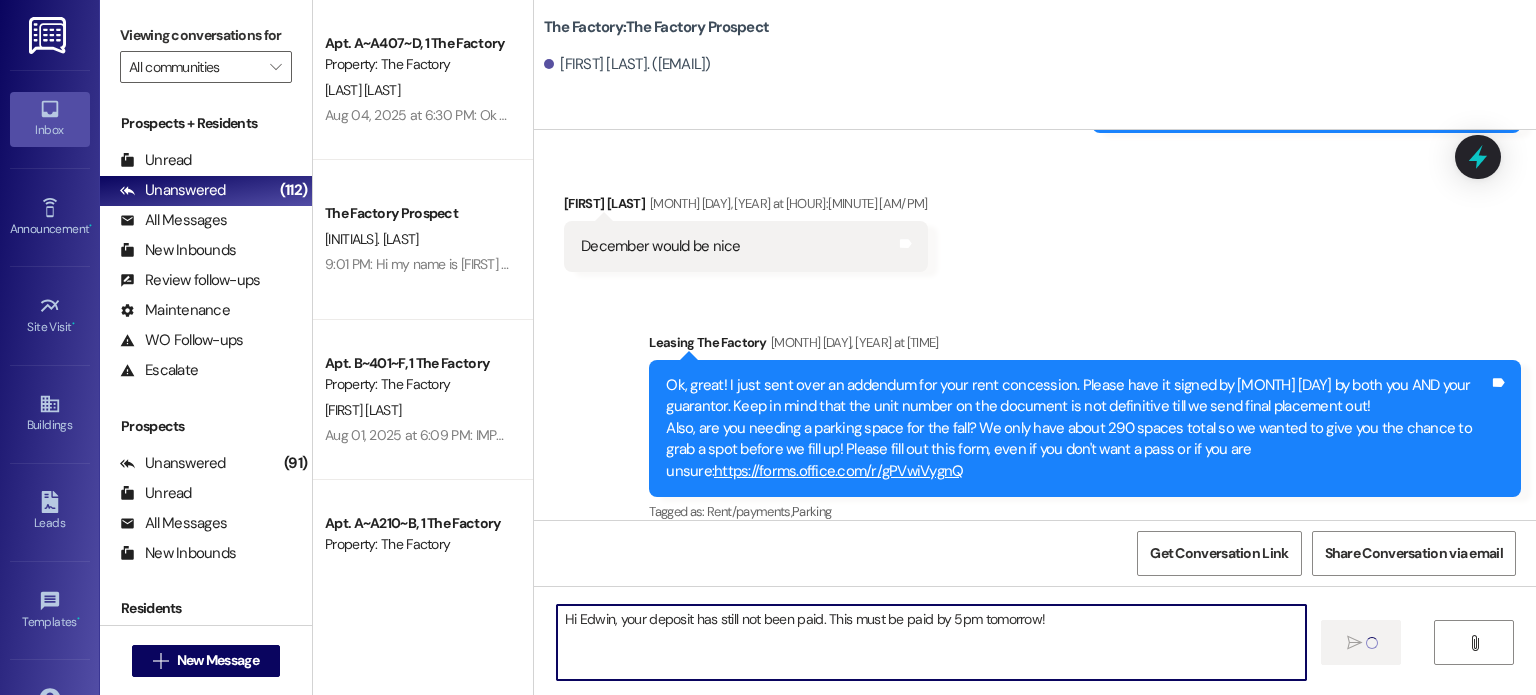 type 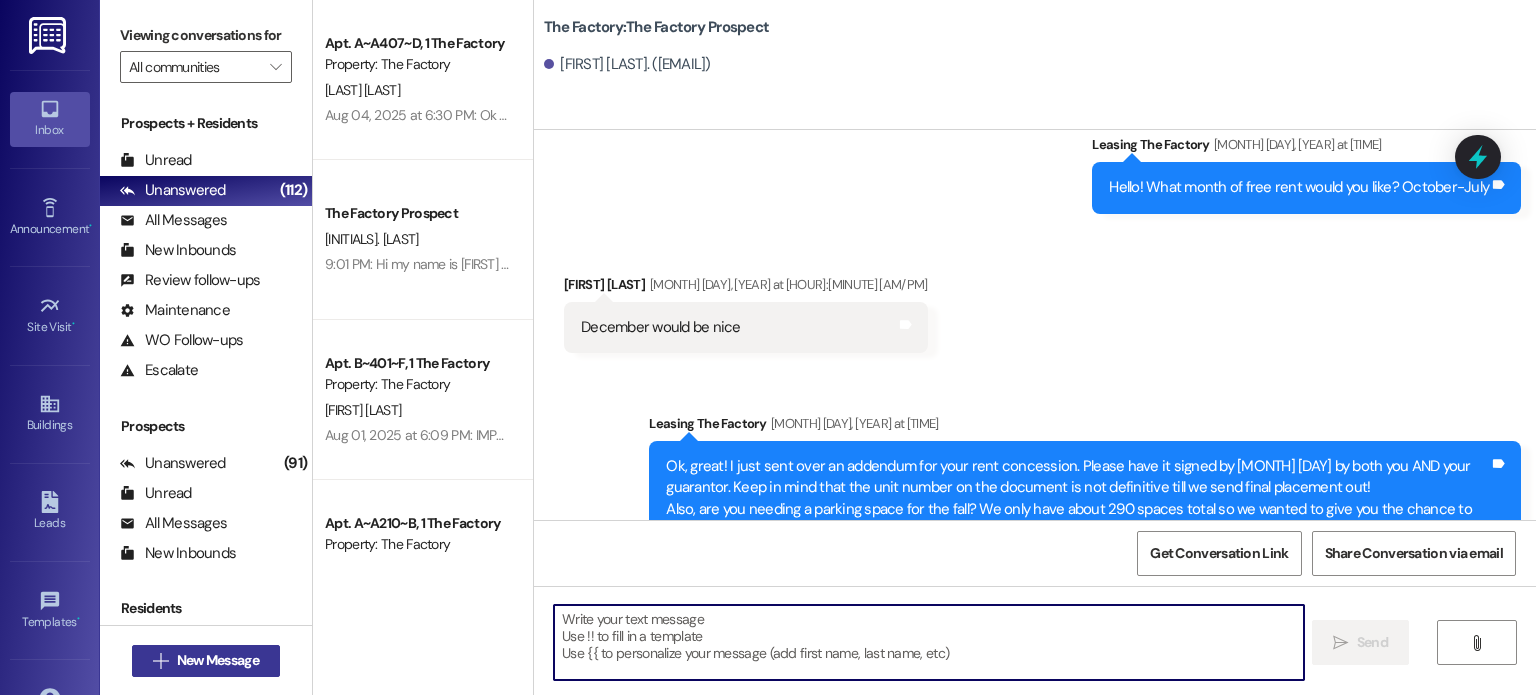 scroll, scrollTop: 965, scrollLeft: 0, axis: vertical 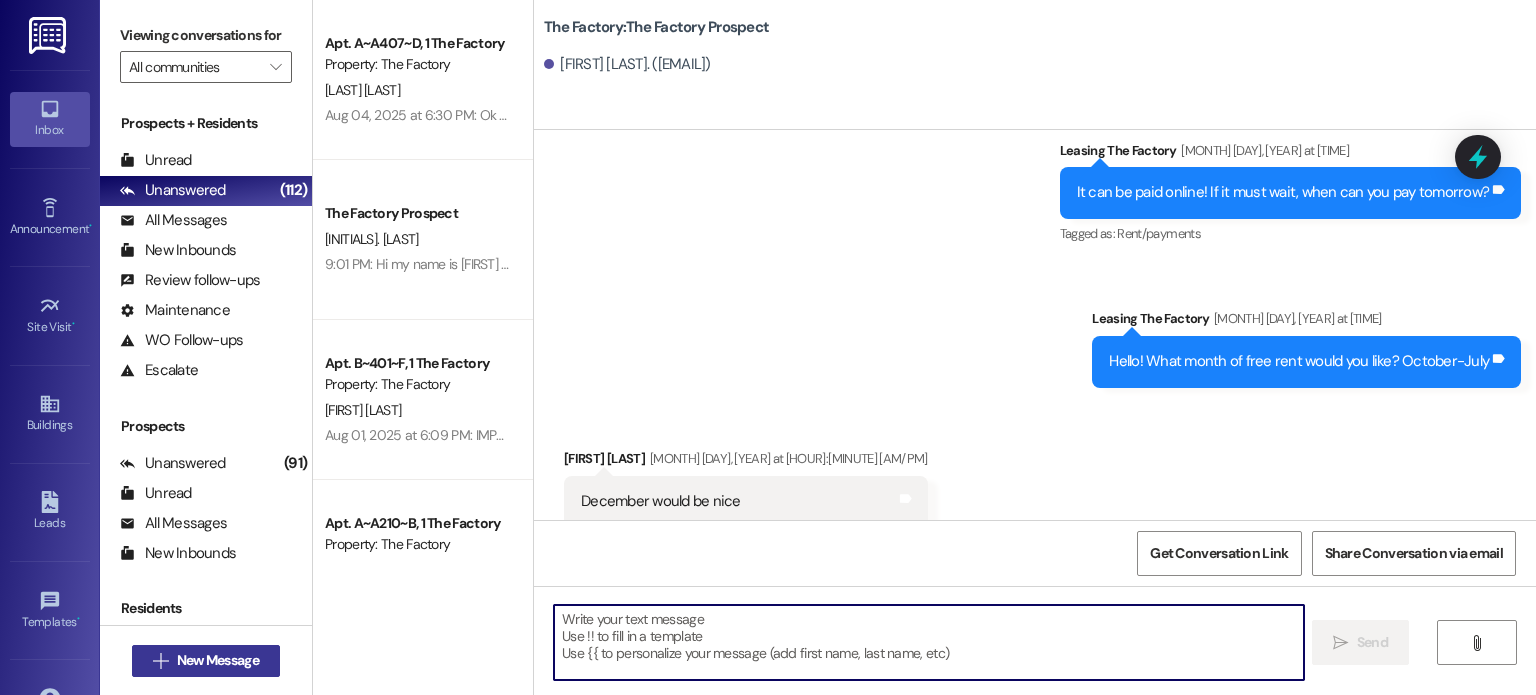 click on "New Message" at bounding box center [218, 660] 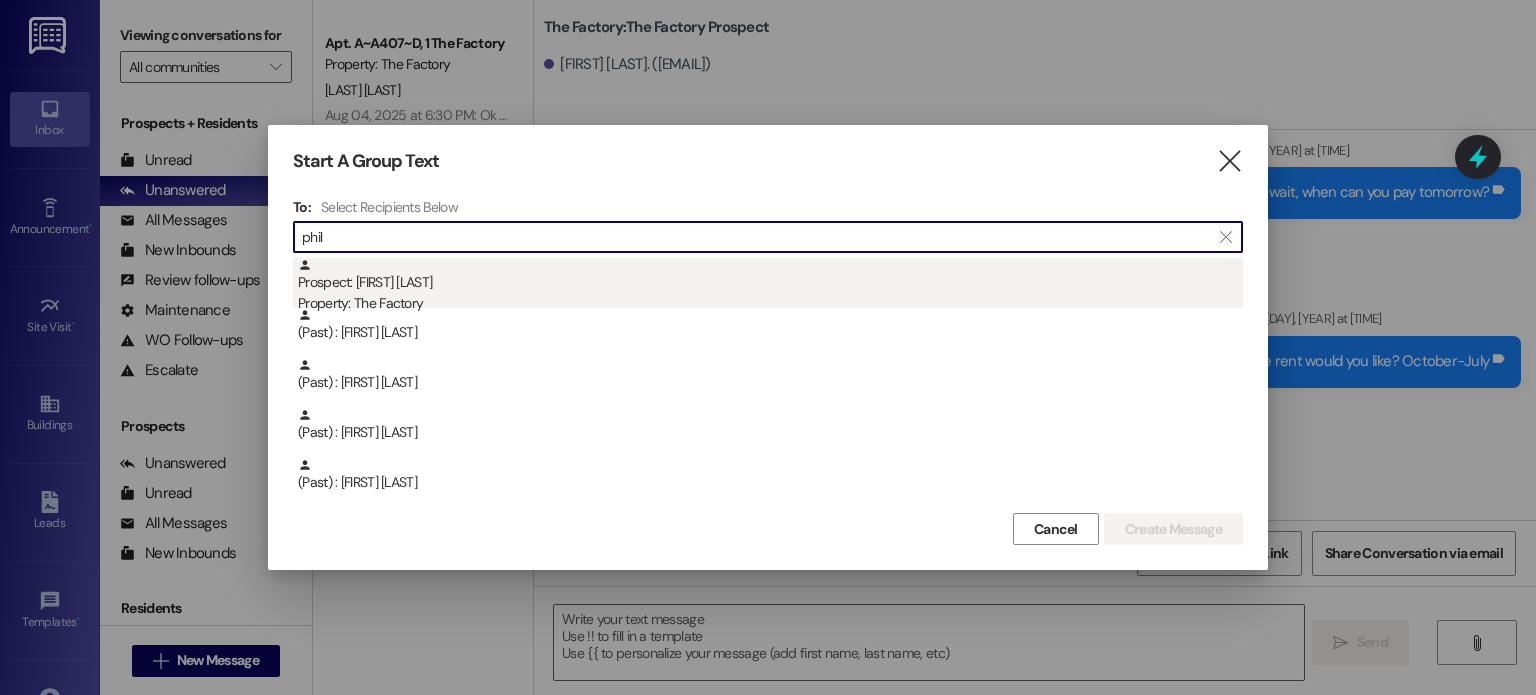 type on "phil" 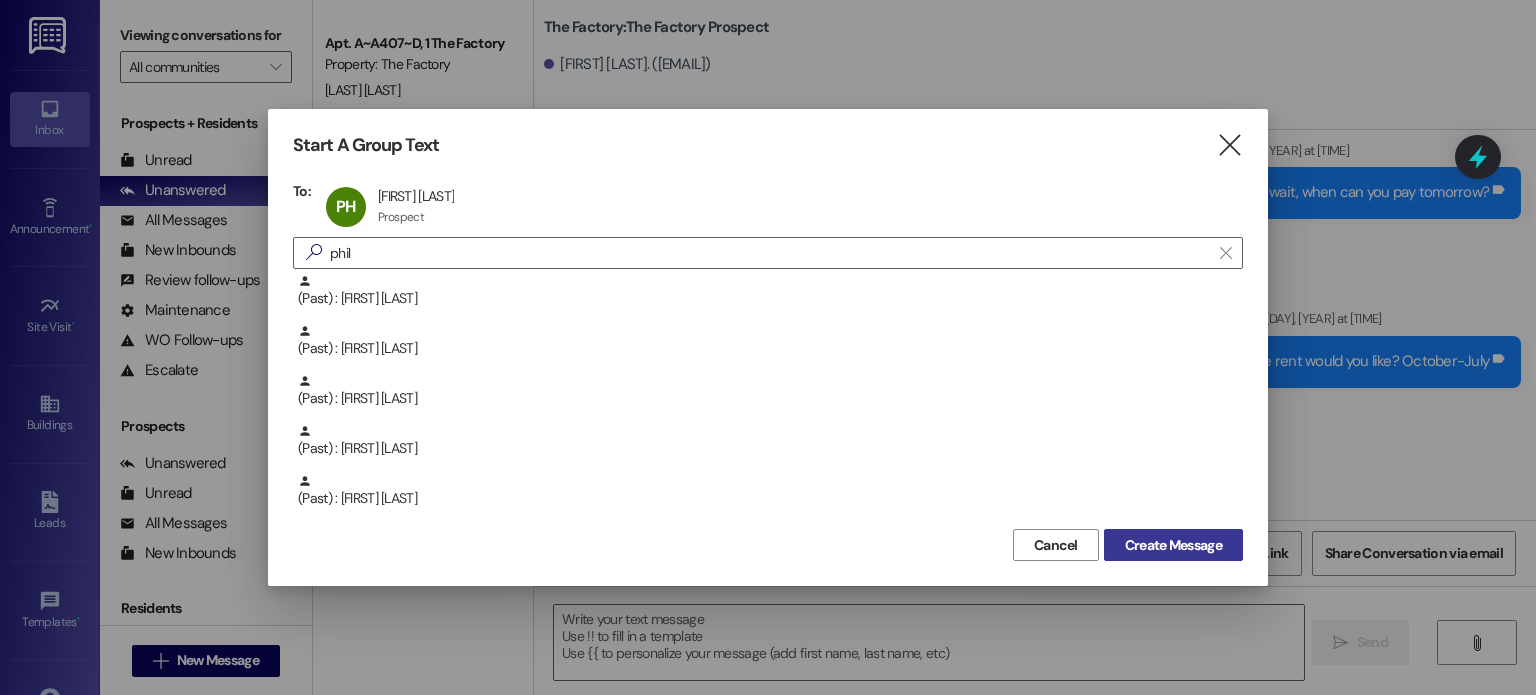 click on "Create Message" at bounding box center [1173, 545] 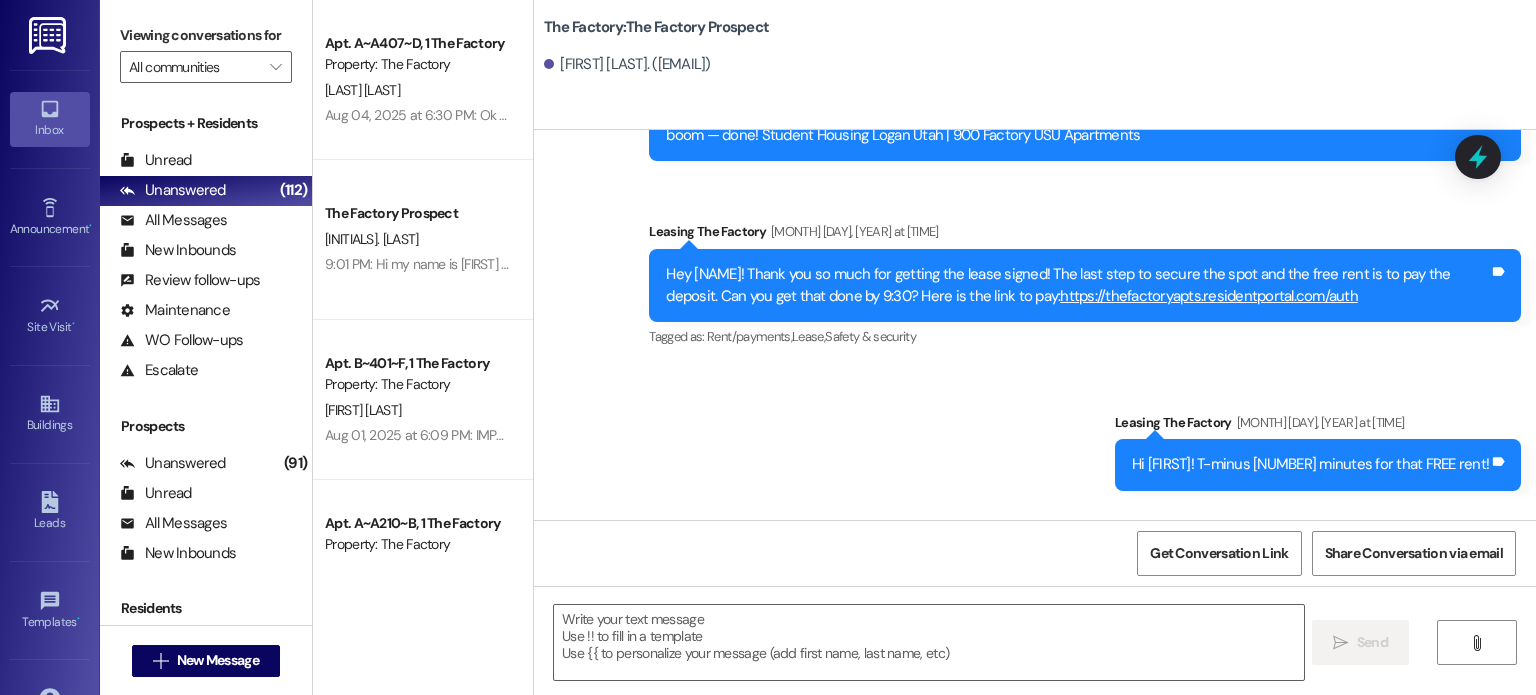 scroll, scrollTop: 1755, scrollLeft: 0, axis: vertical 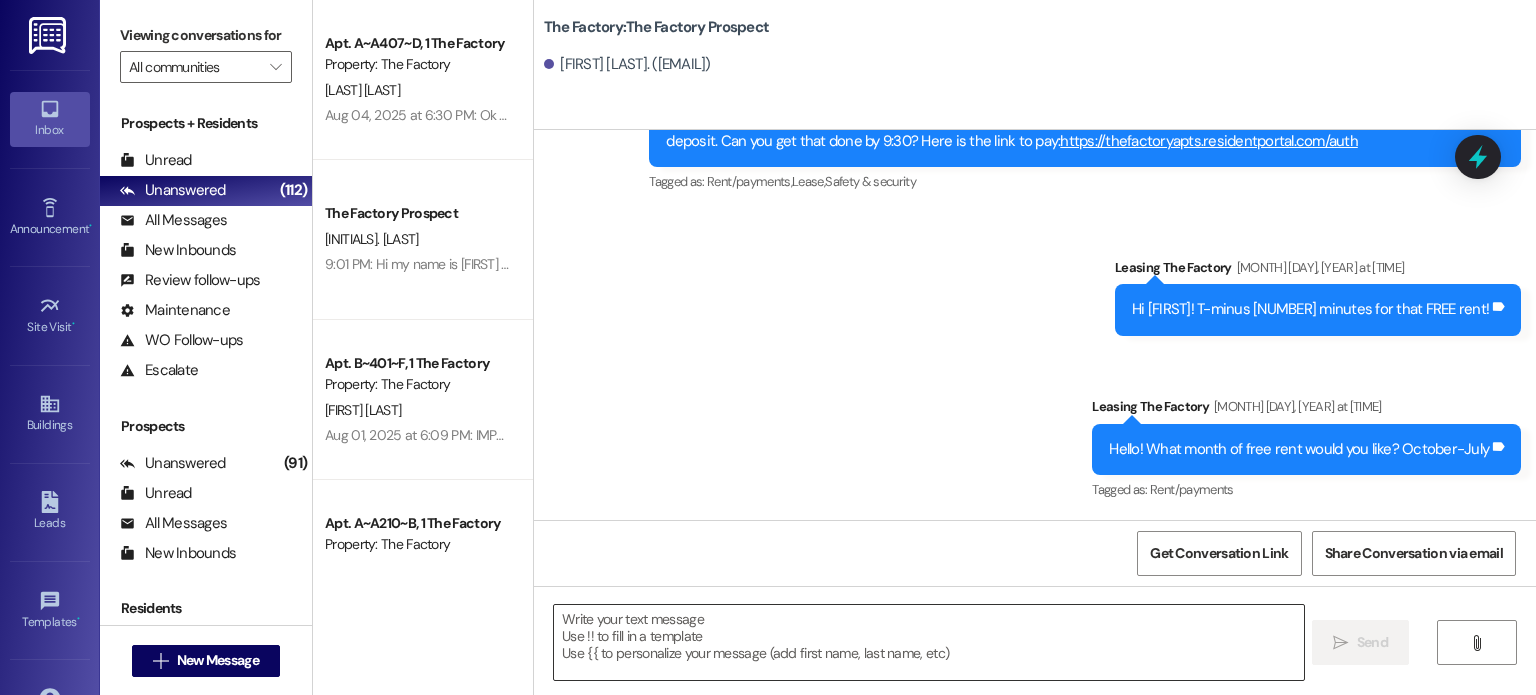 click at bounding box center [928, 642] 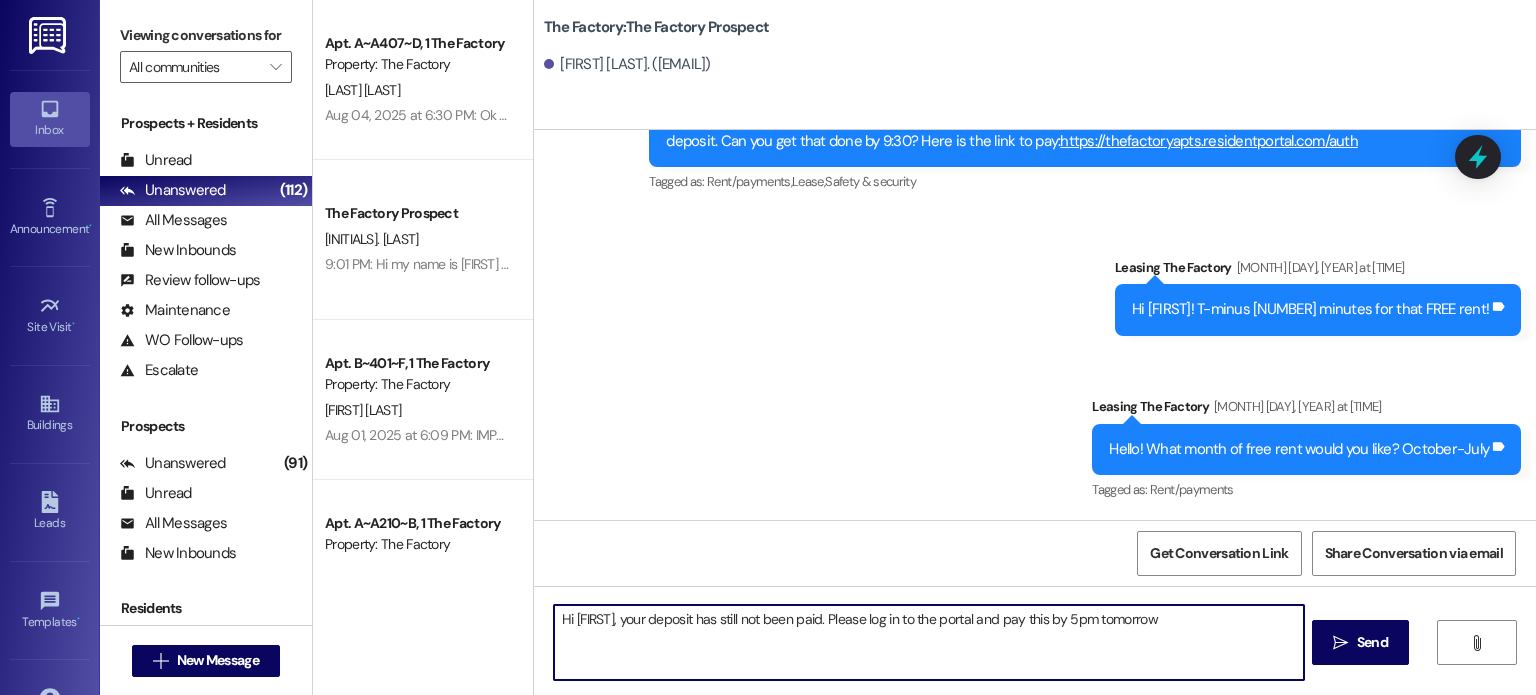 type on "Hi [FIRST], your deposit has still not been paid. Please log in to the portal and pay this by 5pm tomorrow!" 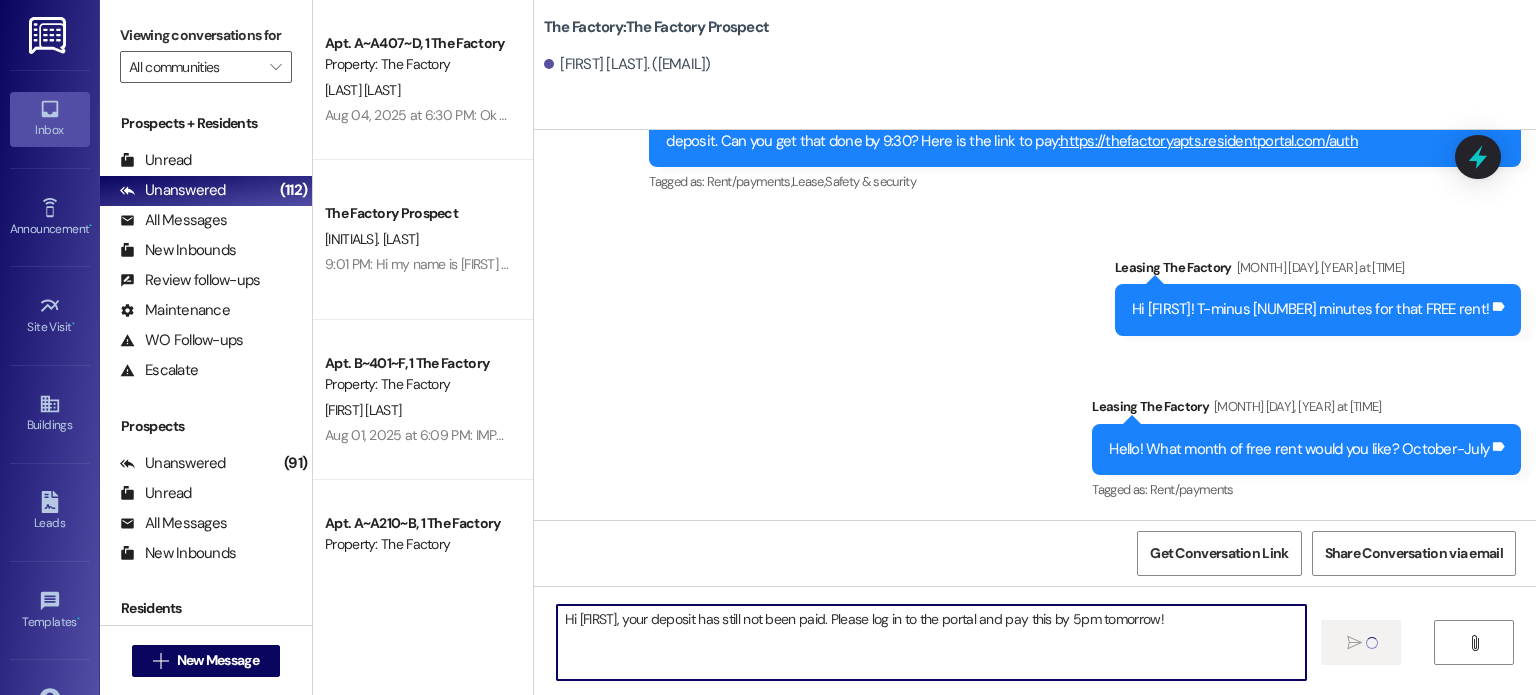 type 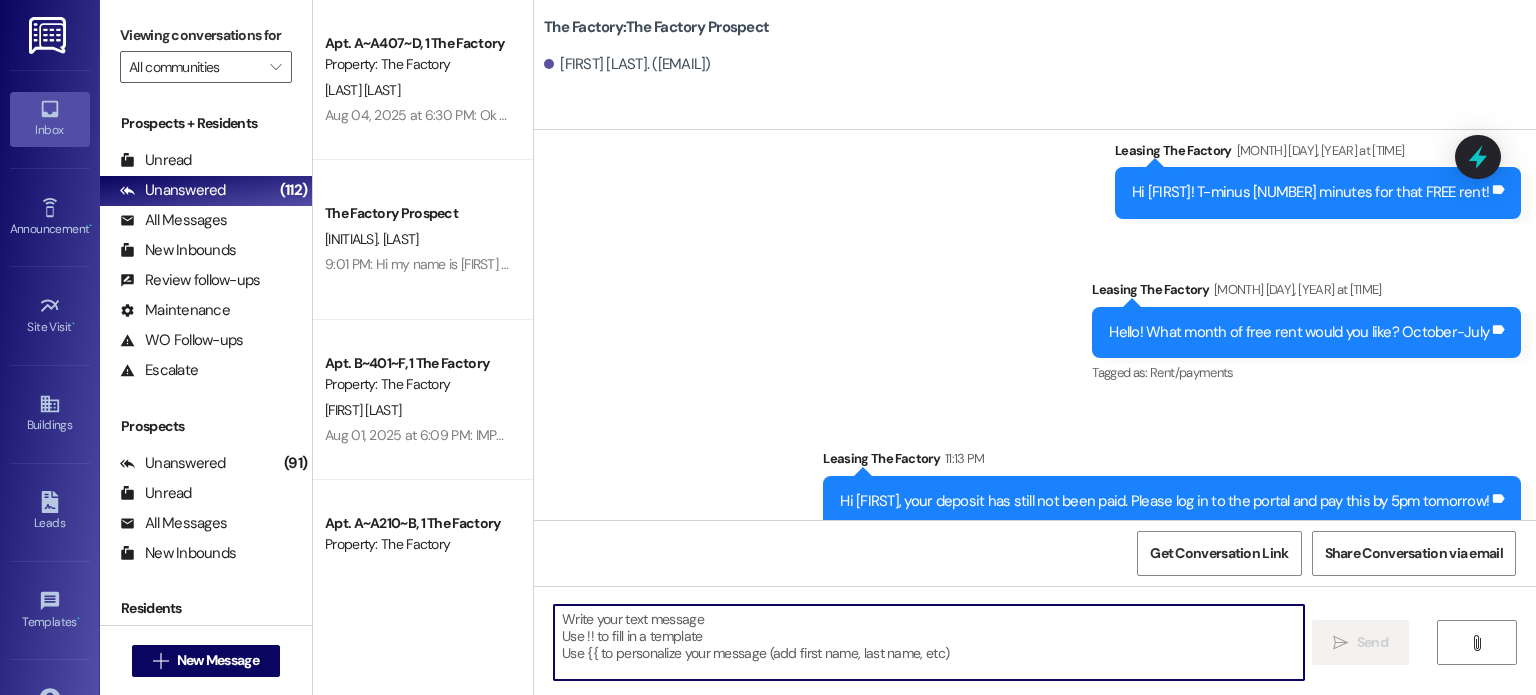 scroll, scrollTop: 1894, scrollLeft: 0, axis: vertical 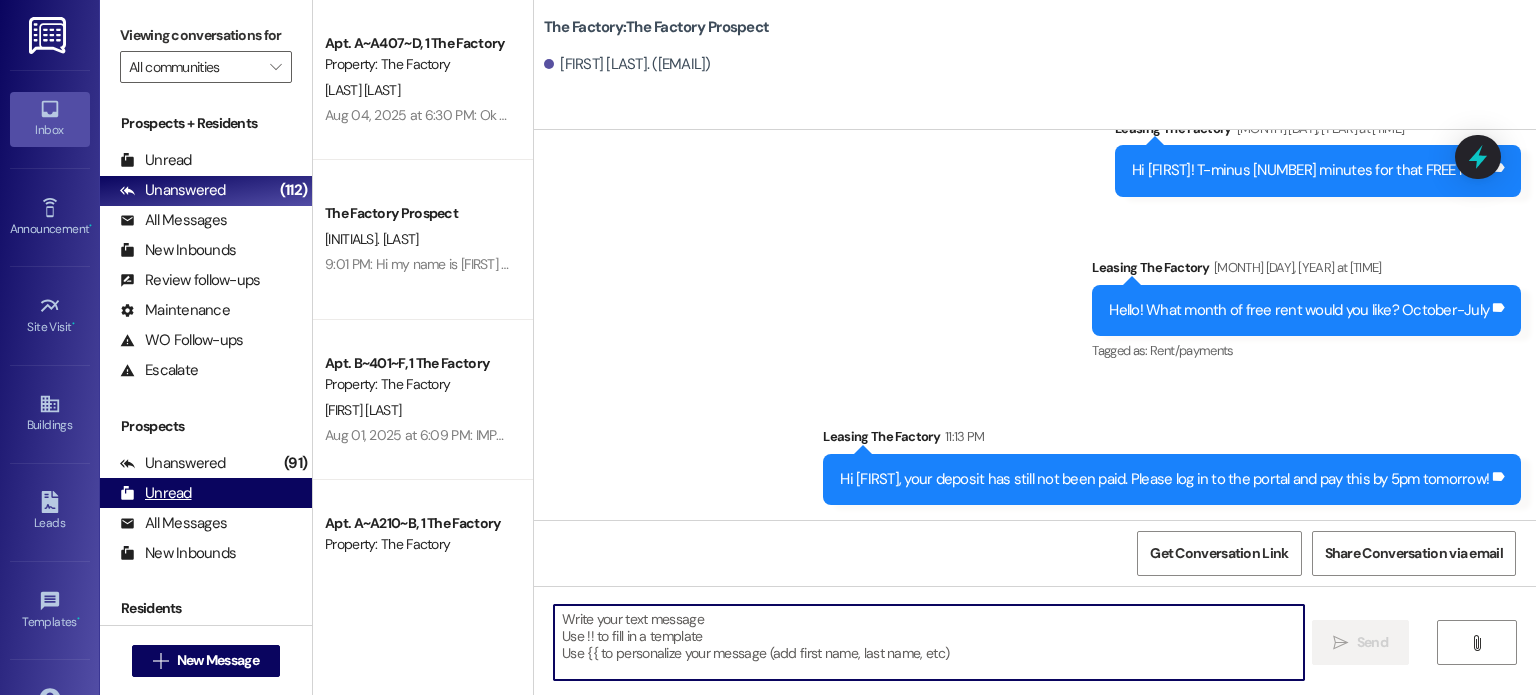 click on "Unread (0)" at bounding box center [206, 493] 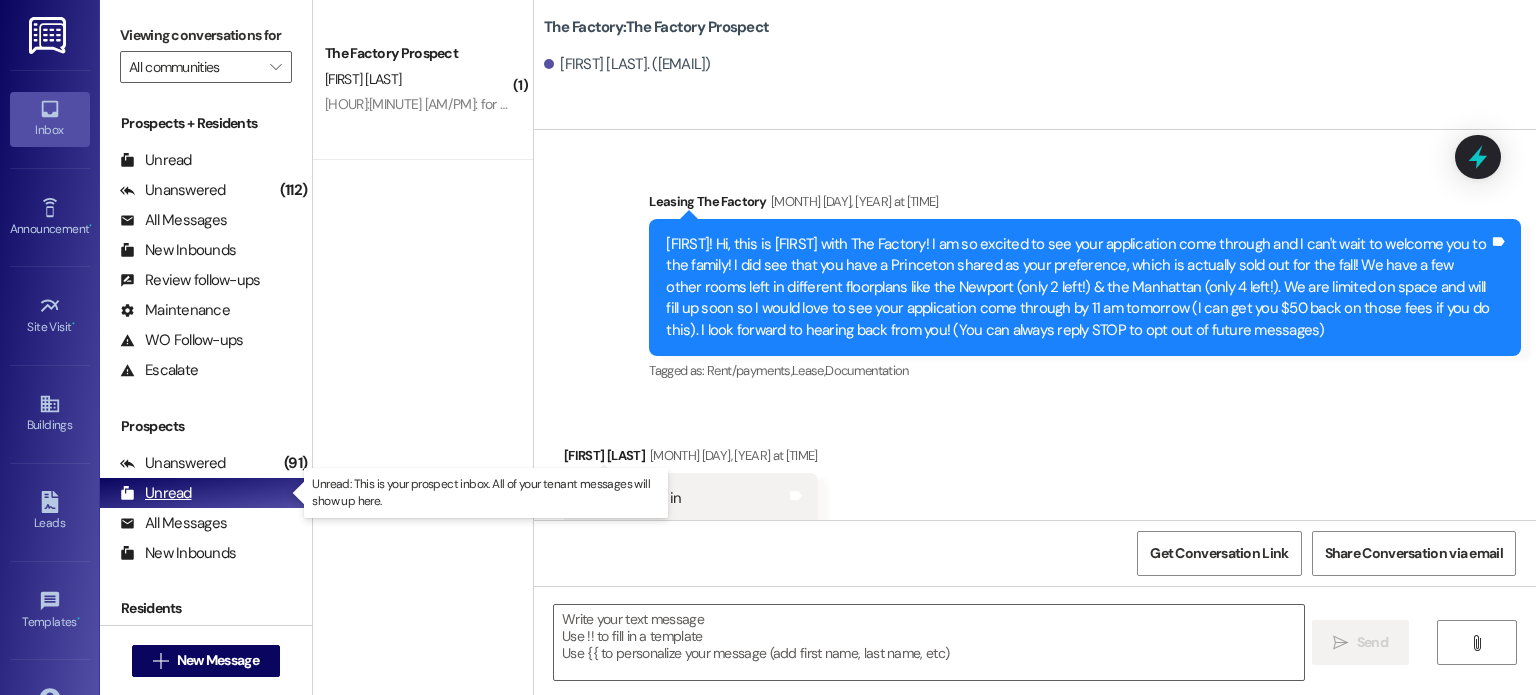 scroll, scrollTop: 20, scrollLeft: 0, axis: vertical 